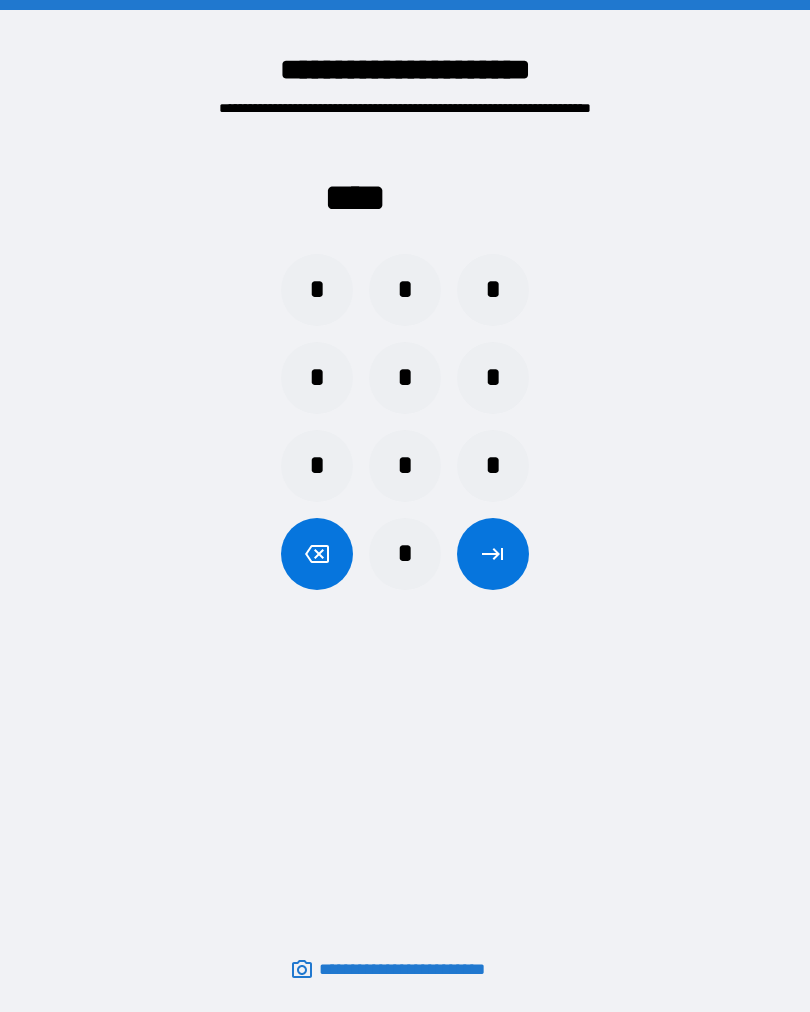 scroll, scrollTop: 0, scrollLeft: 0, axis: both 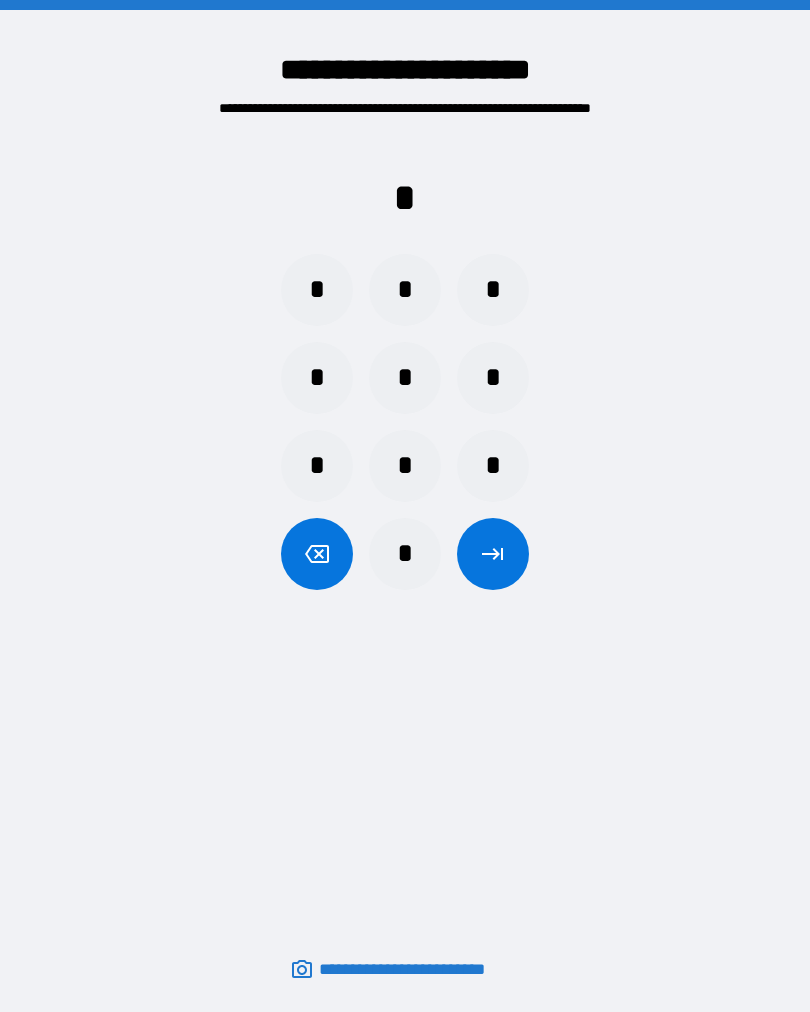 click on "*" at bounding box center [405, 378] 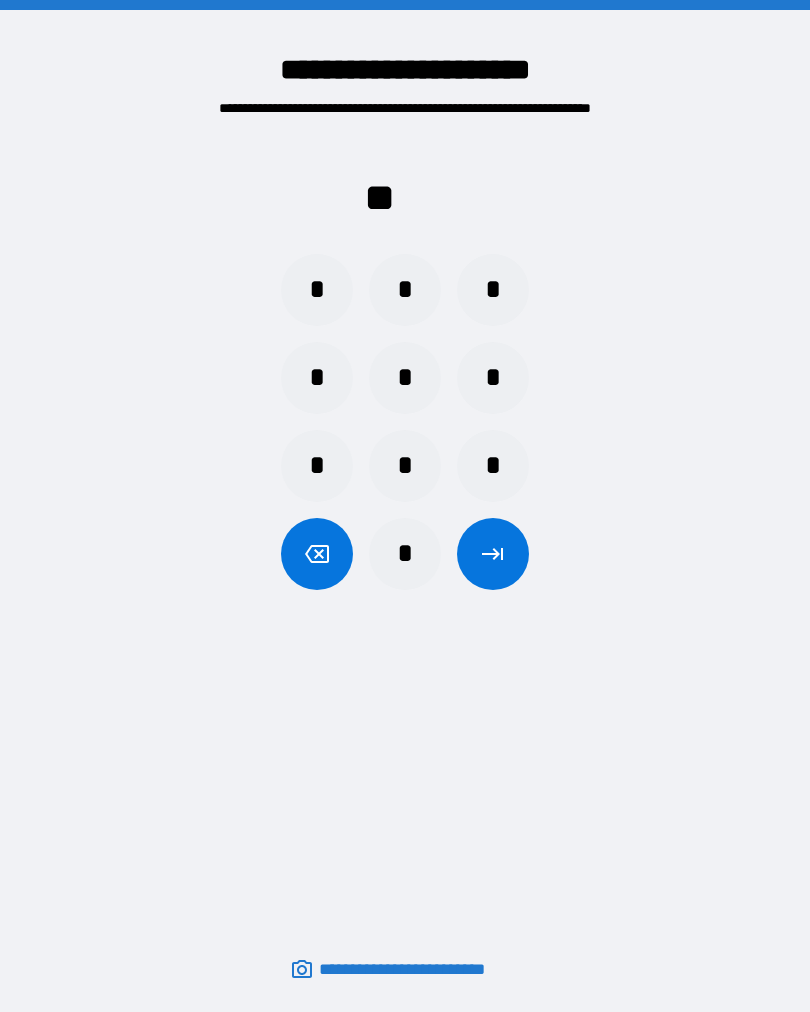 click on "*" at bounding box center (405, 554) 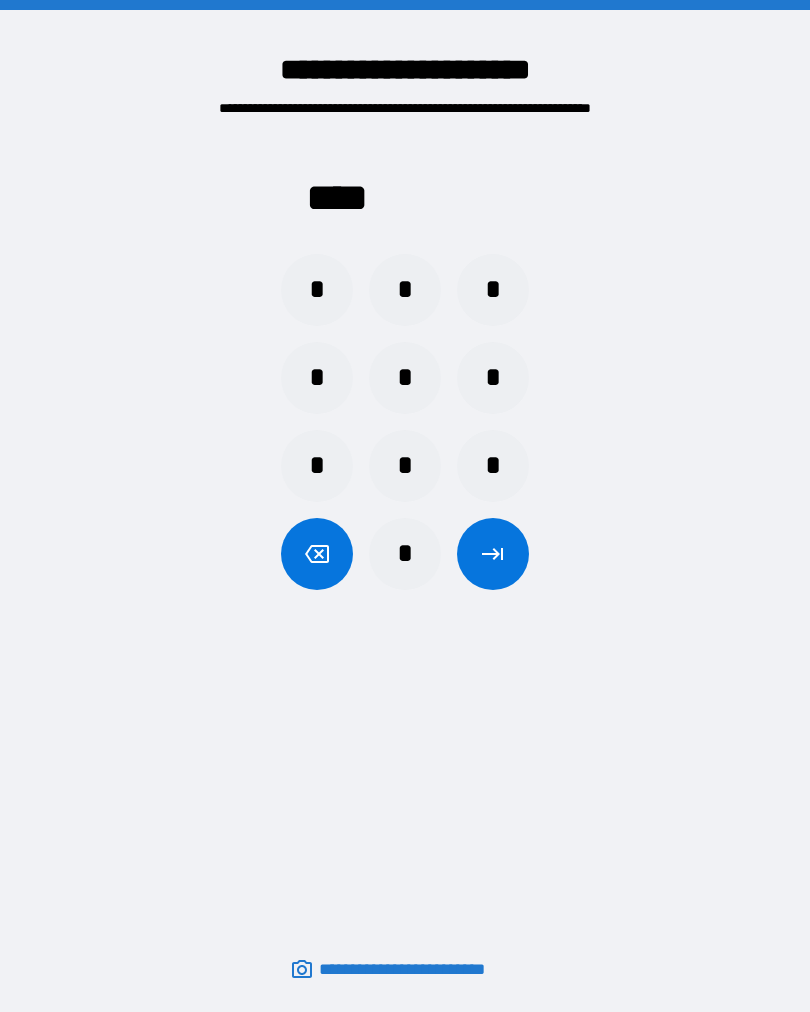 click at bounding box center (493, 554) 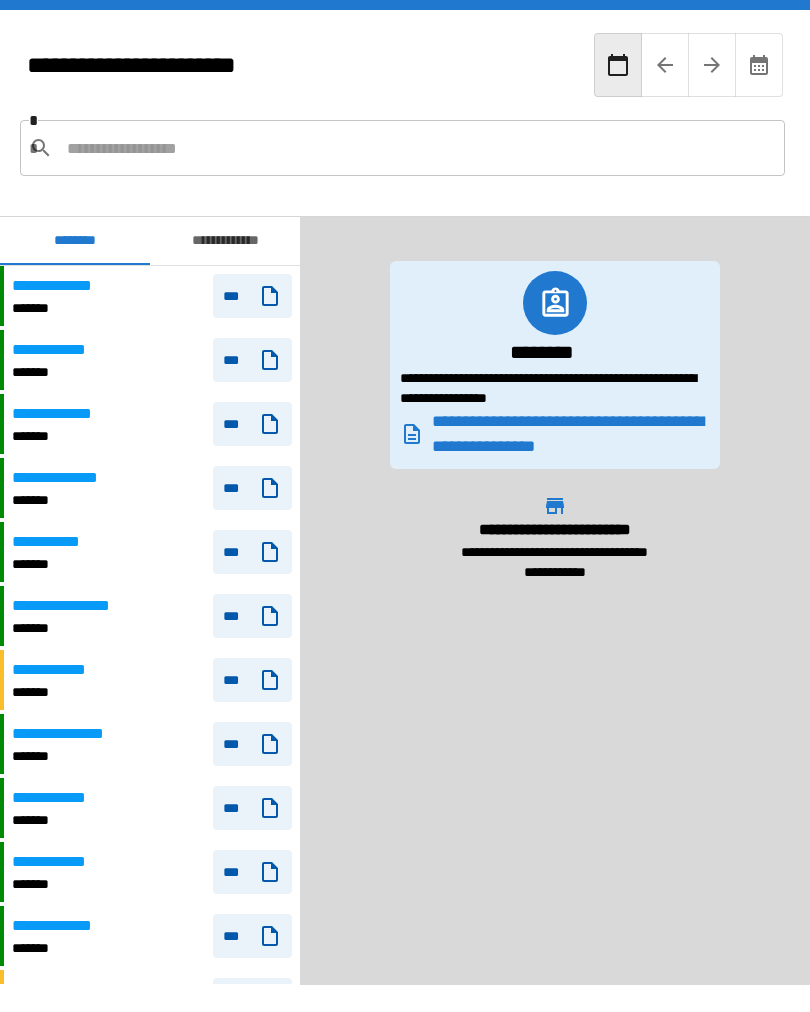 scroll, scrollTop: 6720, scrollLeft: 0, axis: vertical 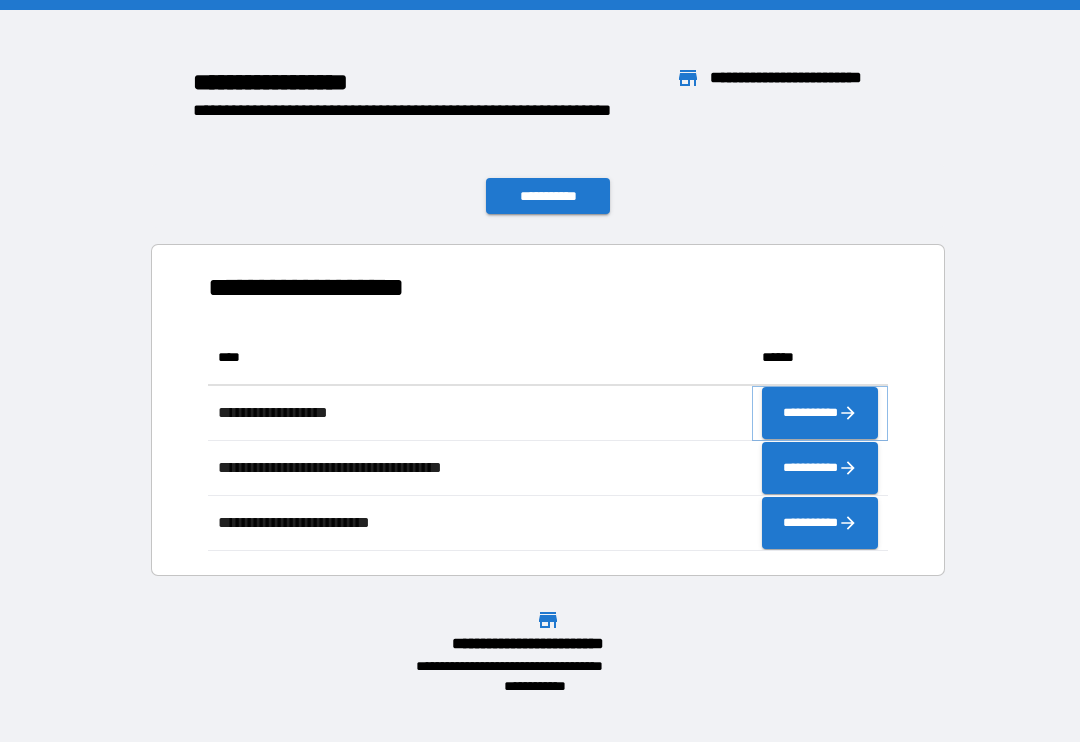 click on "**********" at bounding box center [820, 413] 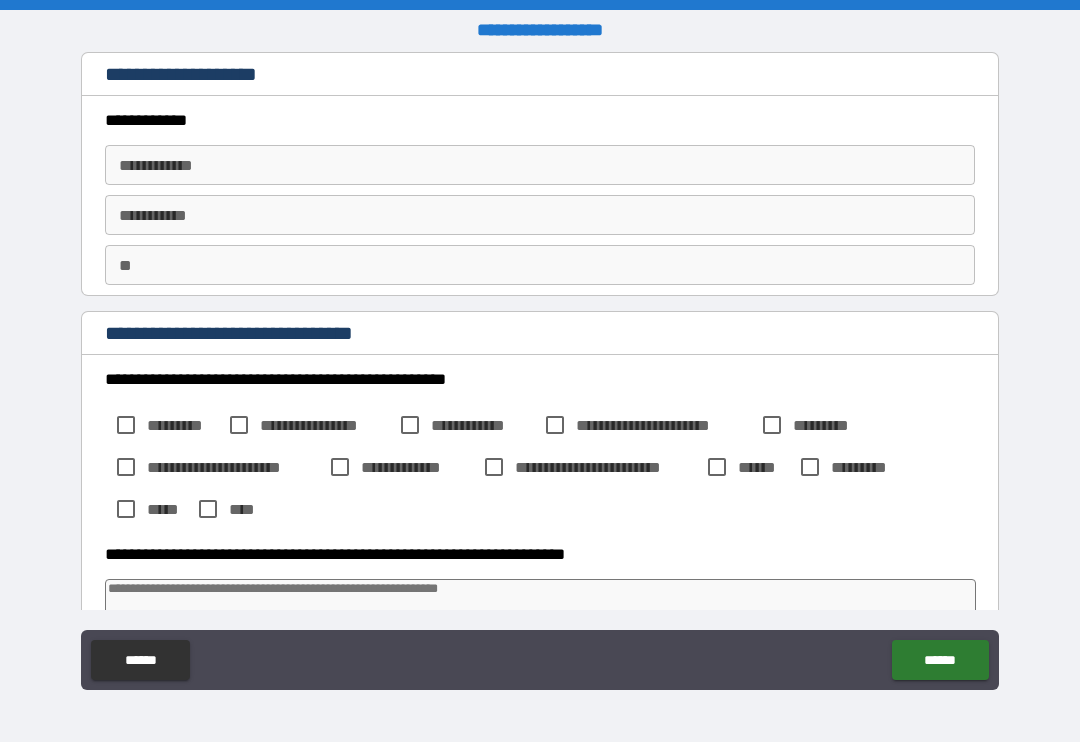 type on "*" 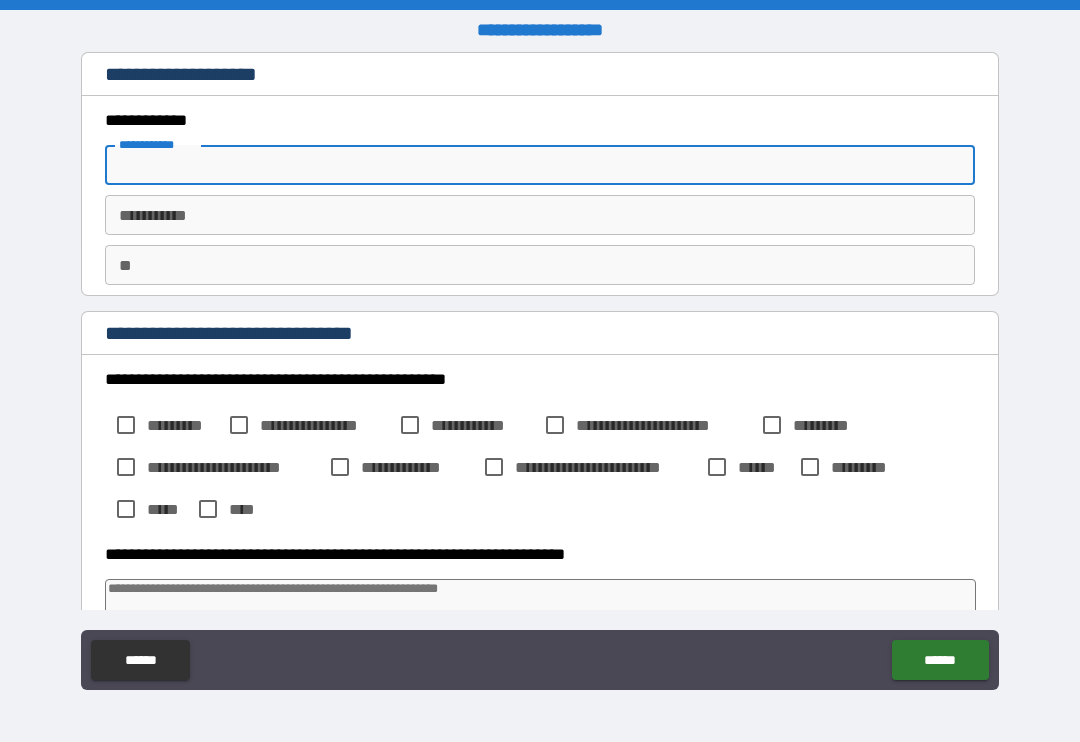 type on "*" 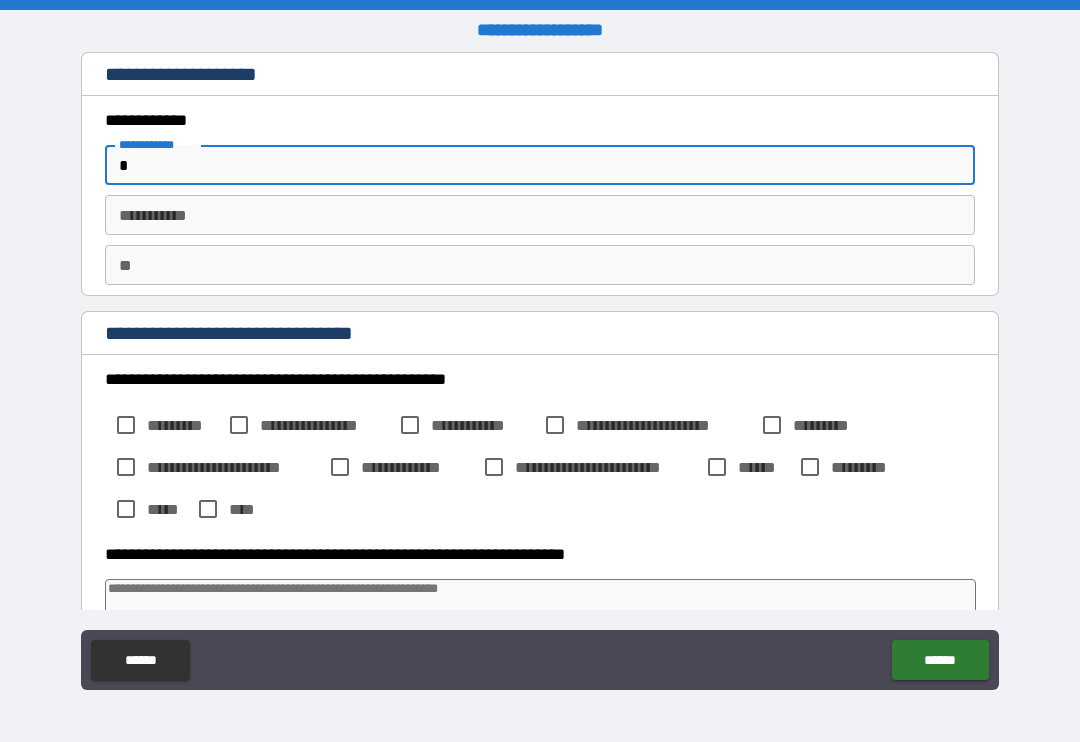 type on "*" 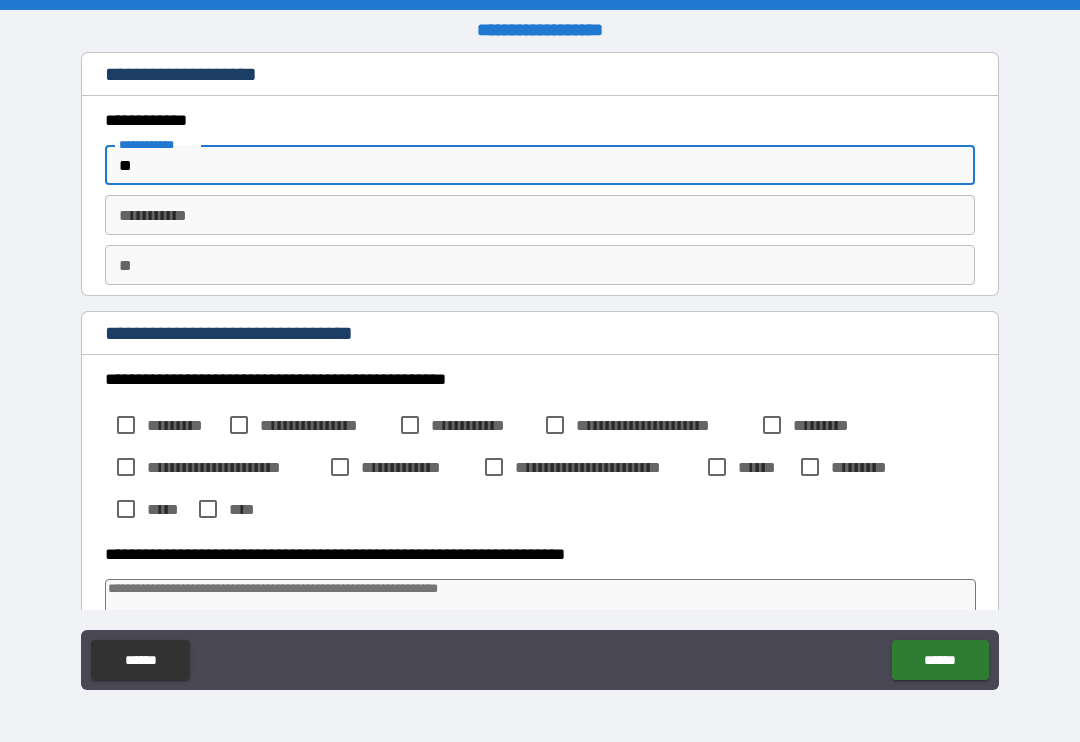 type on "*" 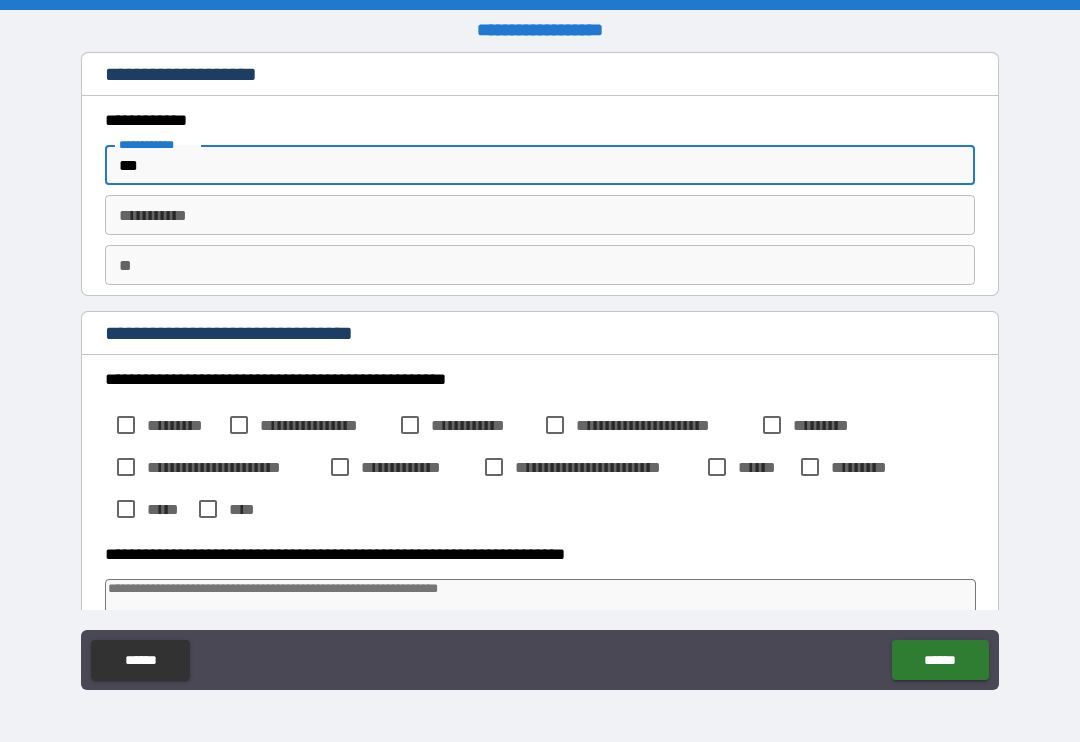type on "*" 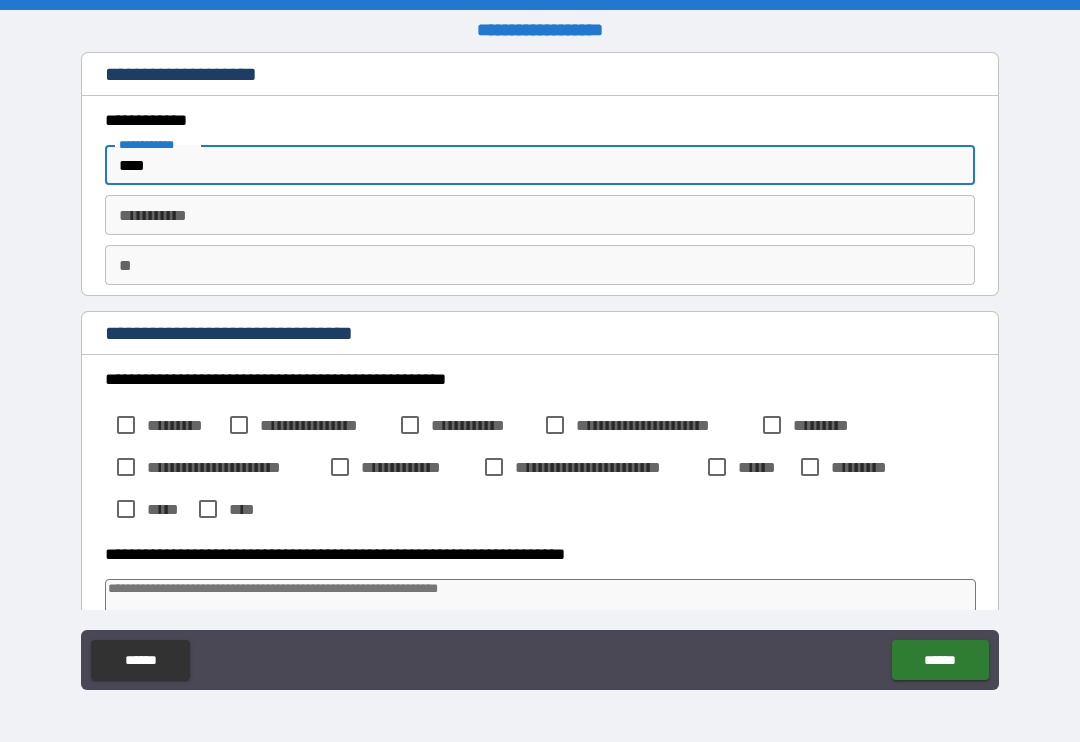 type on "*" 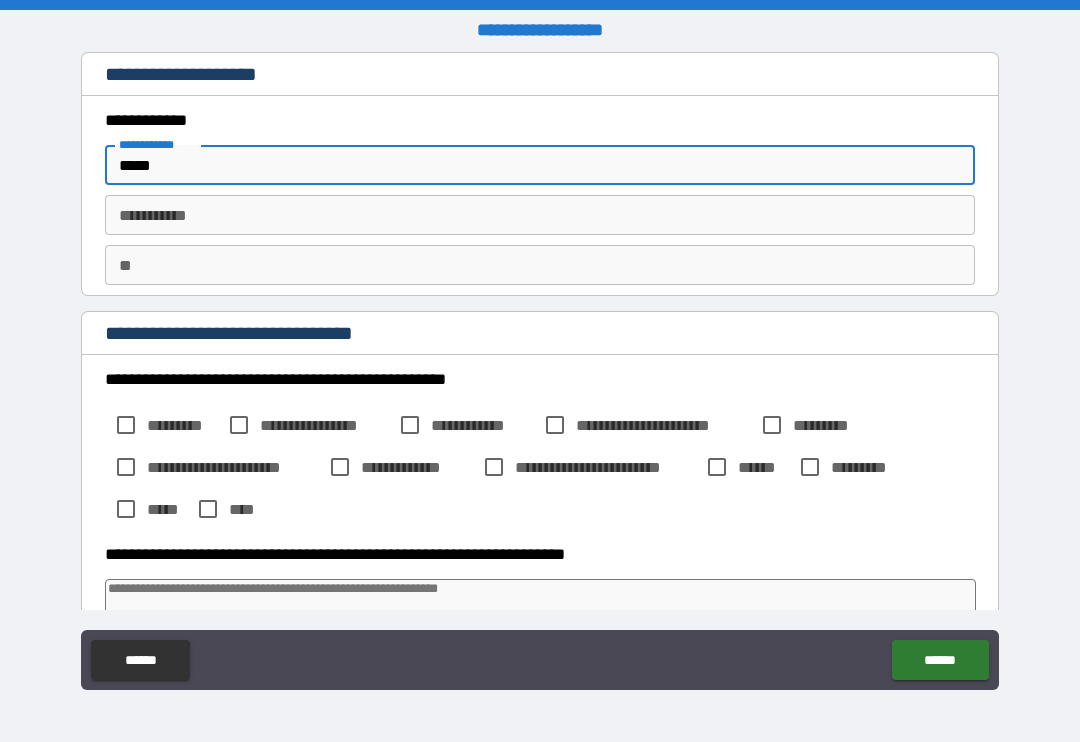 type on "*" 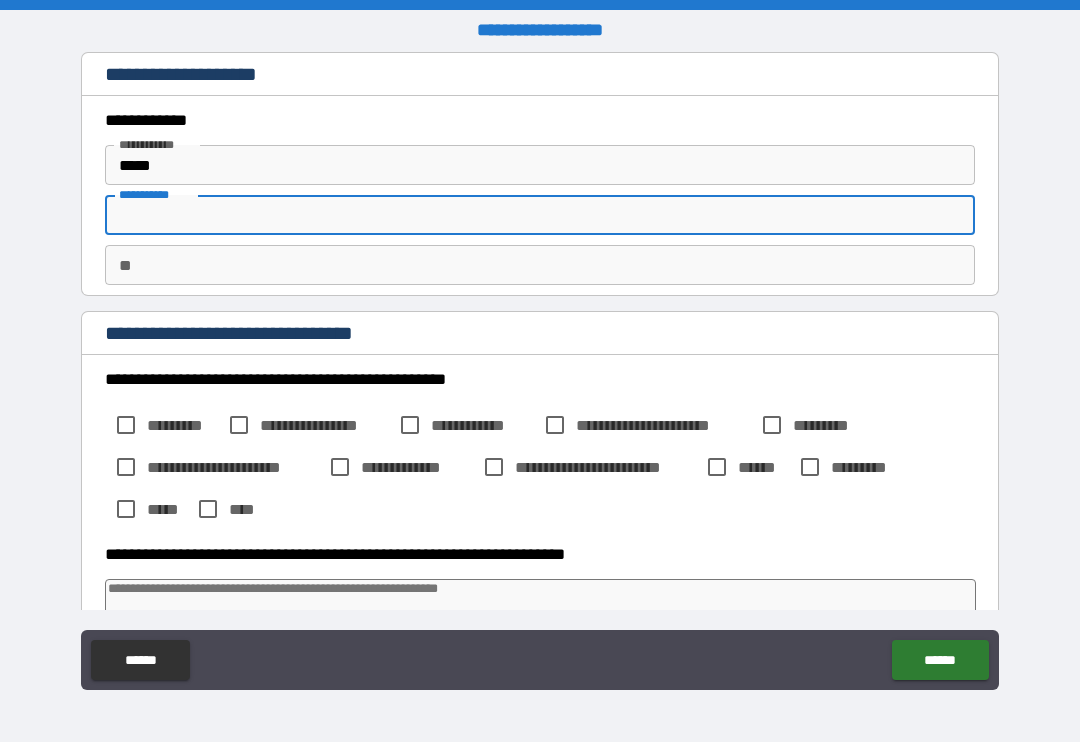 type on "*" 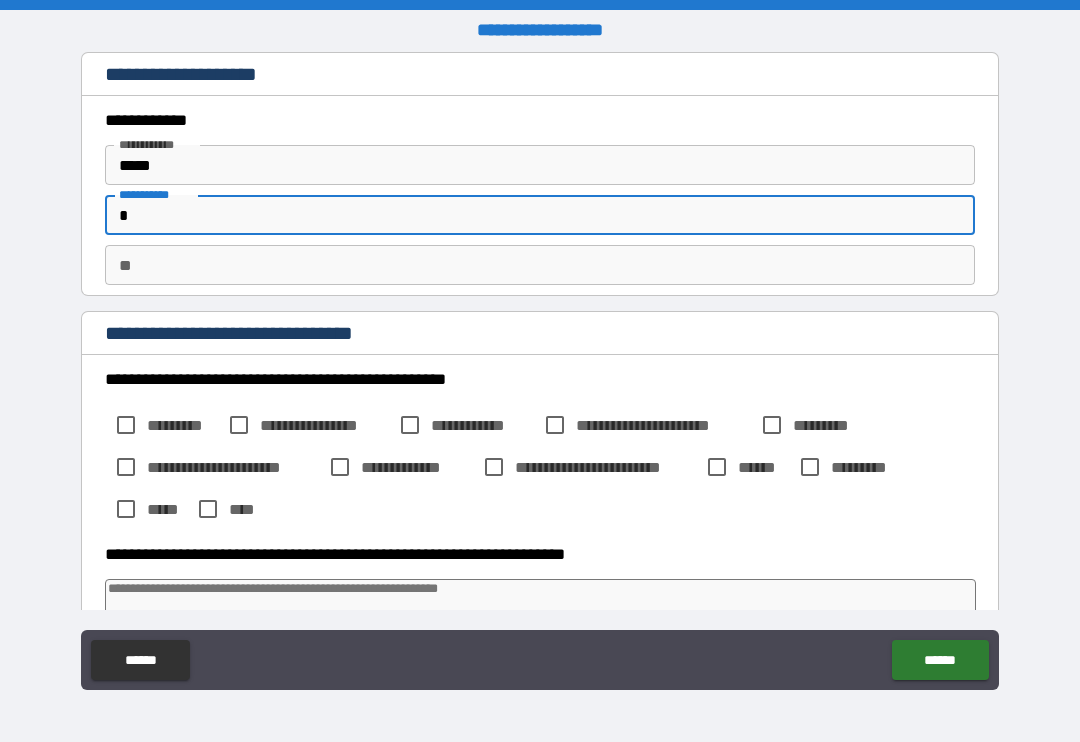 type on "*" 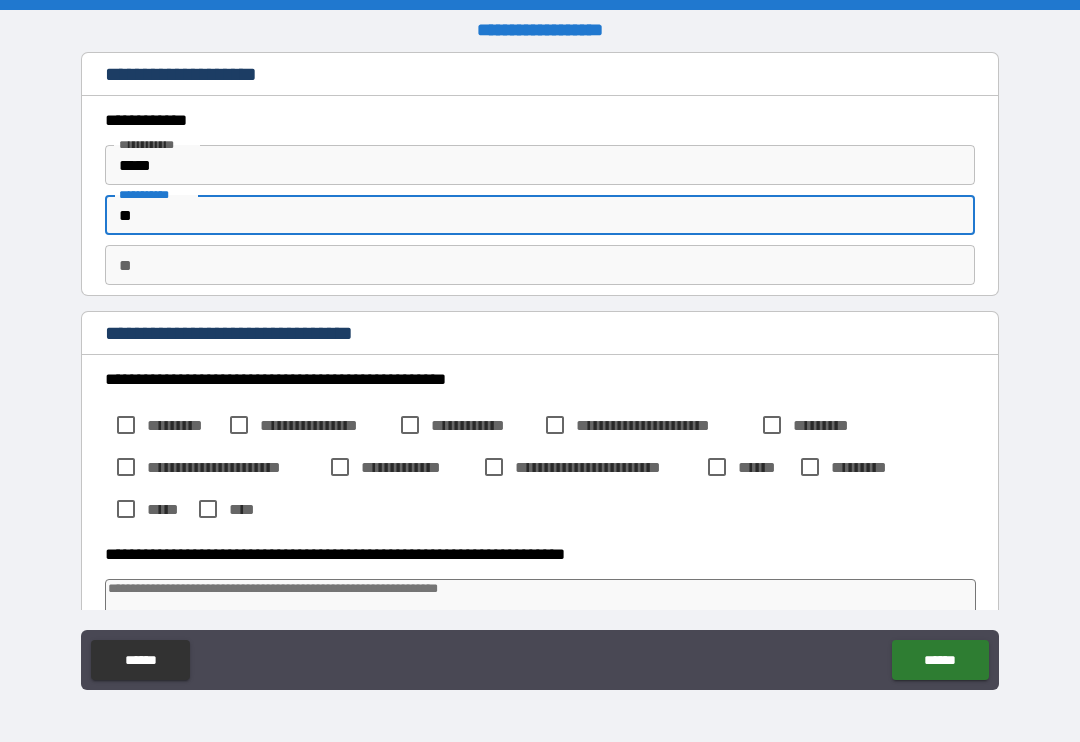 type on "*" 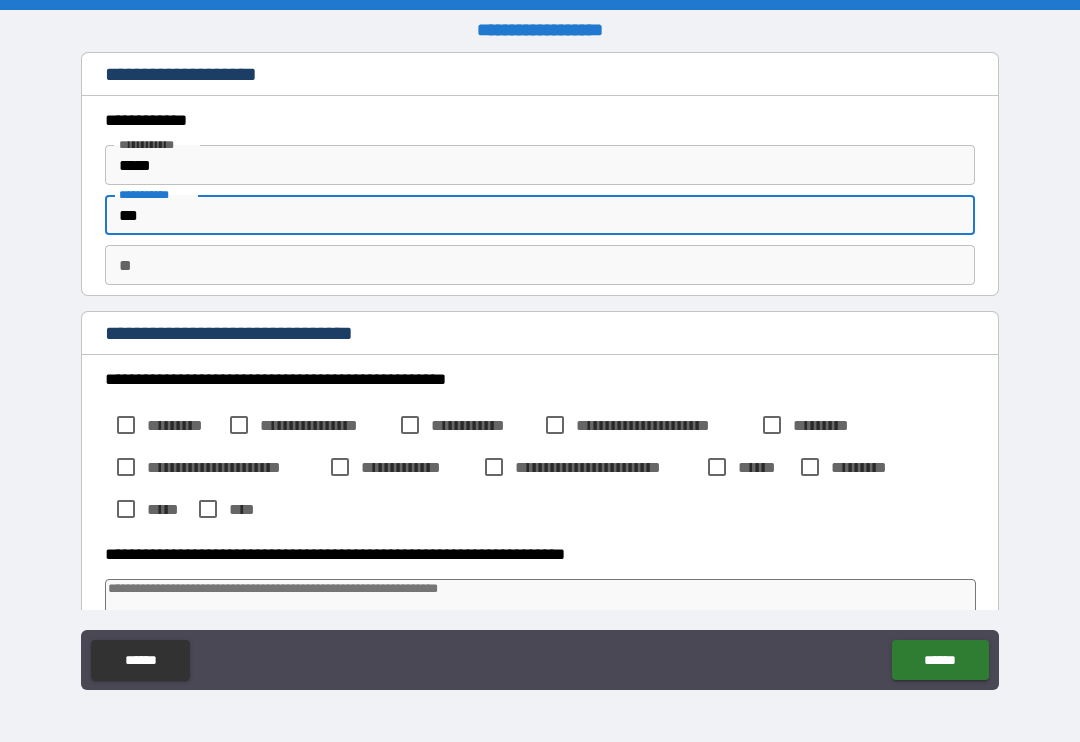 type on "*" 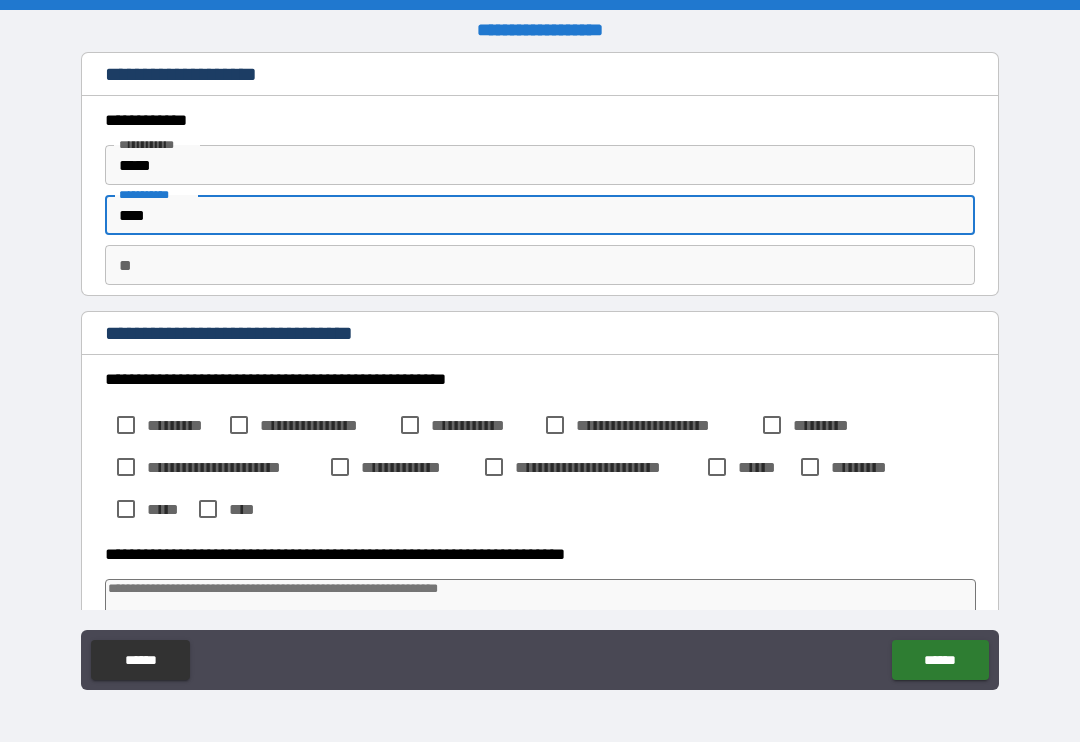 type on "*" 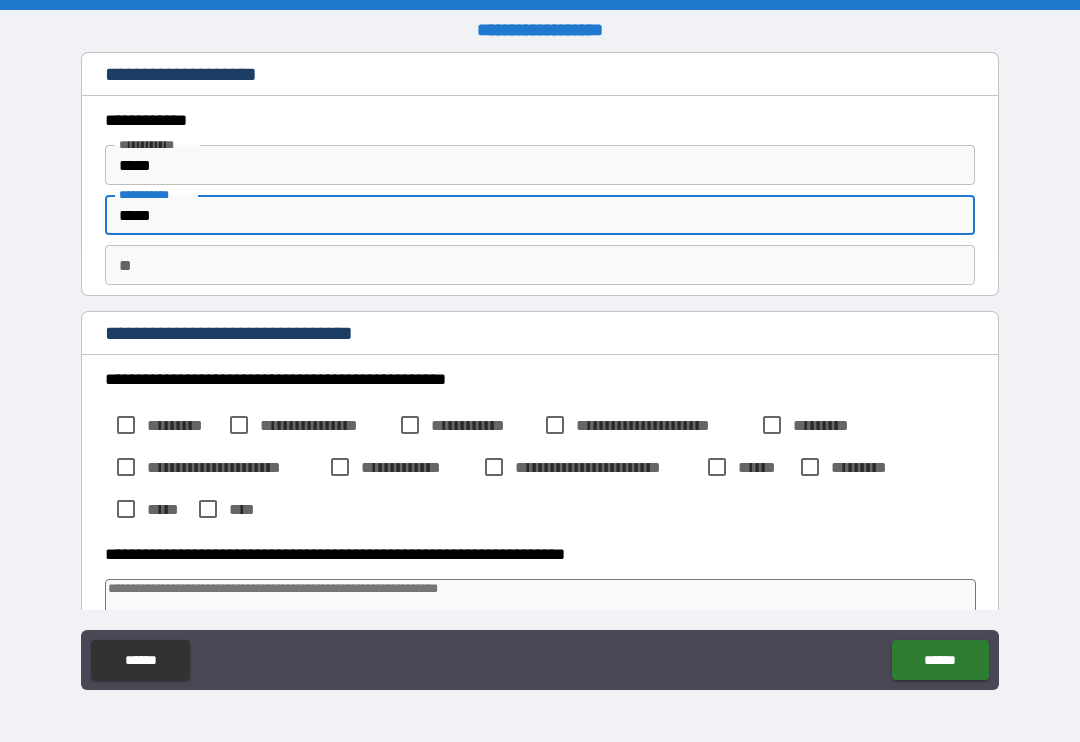 type on "*" 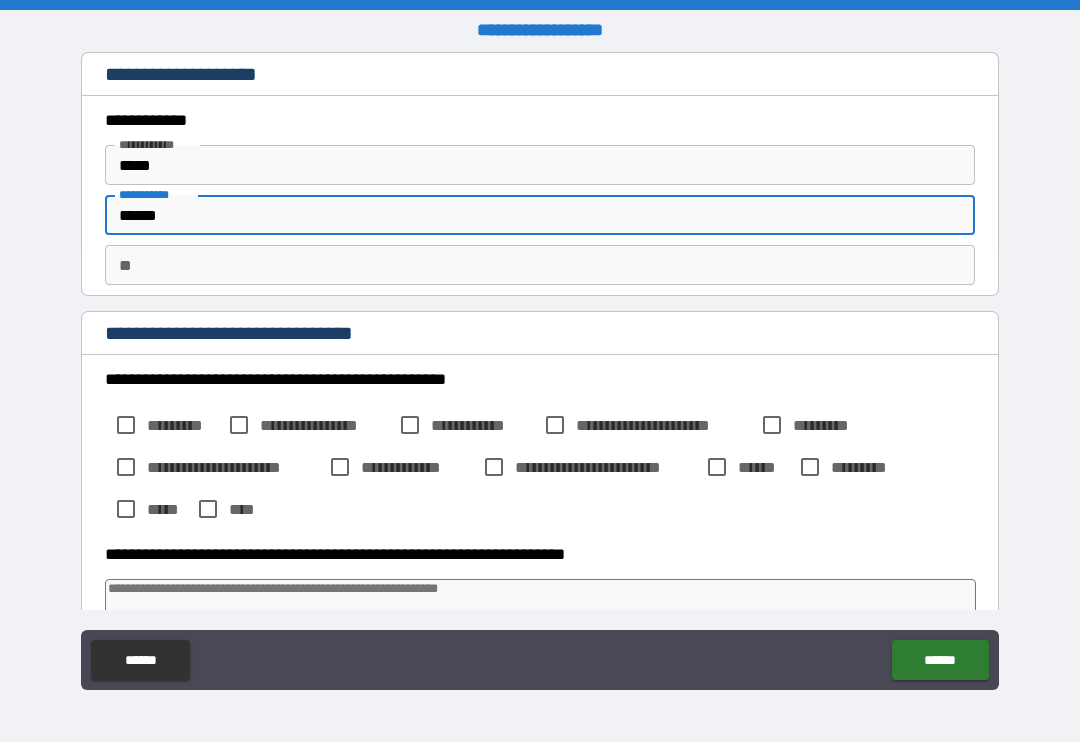 type on "*" 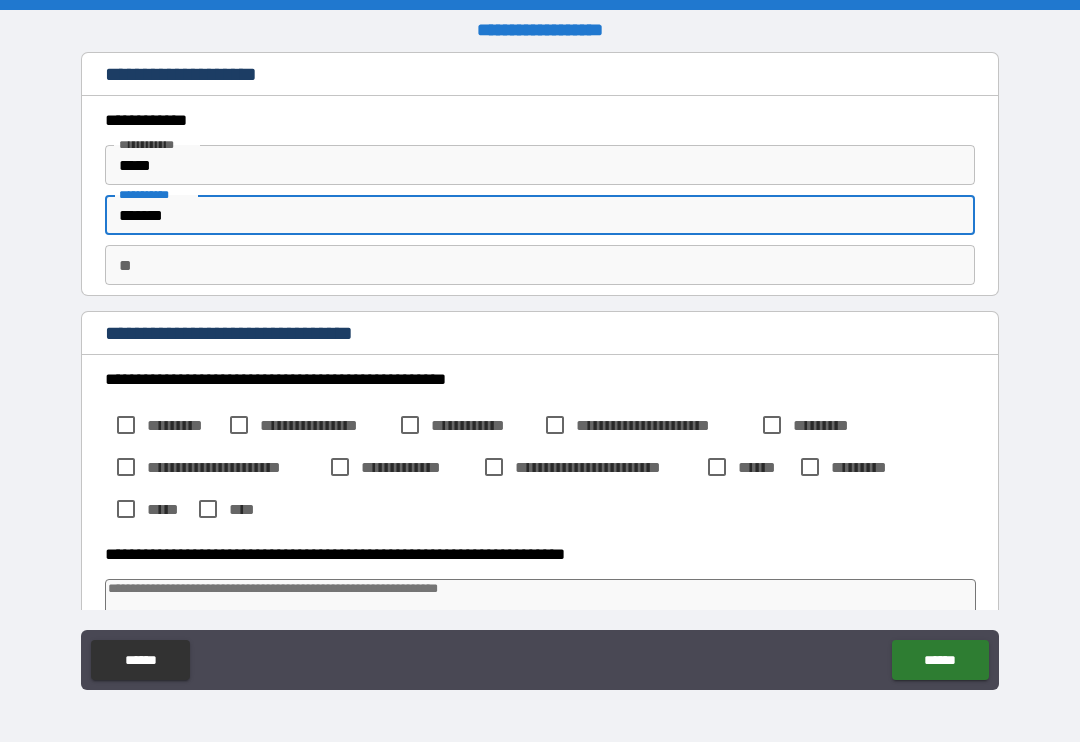 type on "*" 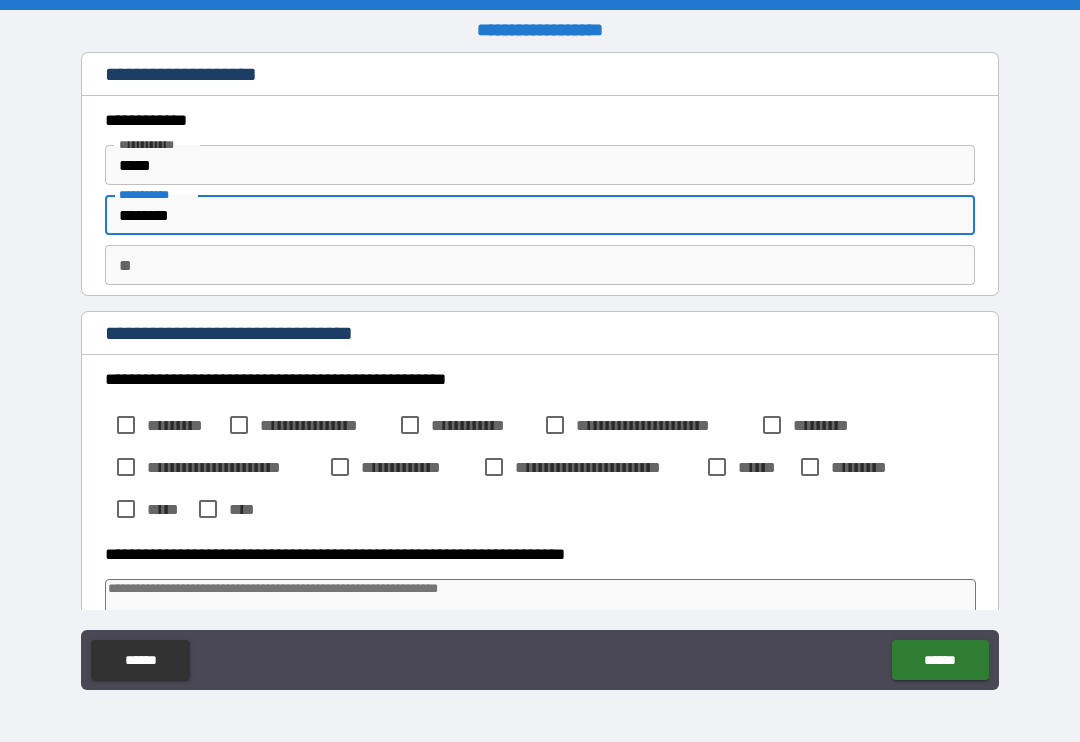 type on "*" 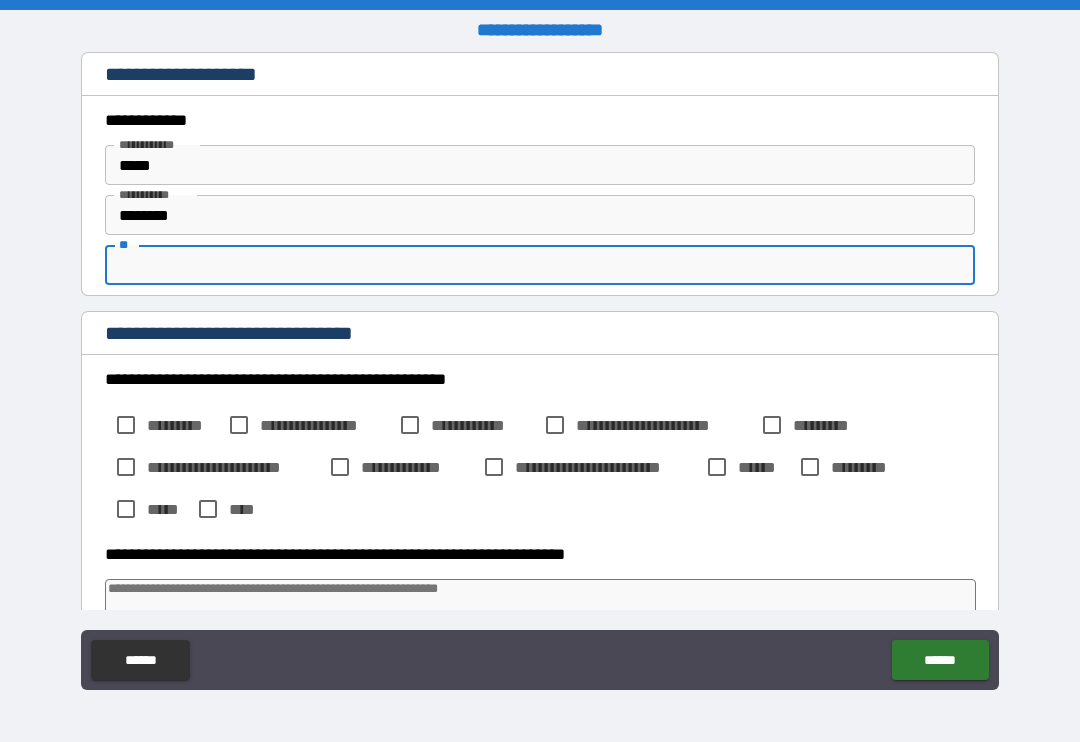 type on "*" 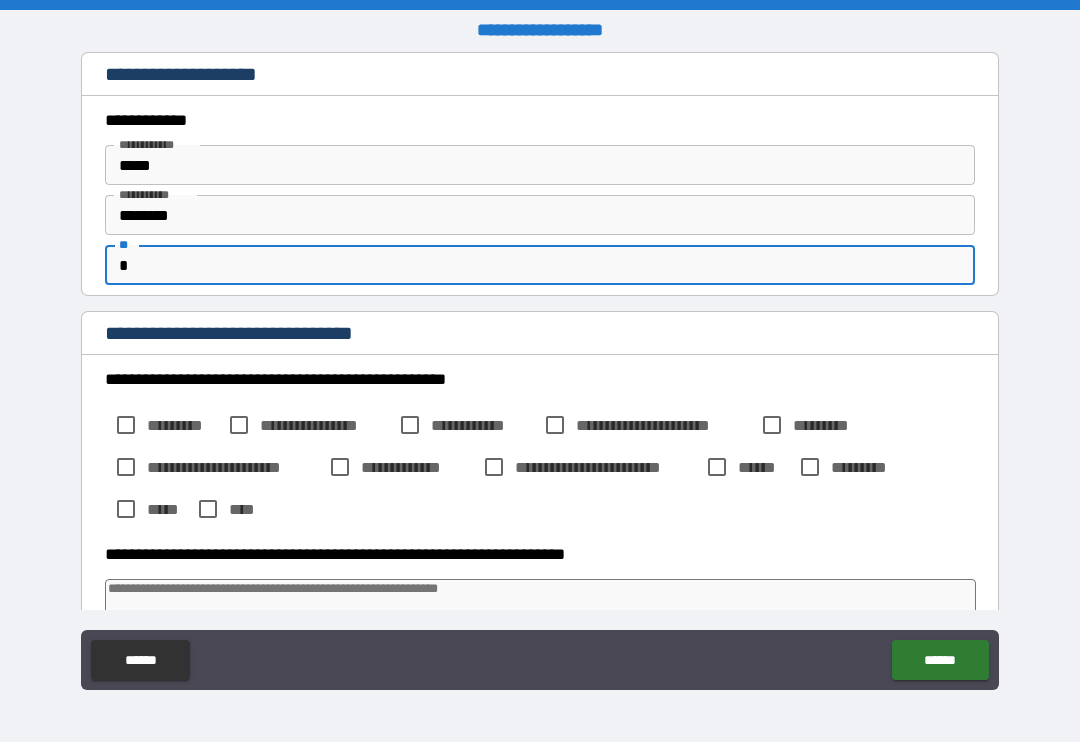 type on "*" 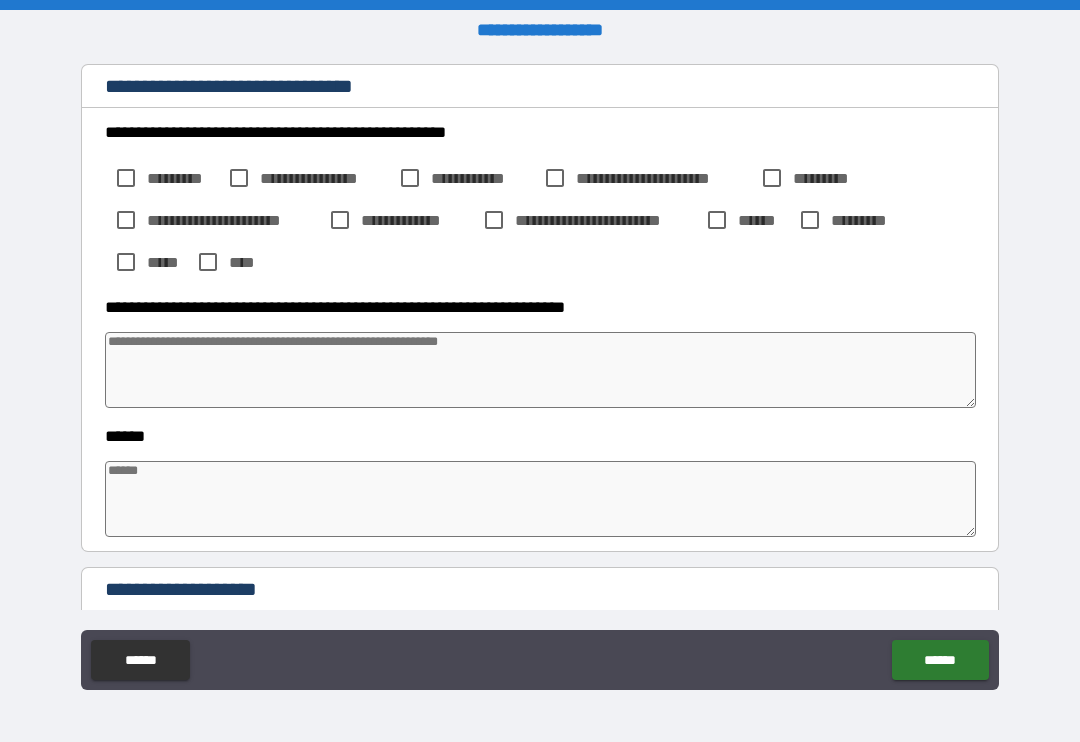 scroll, scrollTop: 261, scrollLeft: 0, axis: vertical 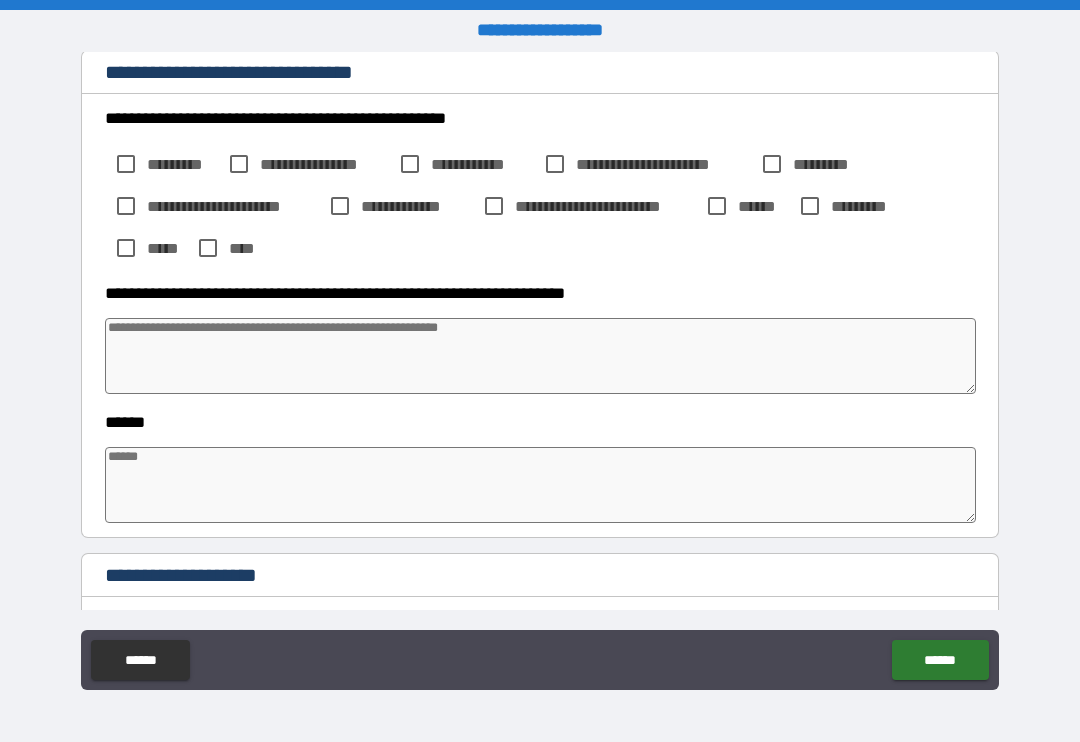type on "*" 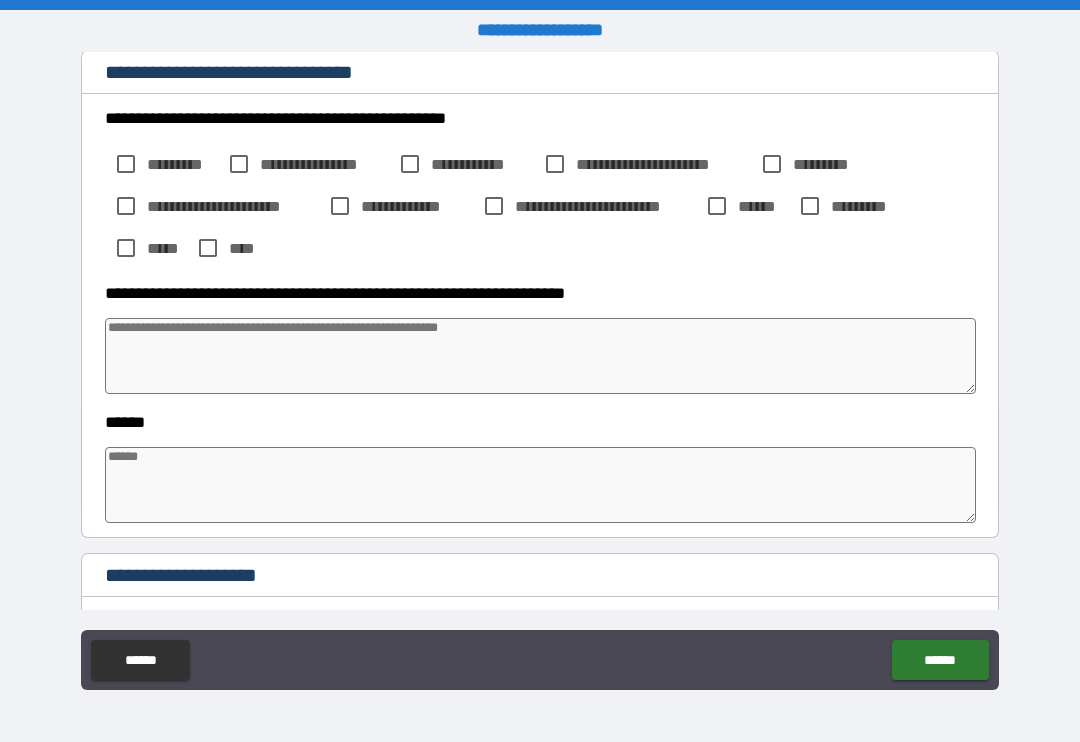 type on "*" 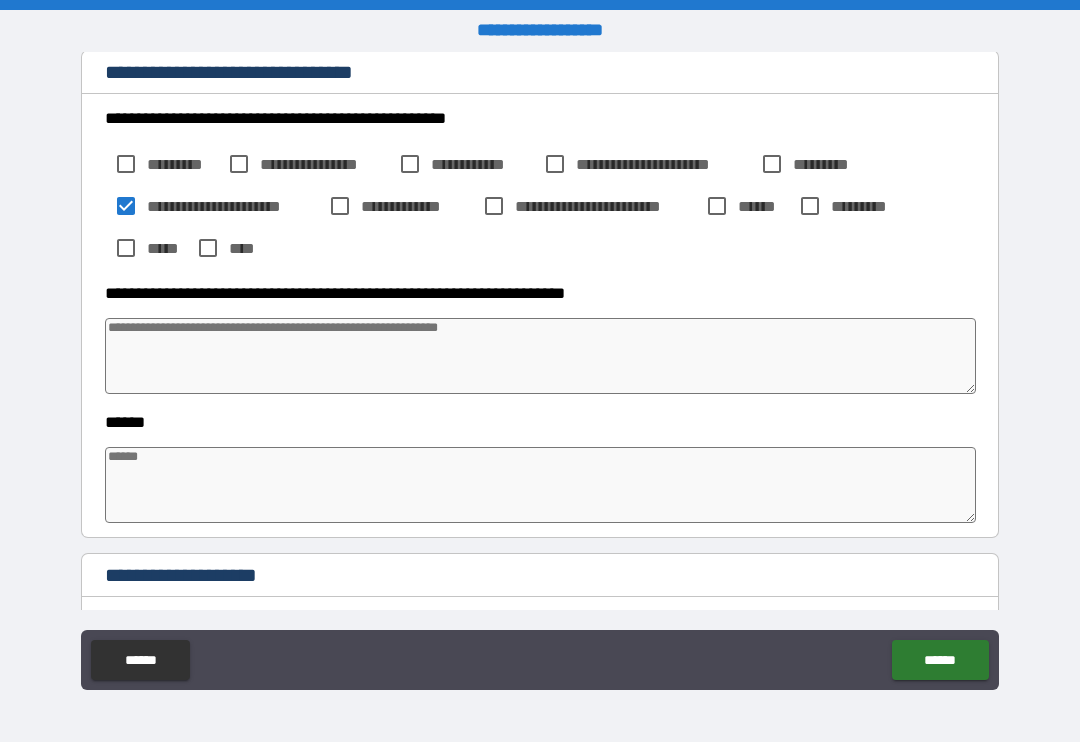 type on "*" 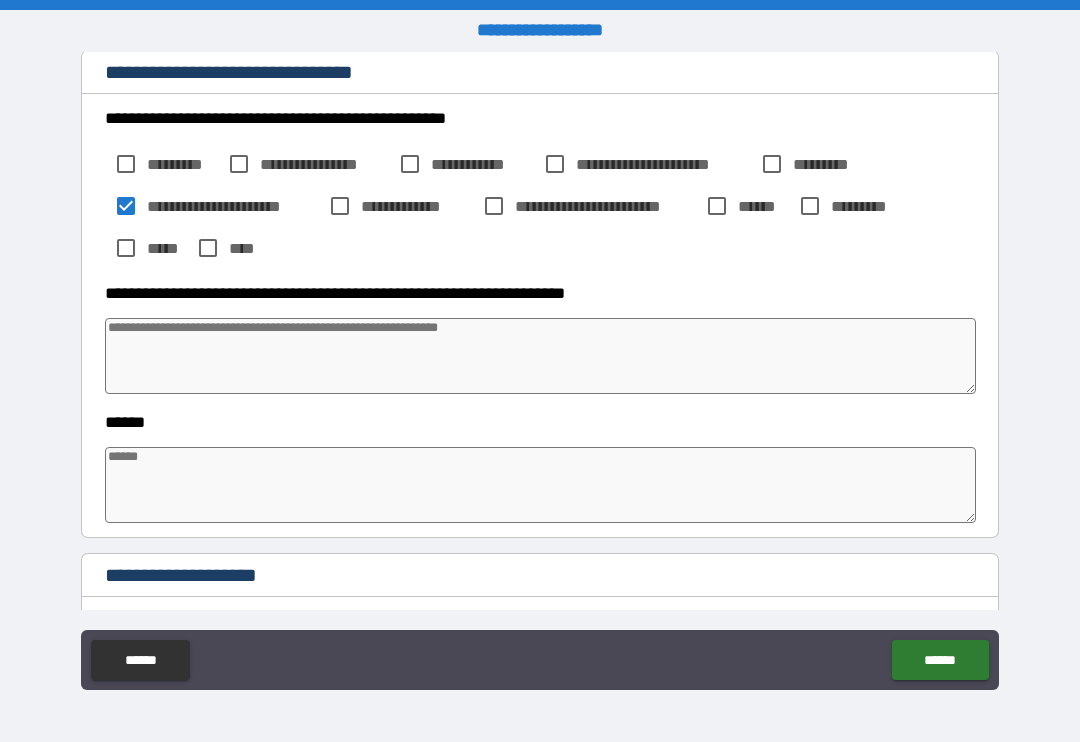 type on "*" 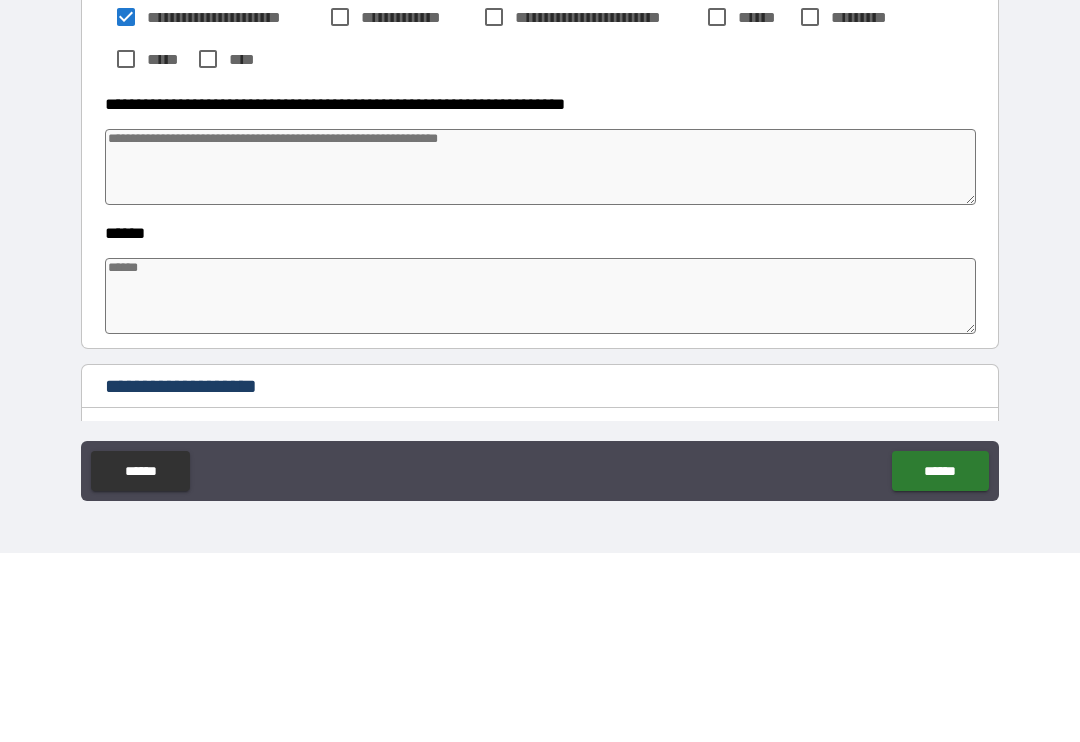 type on "*" 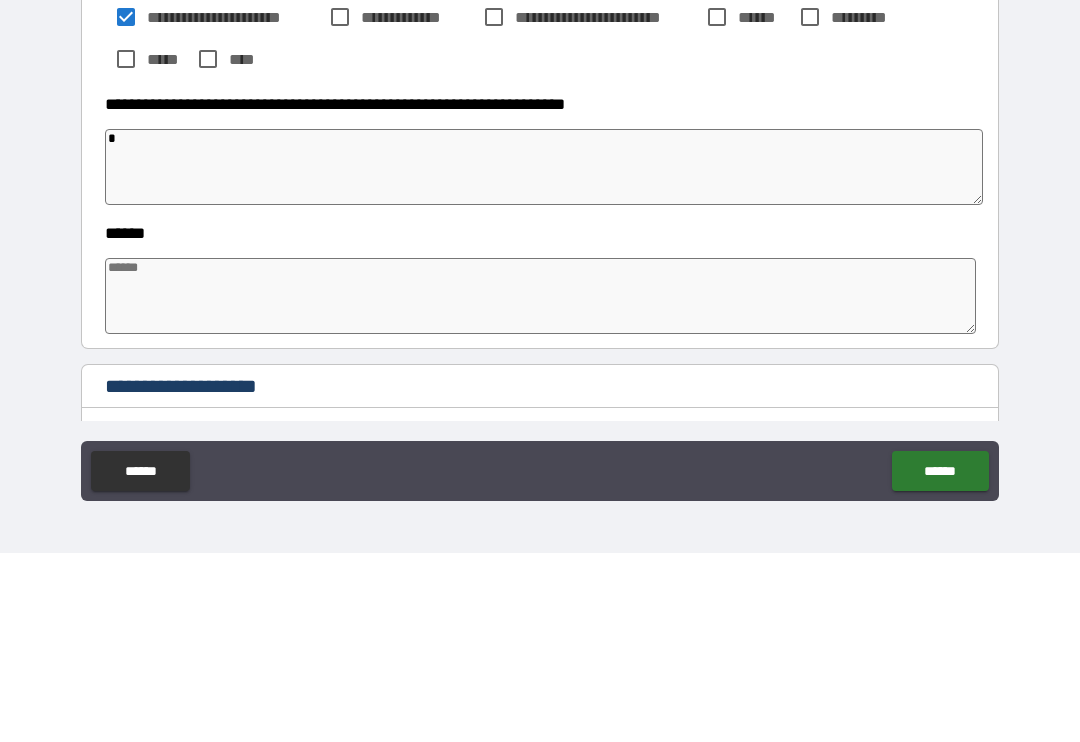 type on "*" 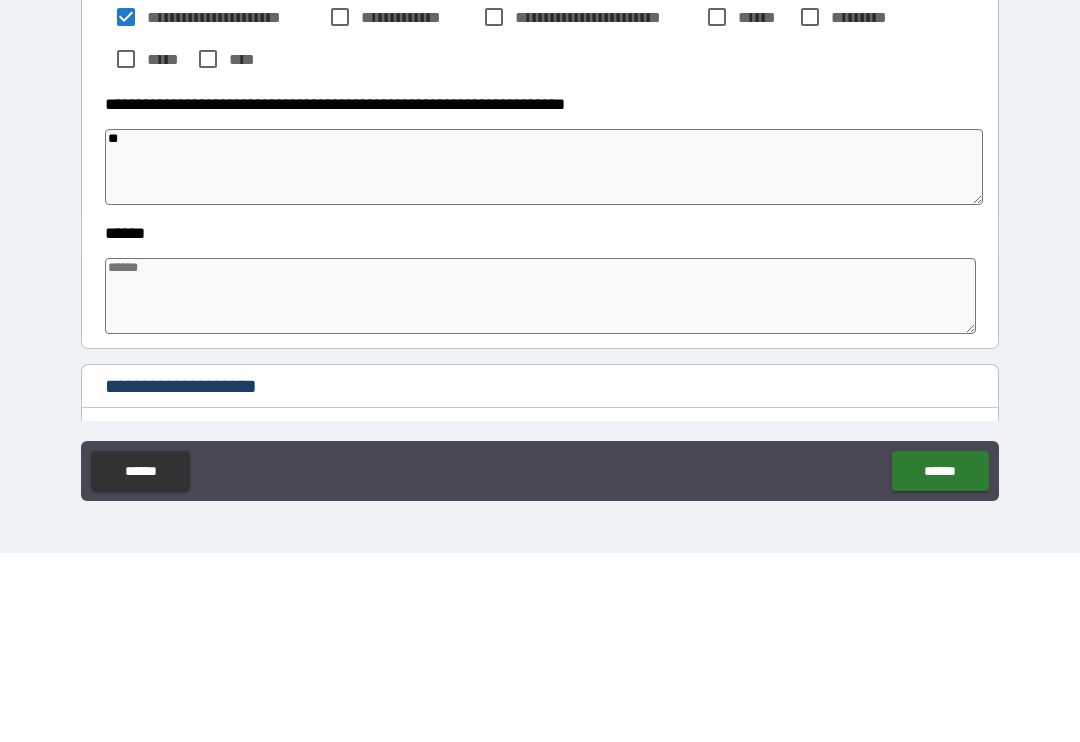type on "*" 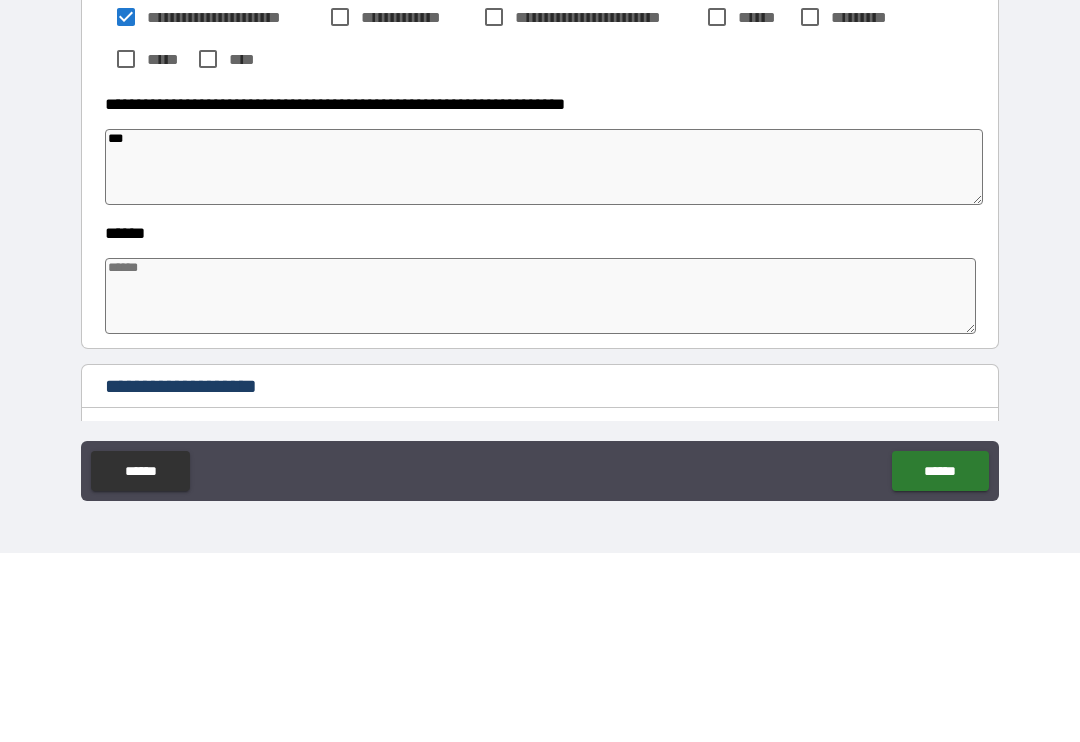 type on "*" 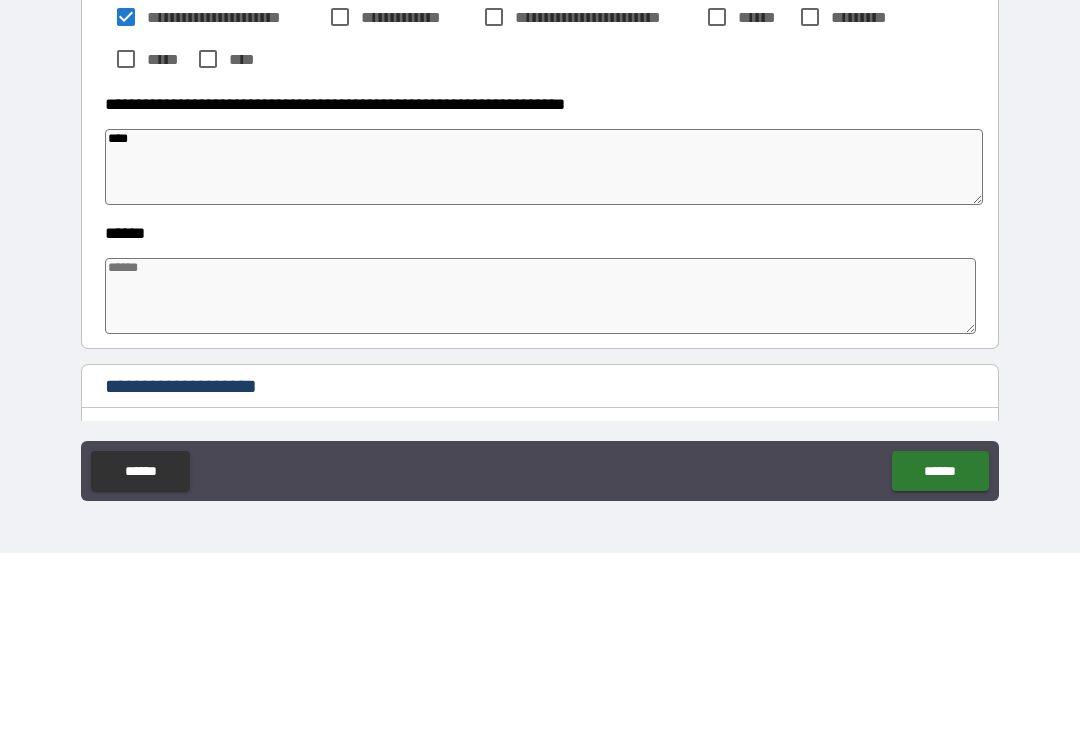 type on "*" 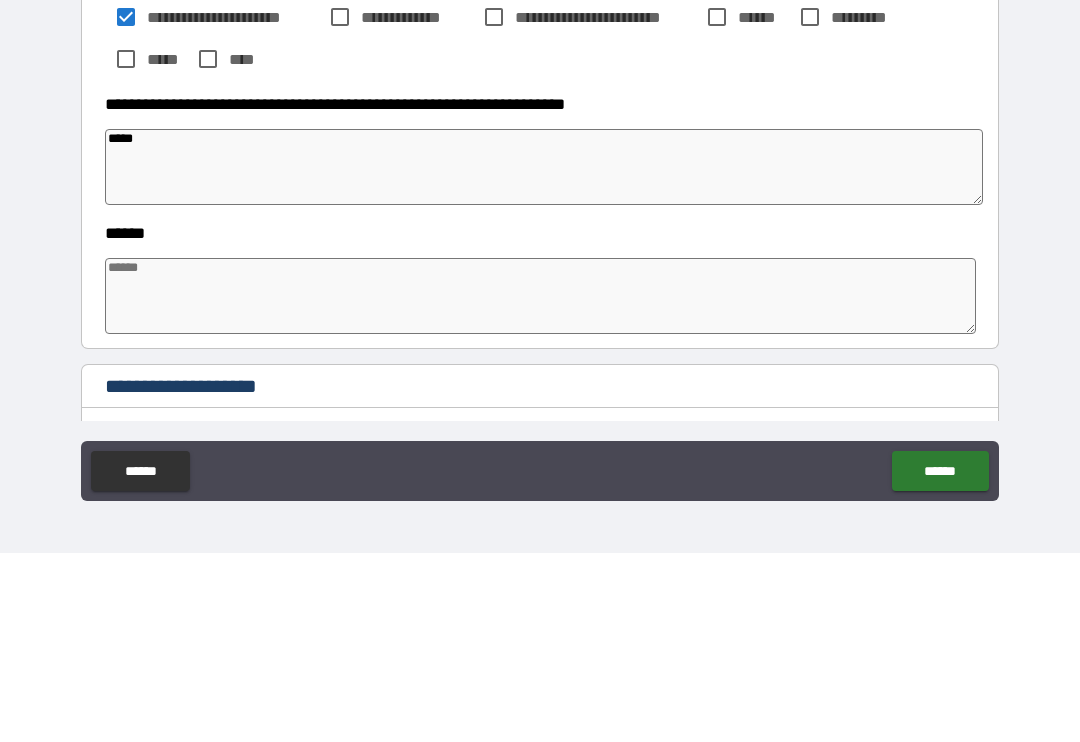 type on "*" 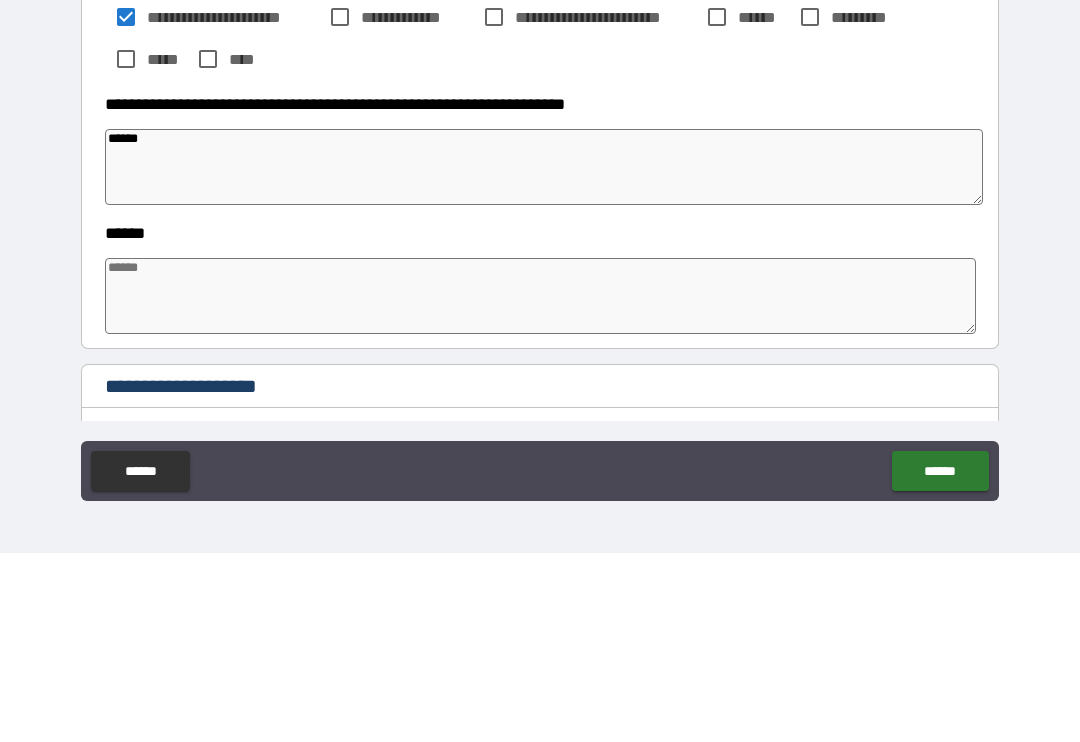 type on "*" 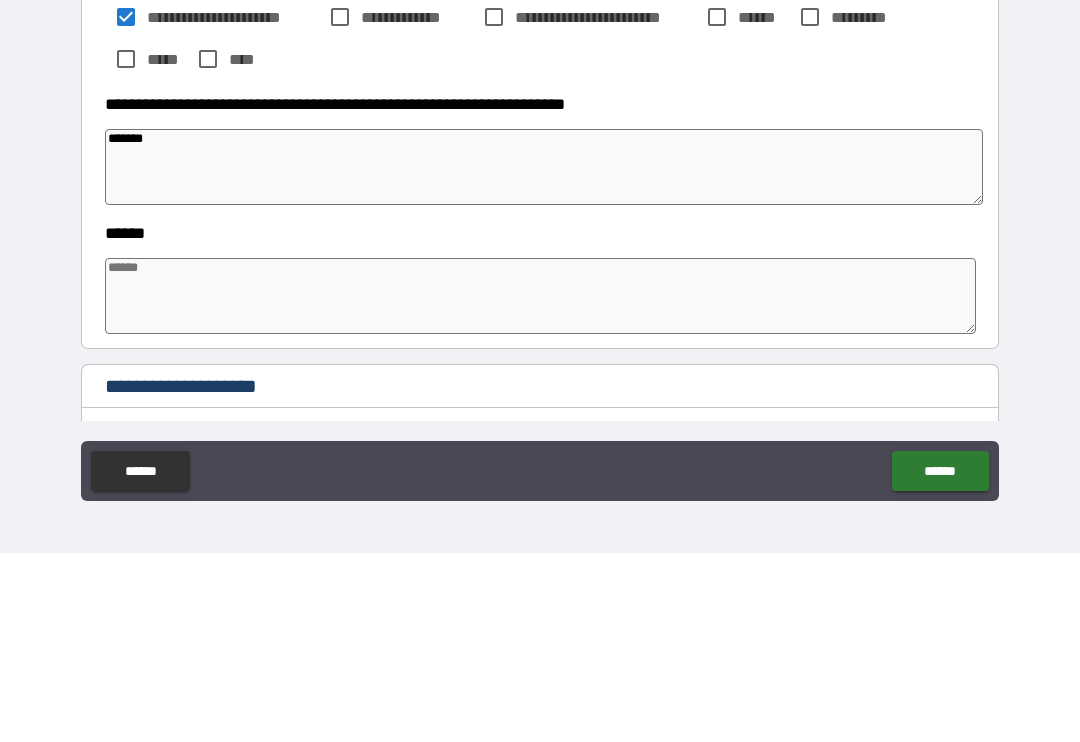 type on "*" 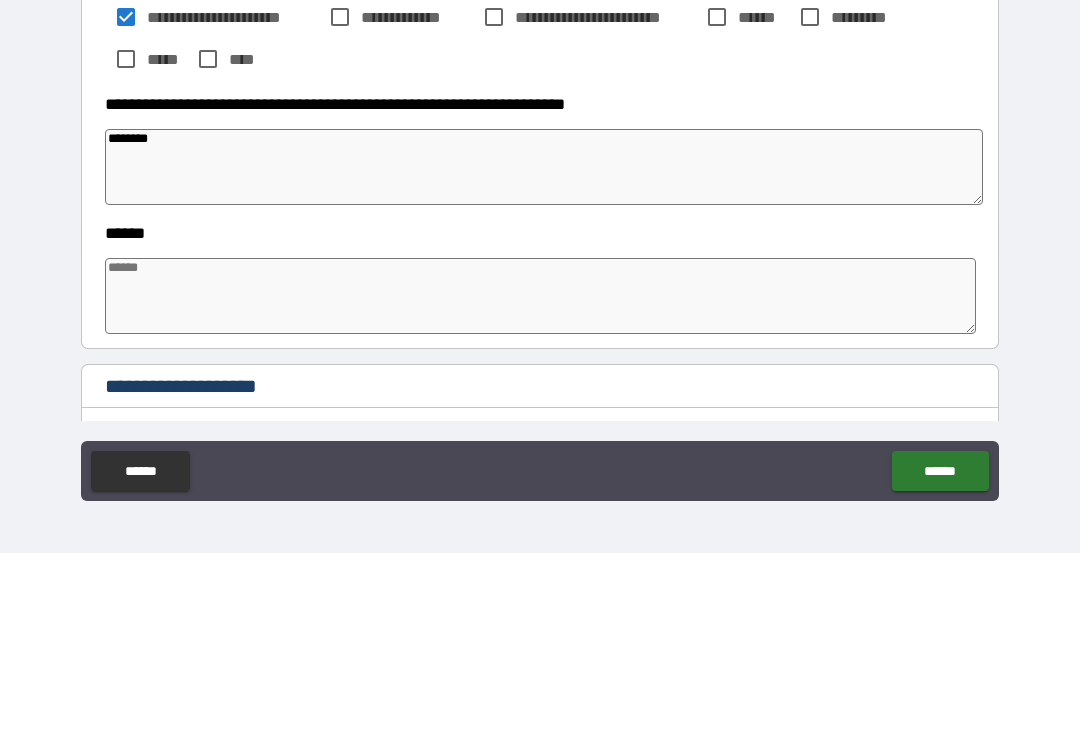 type on "*" 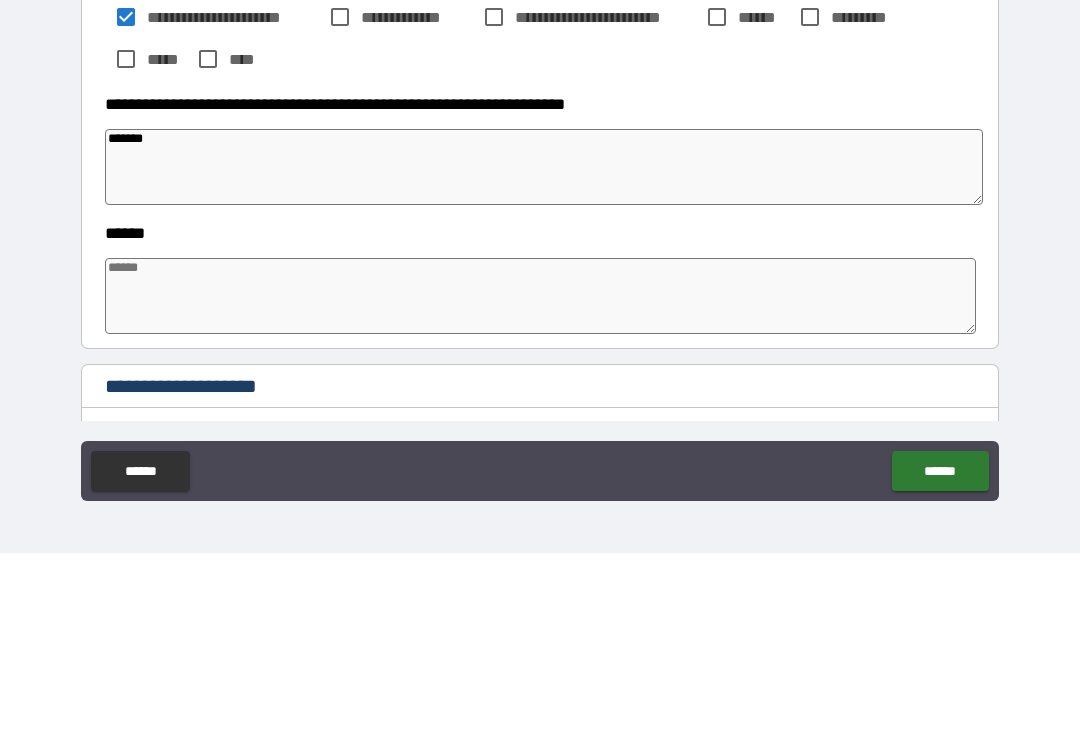 type on "*" 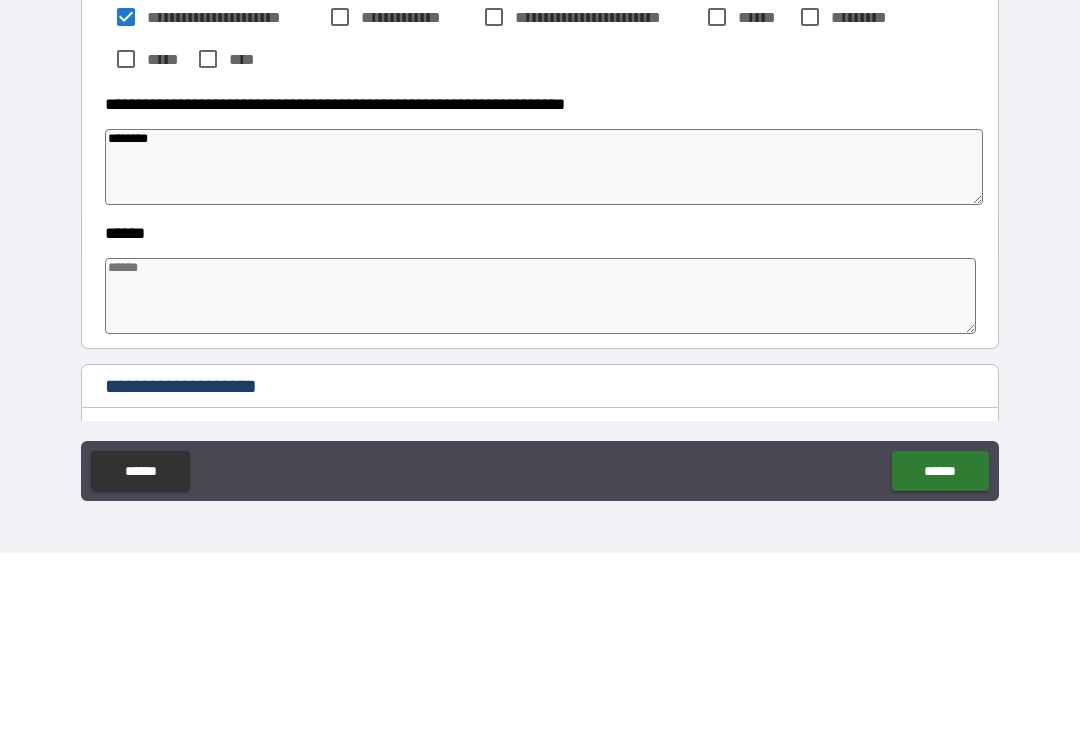 type on "*" 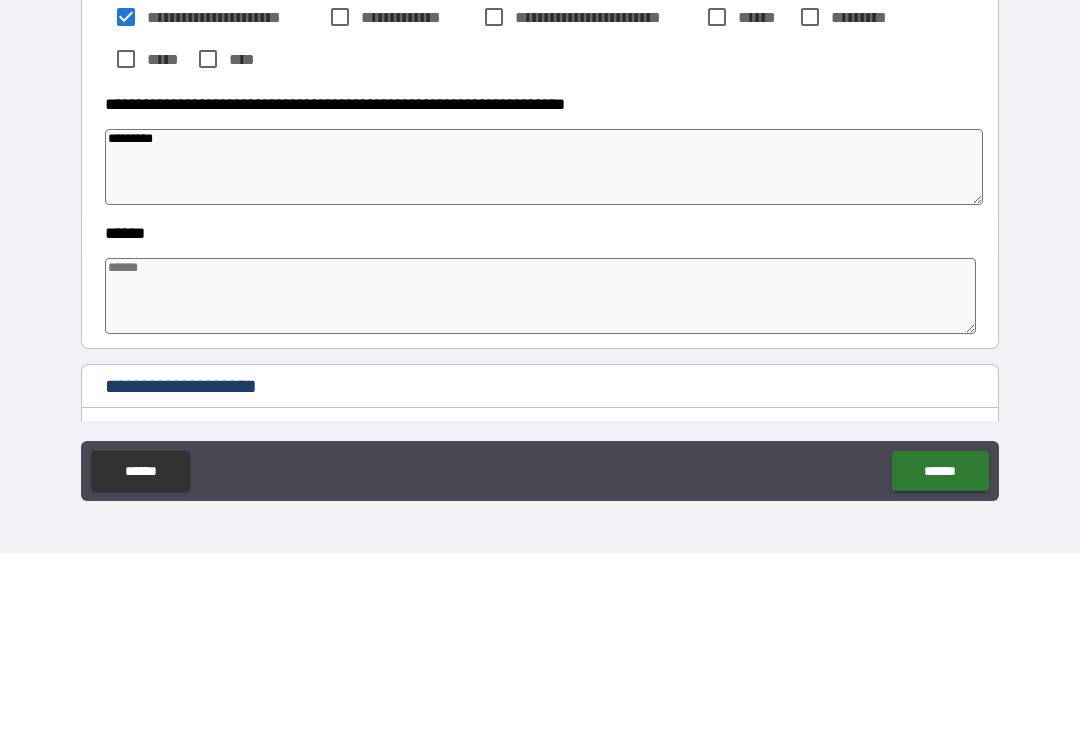 type on "*" 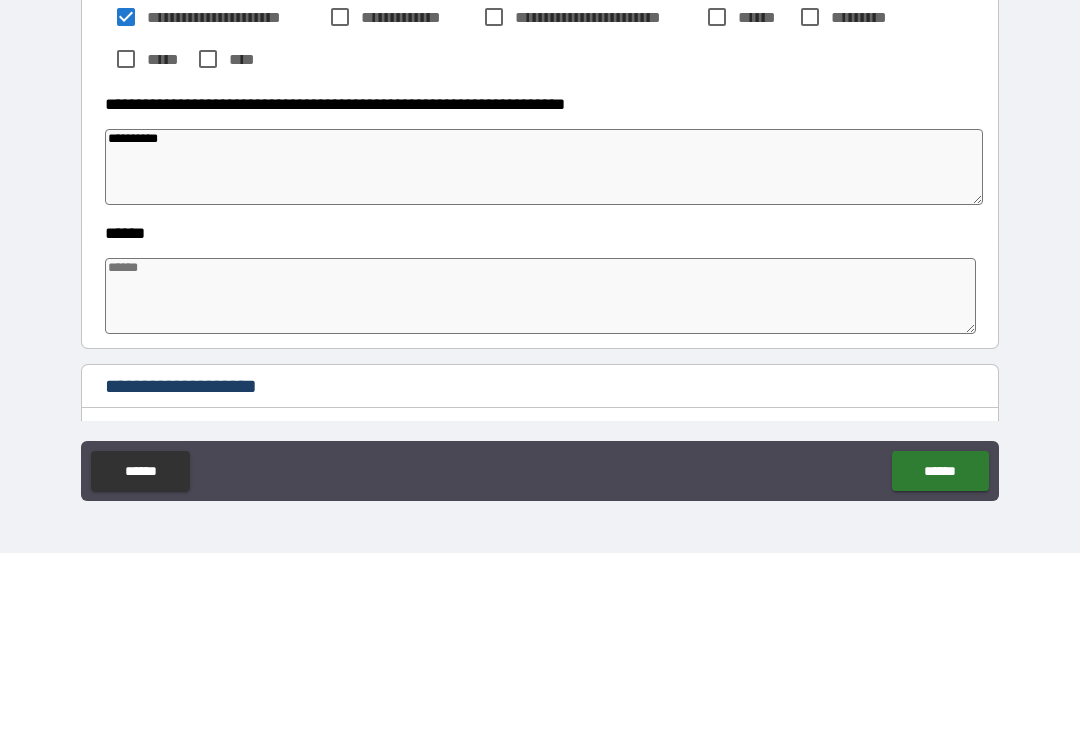 type on "*" 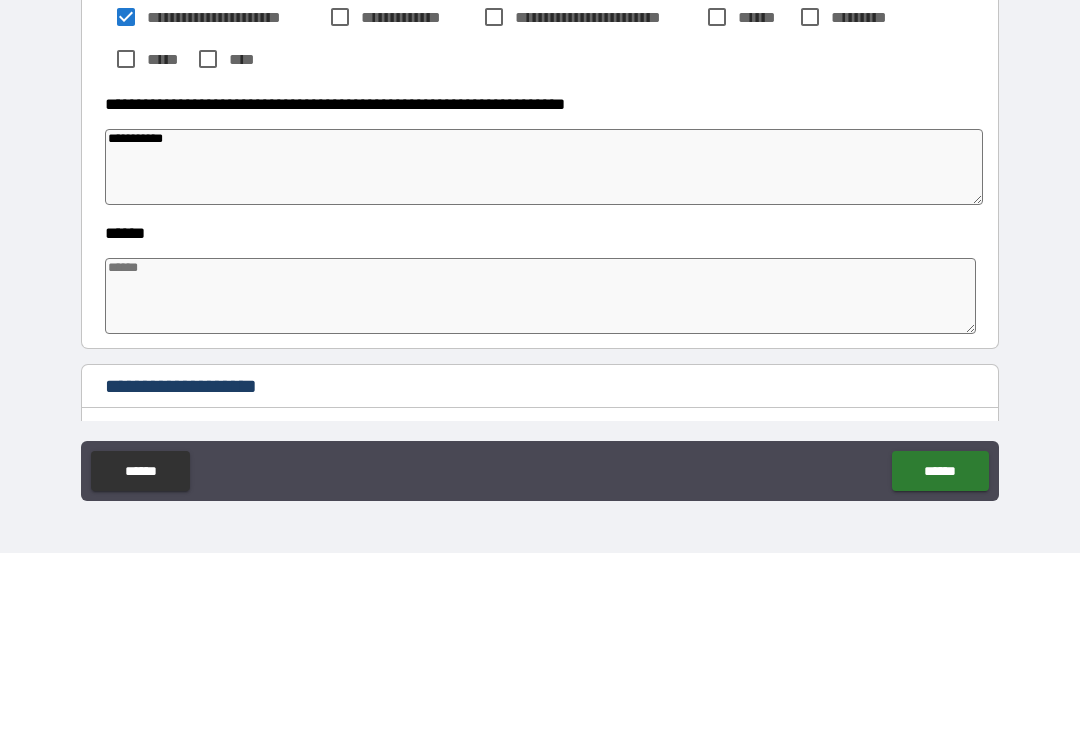 type on "**********" 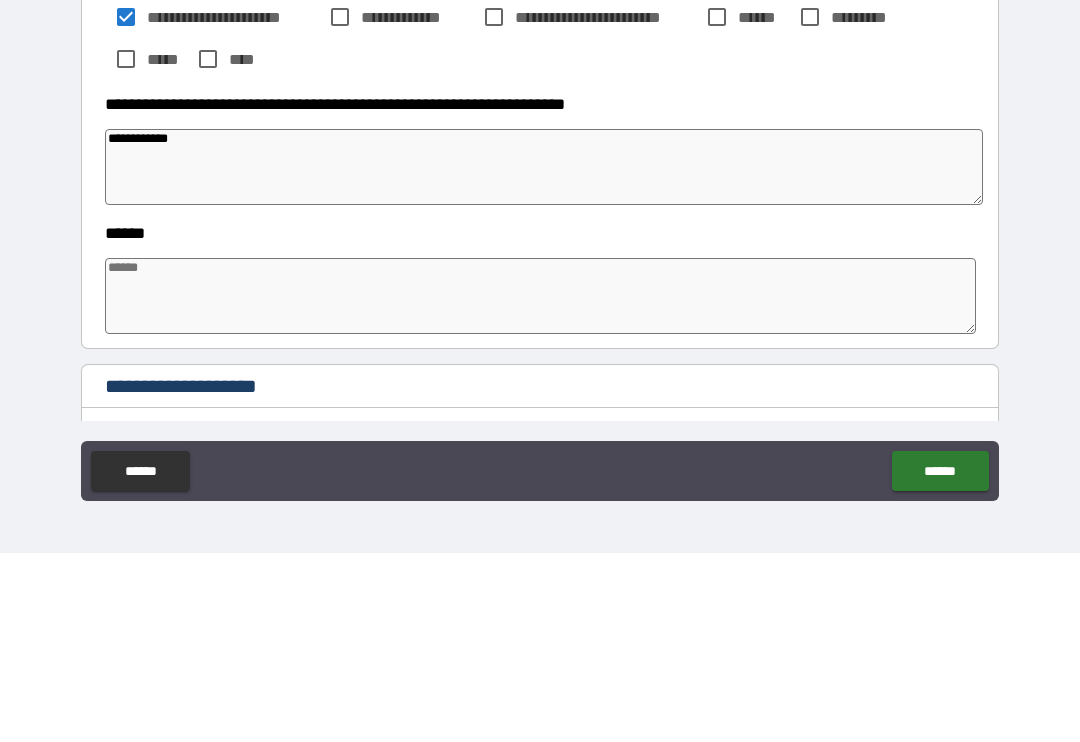type on "*" 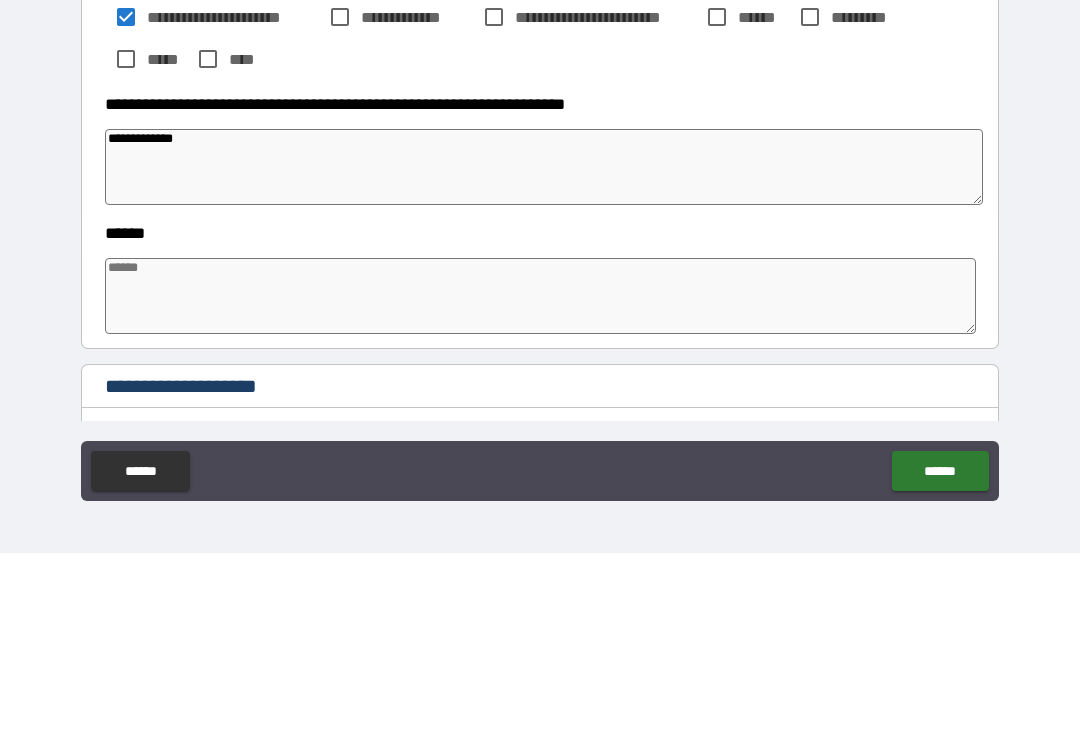 type on "*" 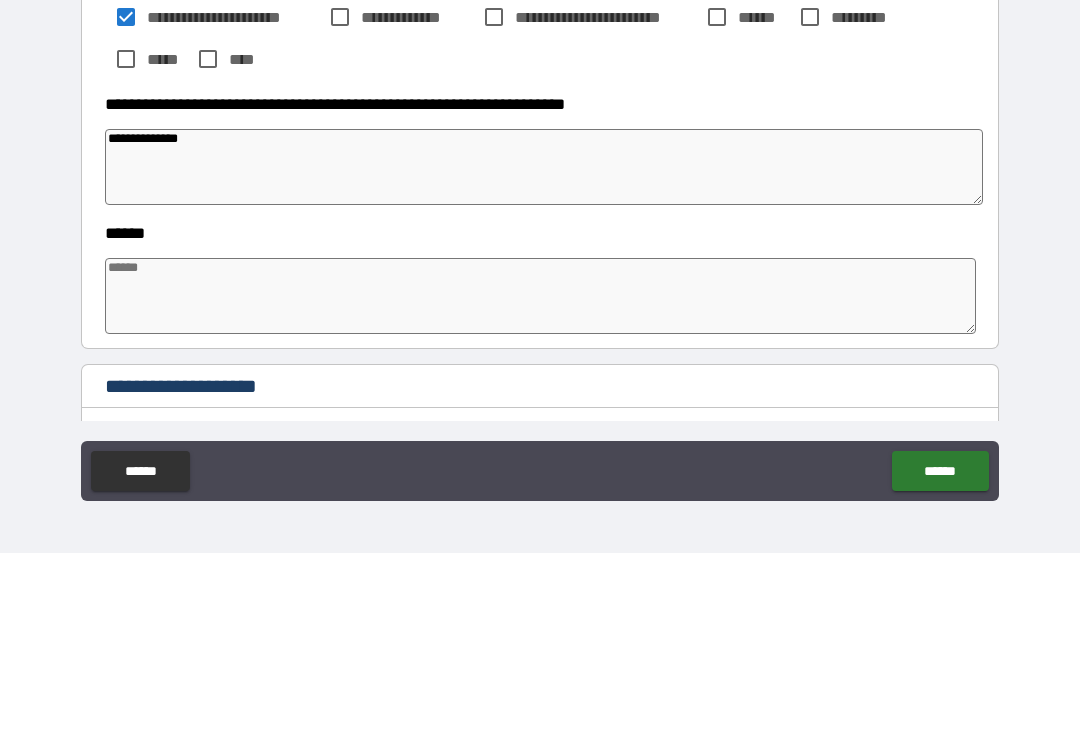 type on "*" 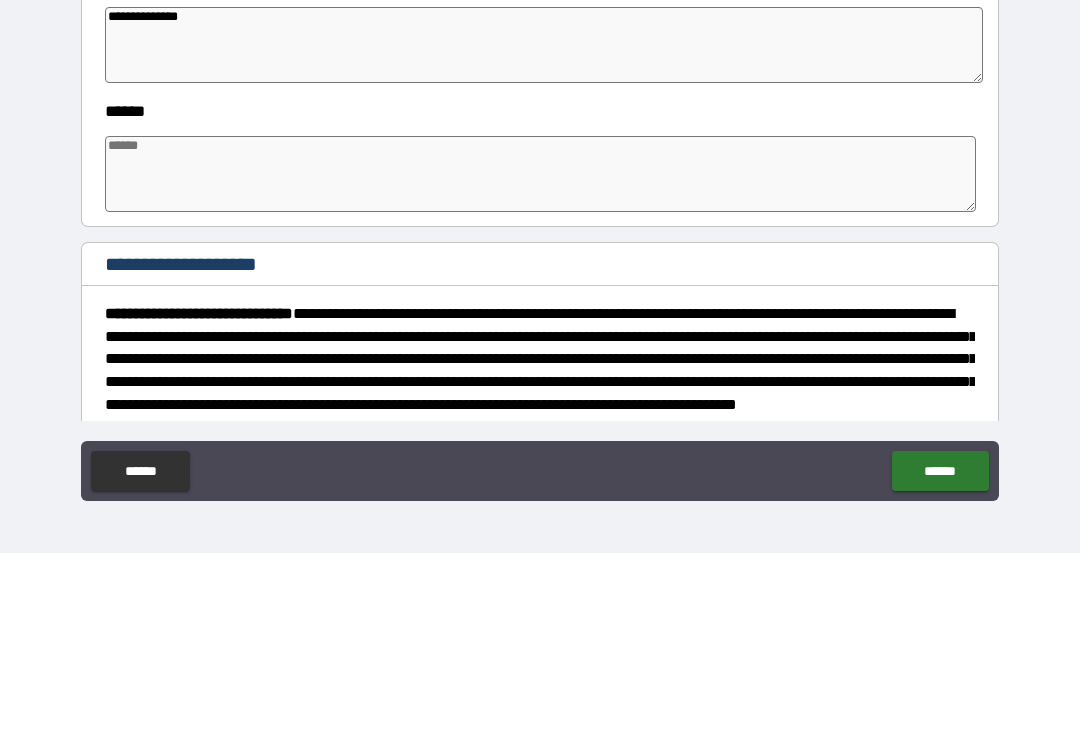 scroll, scrollTop: 390, scrollLeft: 0, axis: vertical 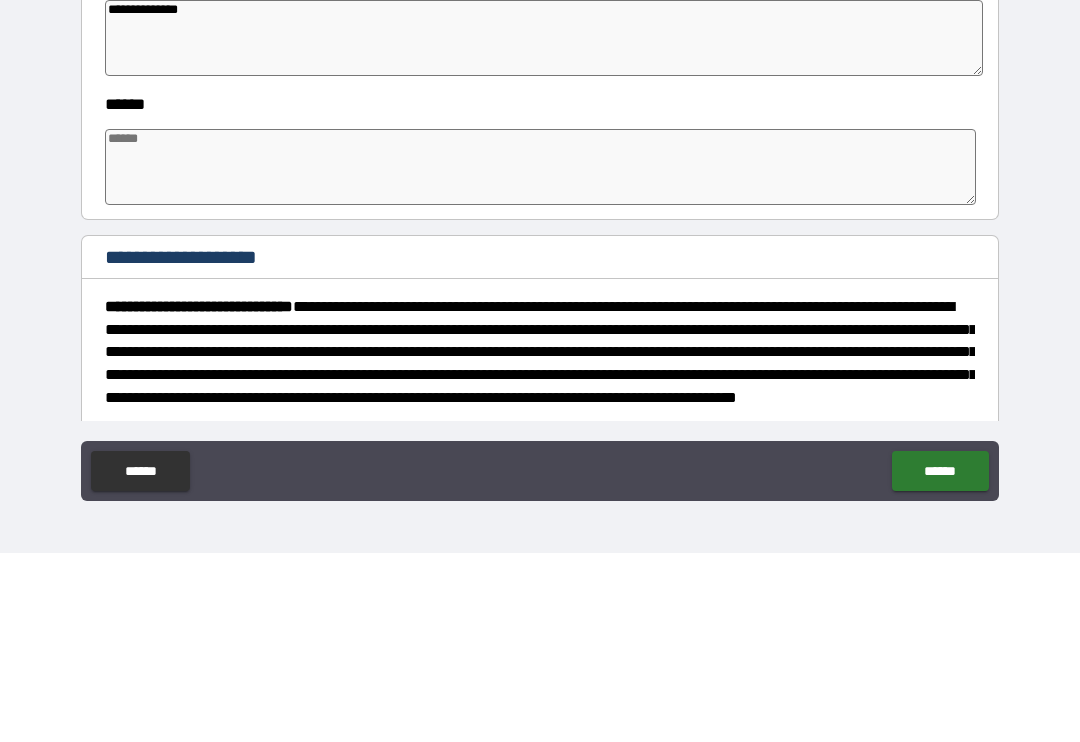 type on "**********" 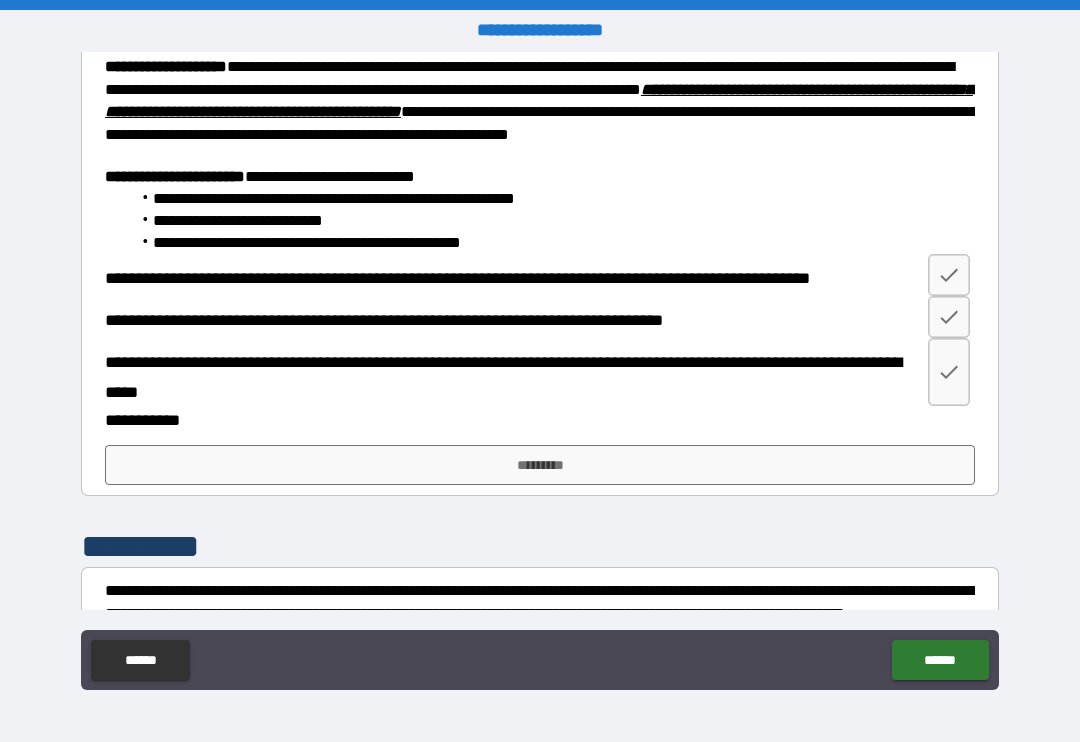 scroll, scrollTop: 1139, scrollLeft: 0, axis: vertical 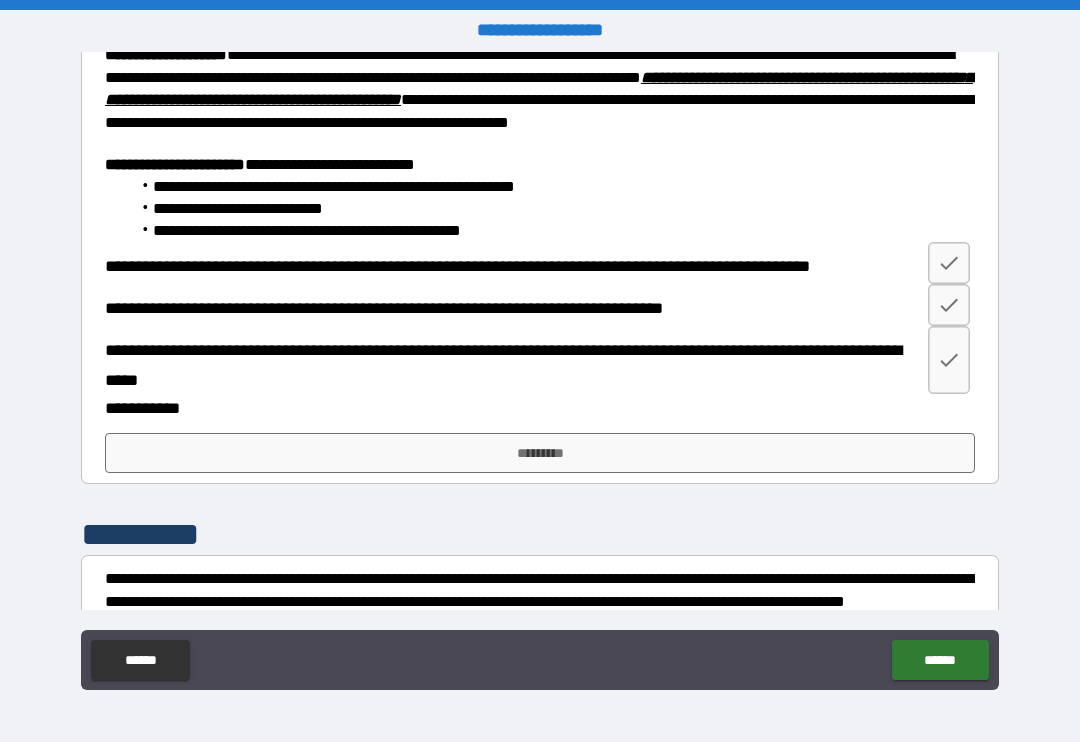click on "*********" at bounding box center (540, 453) 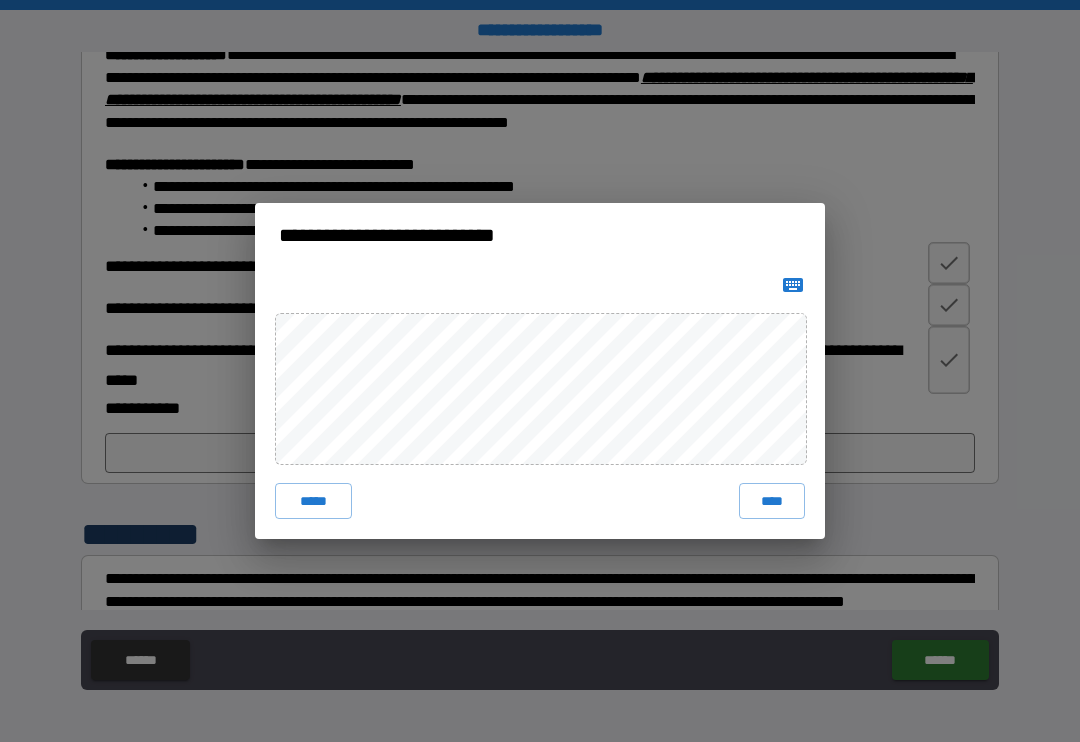 click on "****" at bounding box center [772, 501] 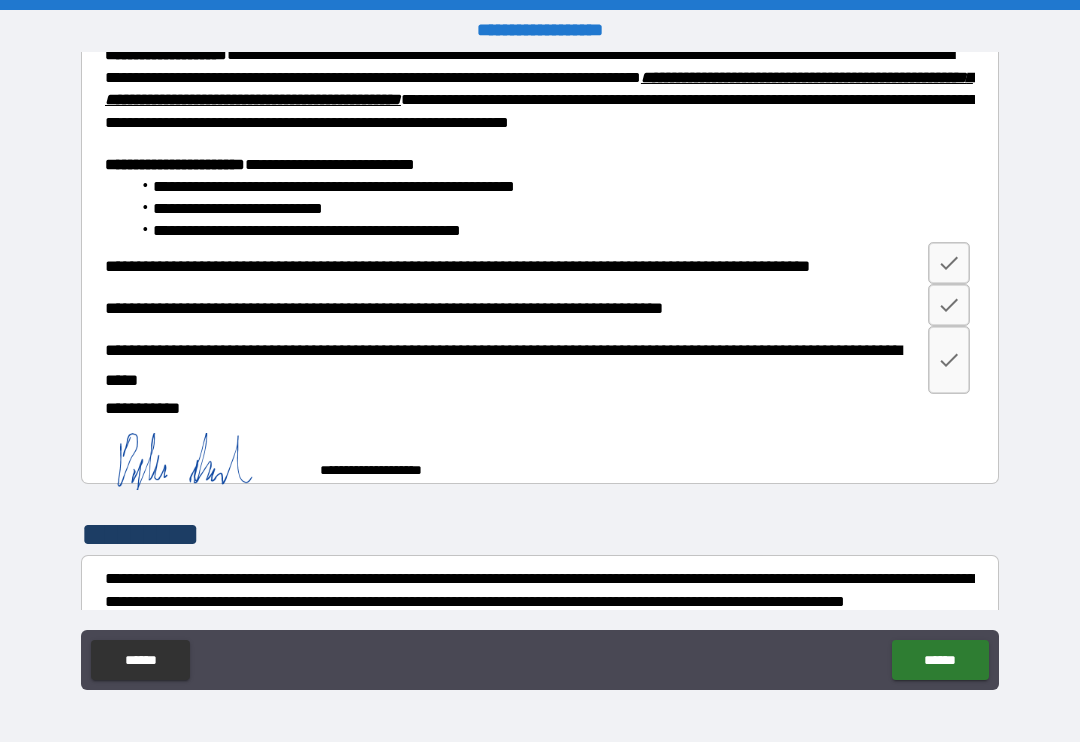 type on "*" 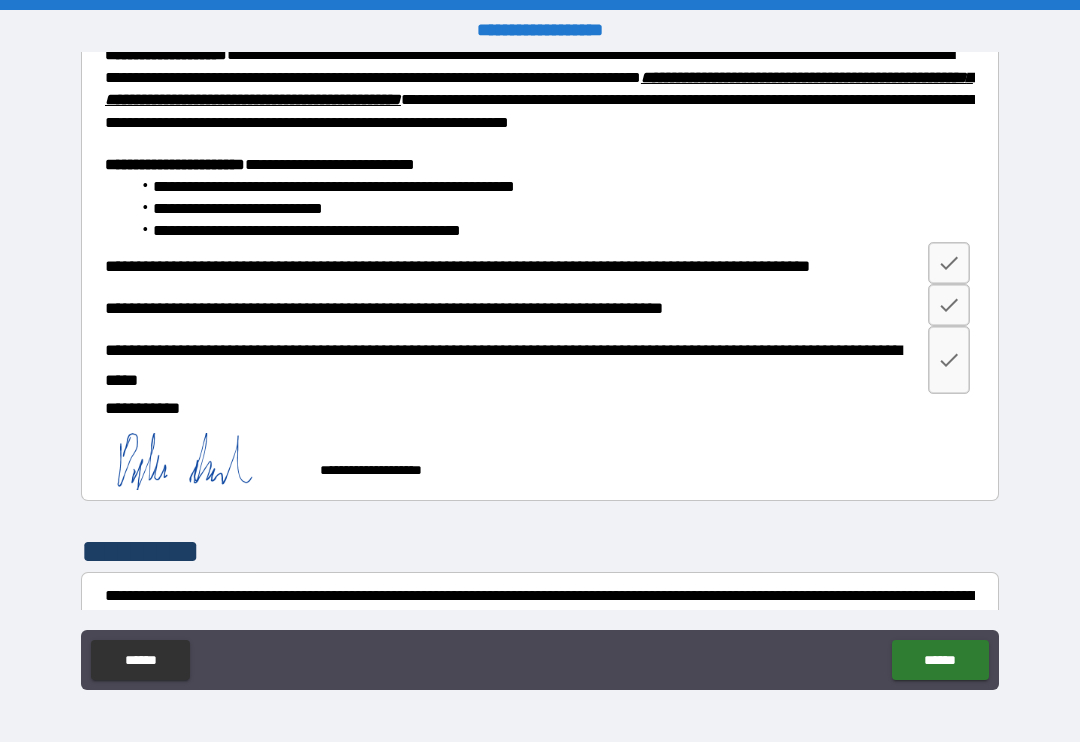click on "******" at bounding box center (940, 660) 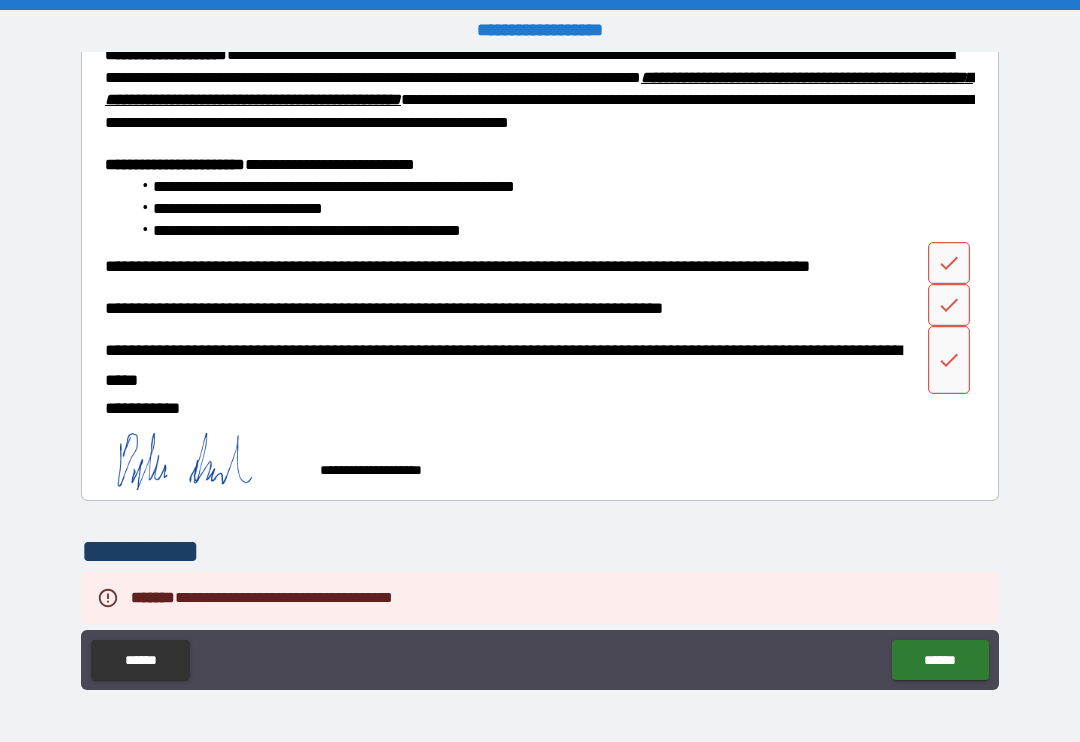 type on "*" 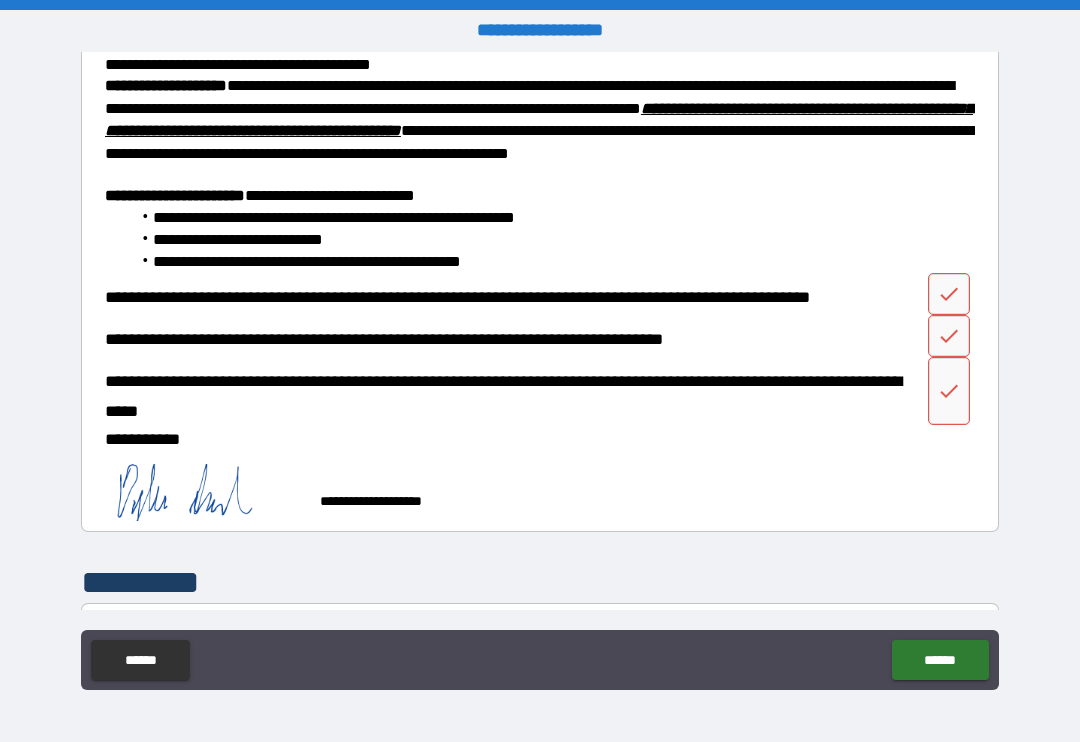 scroll, scrollTop: 1106, scrollLeft: 0, axis: vertical 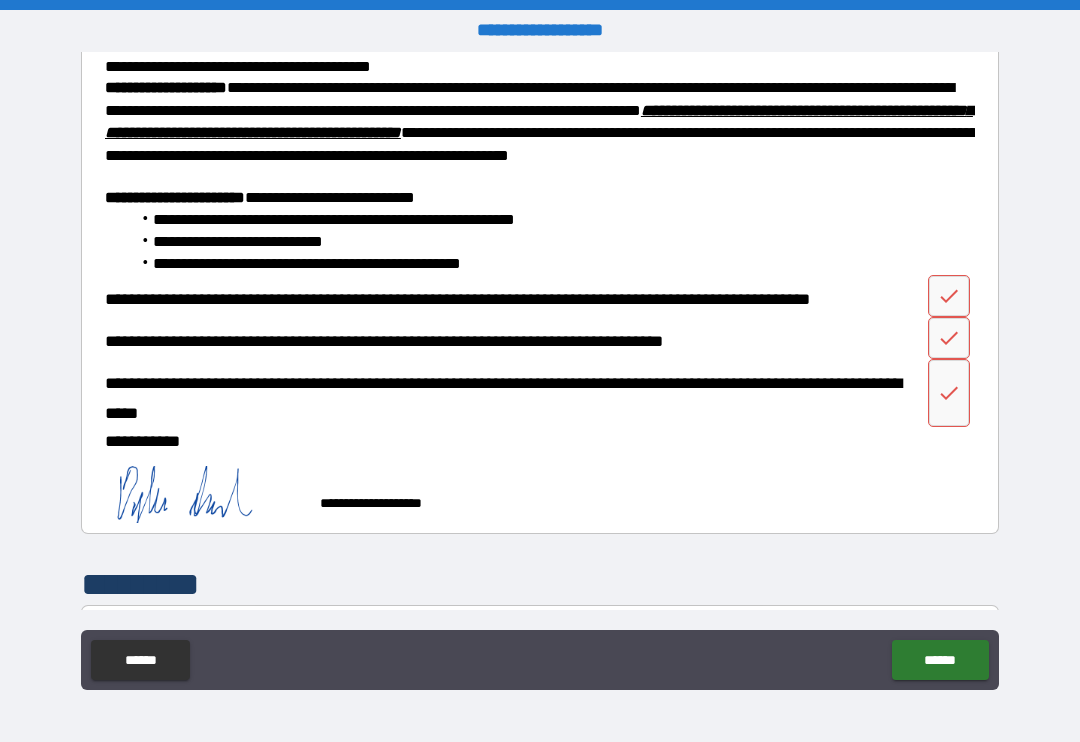 click 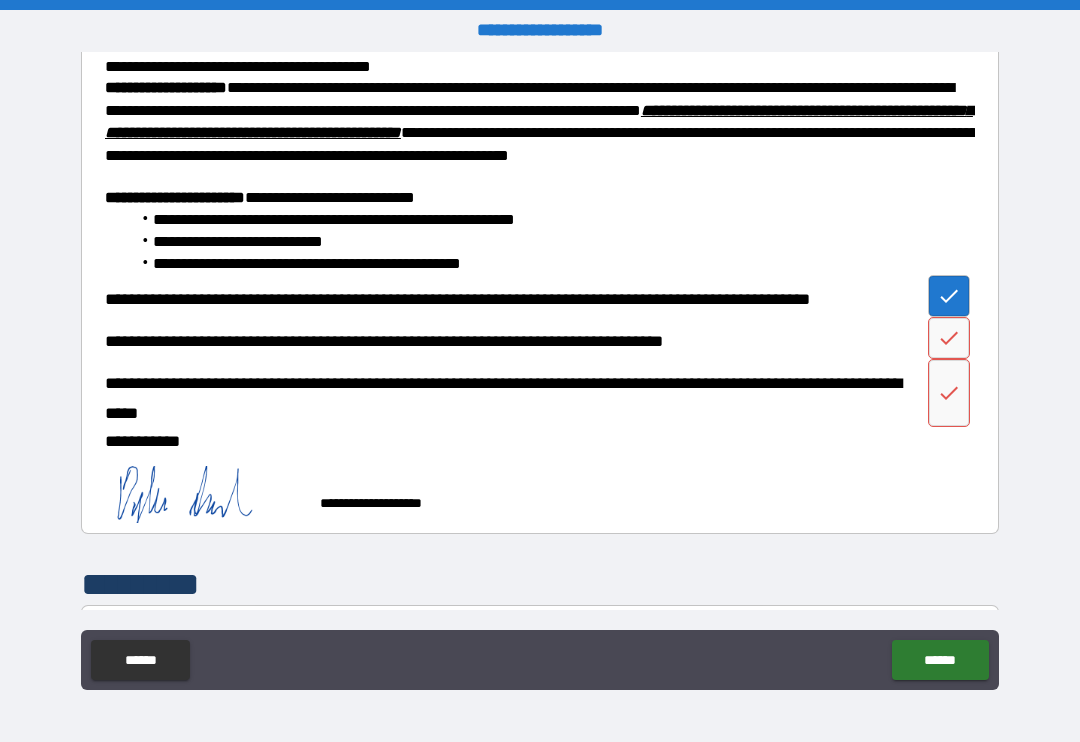 type on "*" 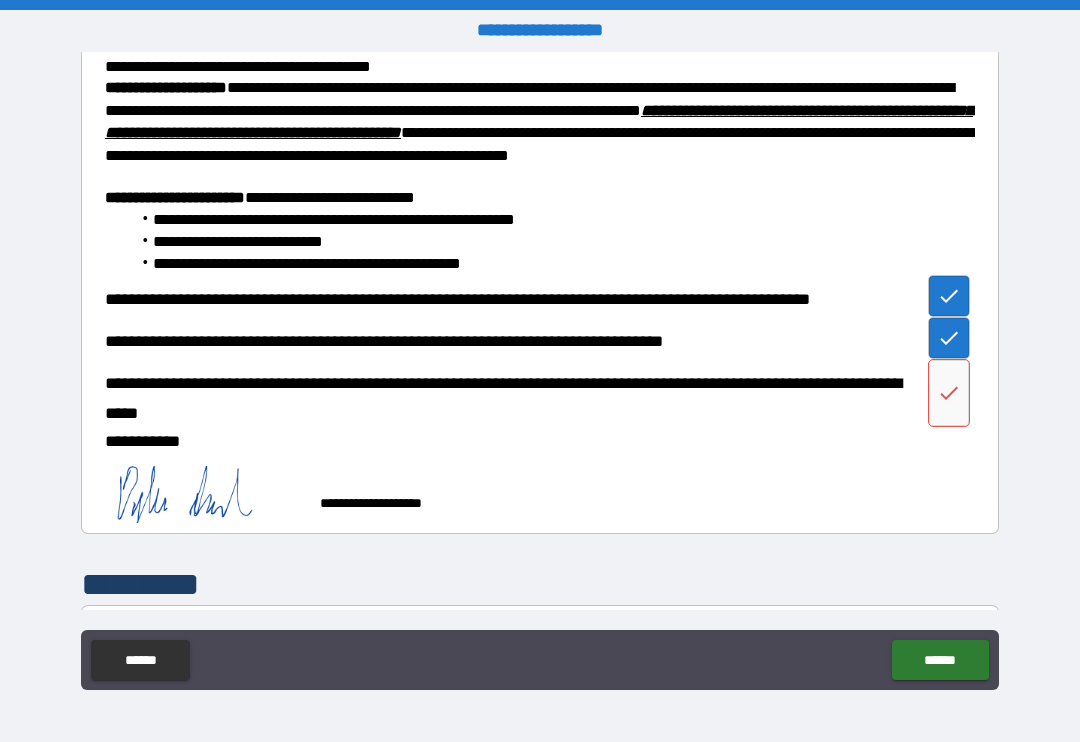 type on "*" 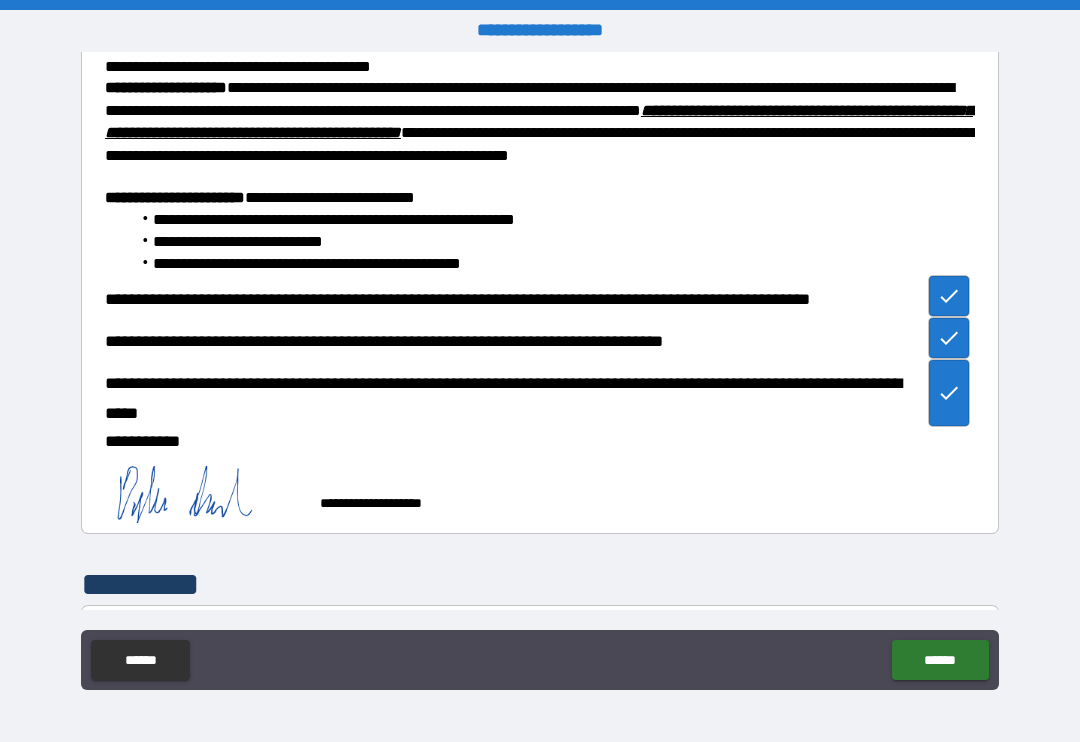 type on "*" 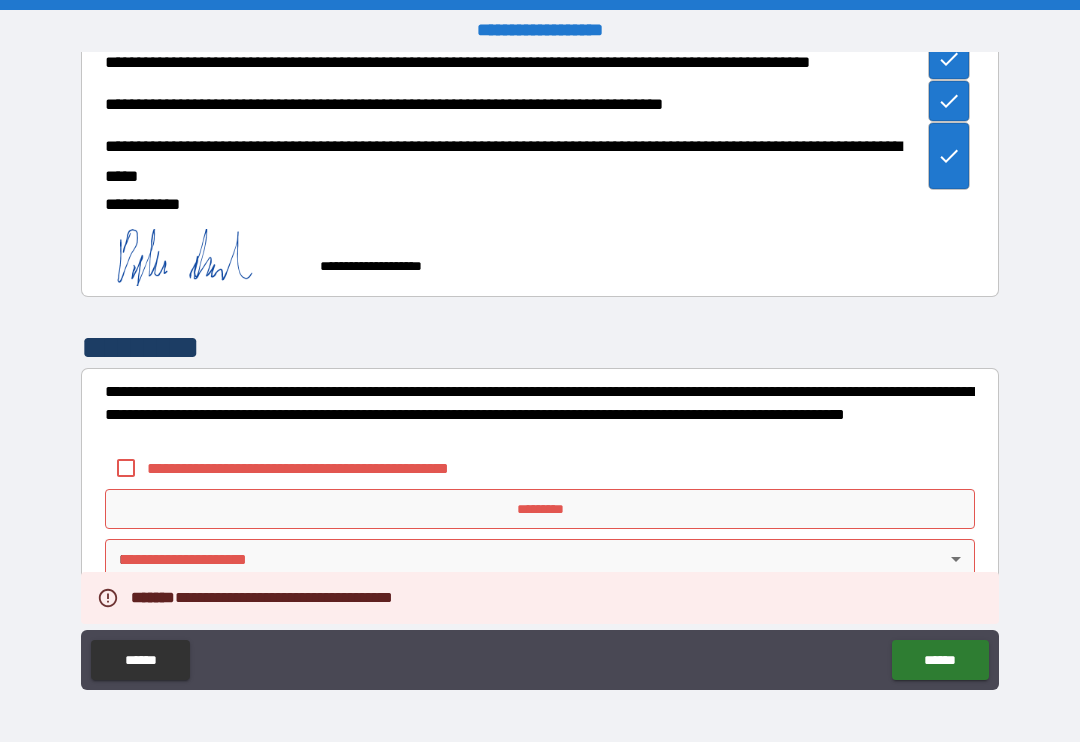scroll, scrollTop: 1343, scrollLeft: 0, axis: vertical 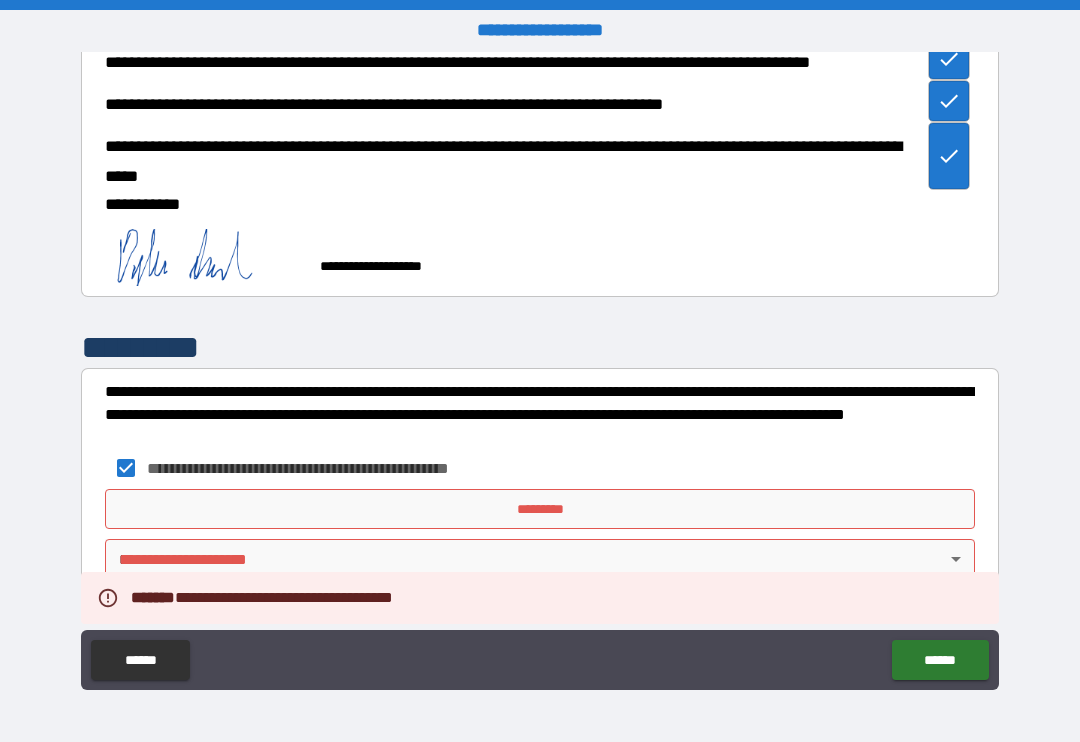 type on "*" 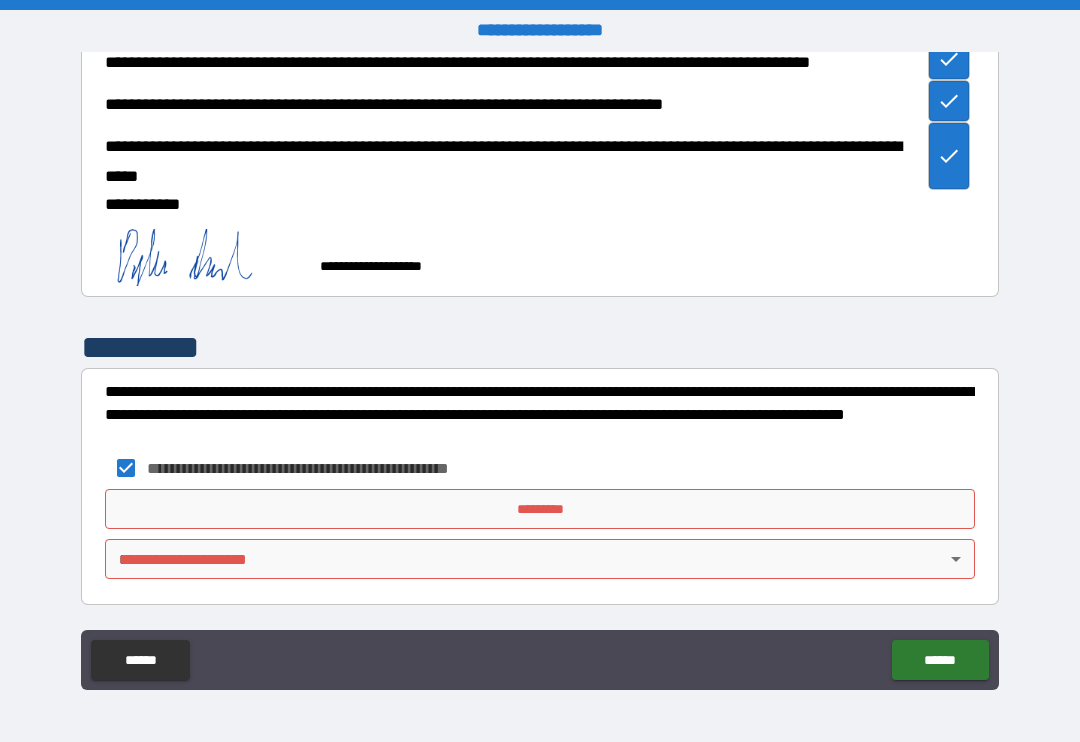 click on "*********" at bounding box center [540, 509] 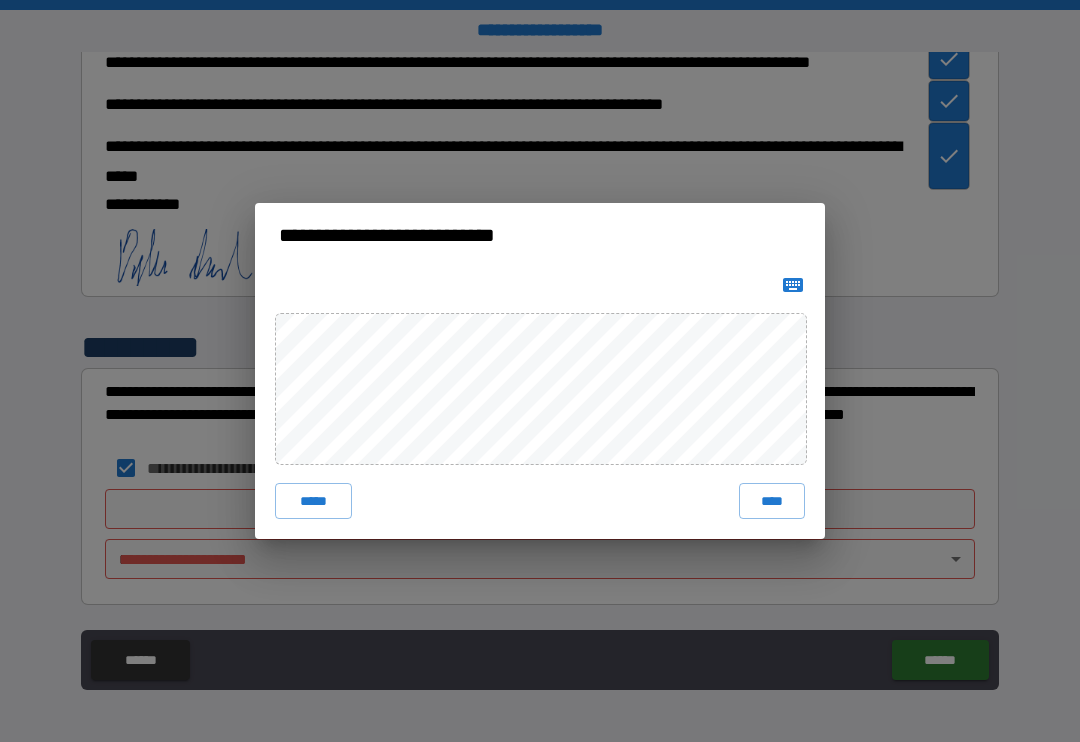 click on "****" at bounding box center (772, 501) 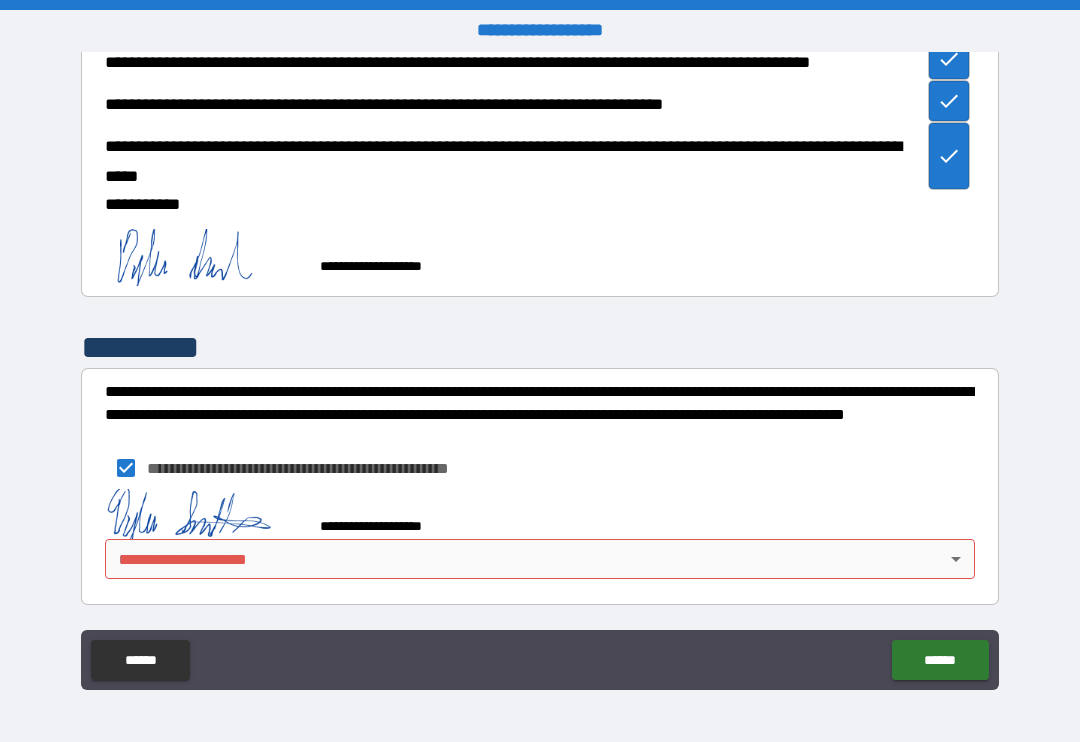 scroll, scrollTop: 1333, scrollLeft: 0, axis: vertical 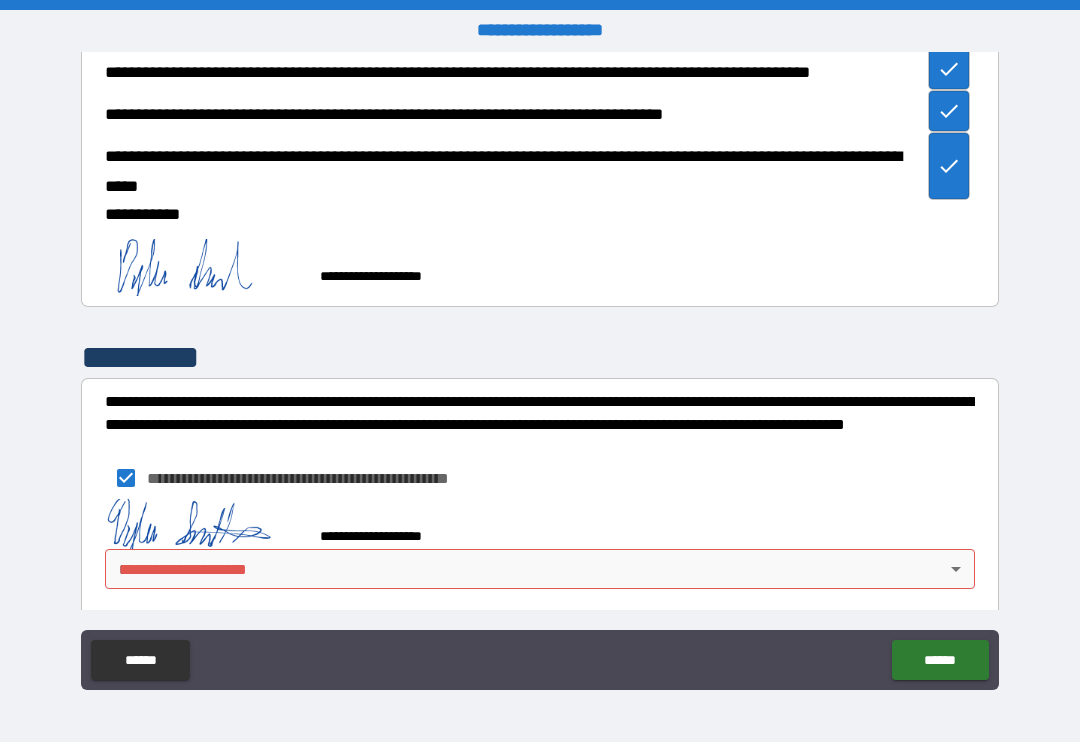 type on "*" 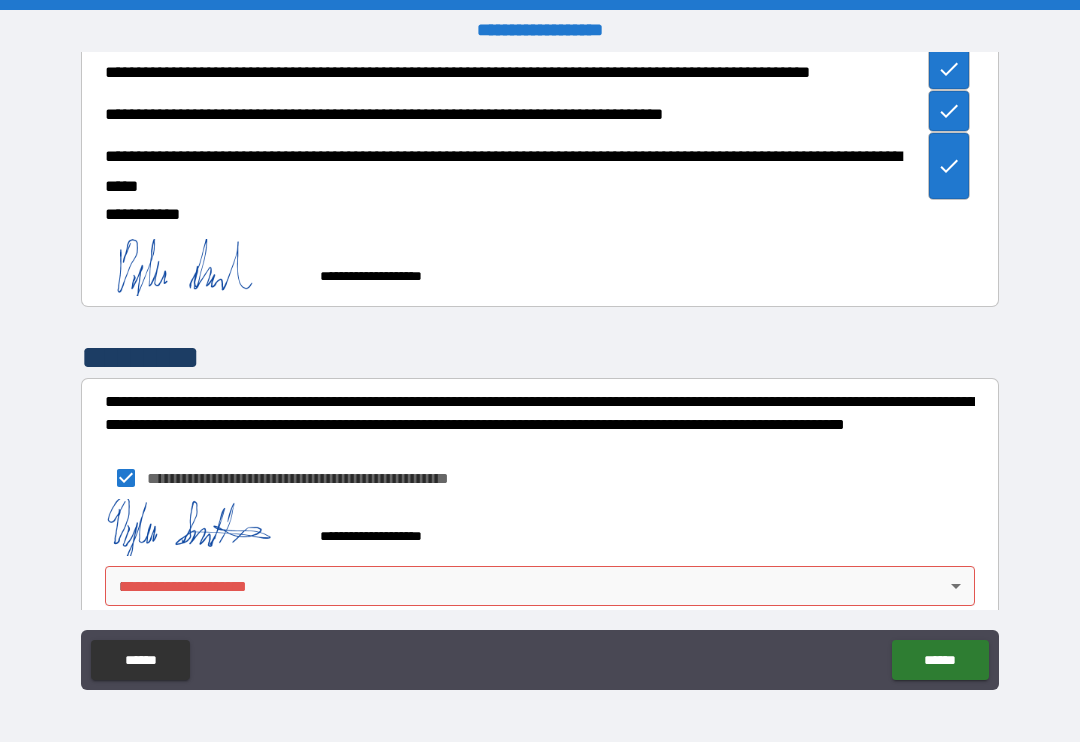 click on "**********" at bounding box center (540, 371) 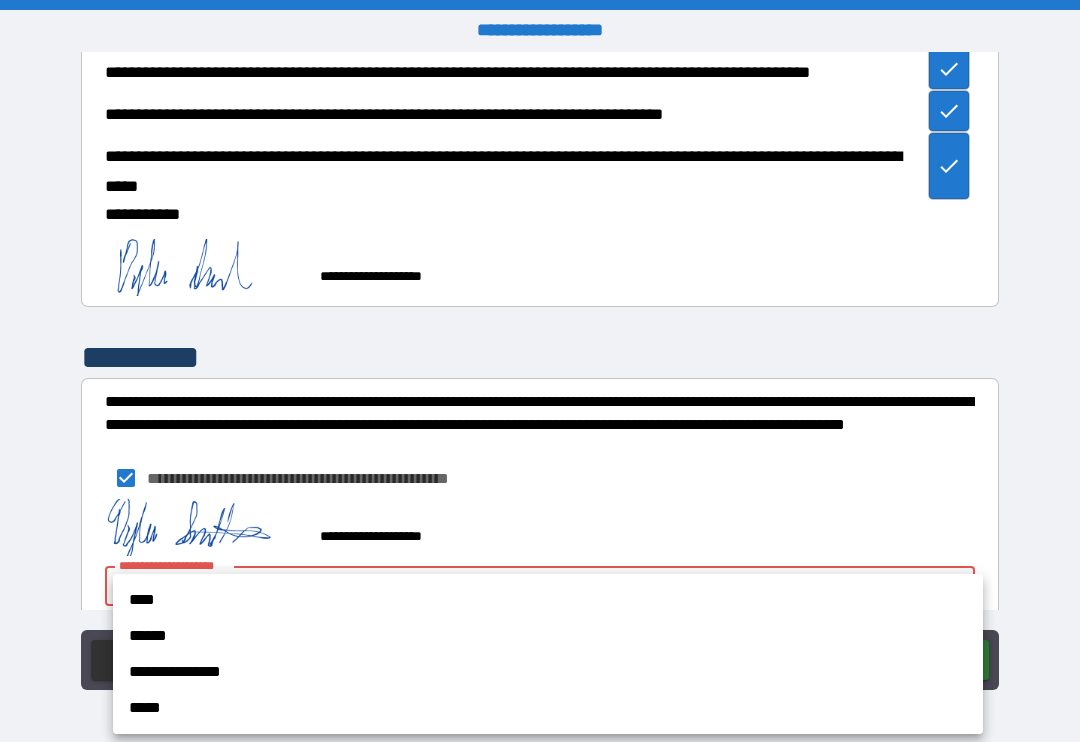 click on "****" at bounding box center (548, 600) 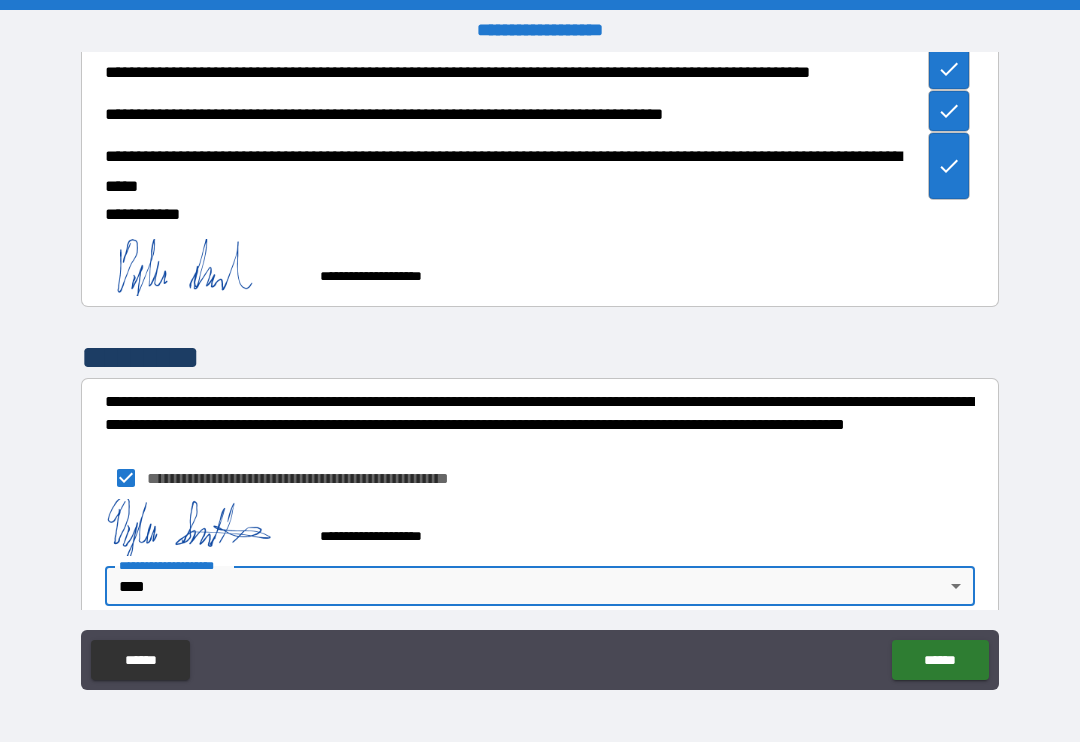 type on "*" 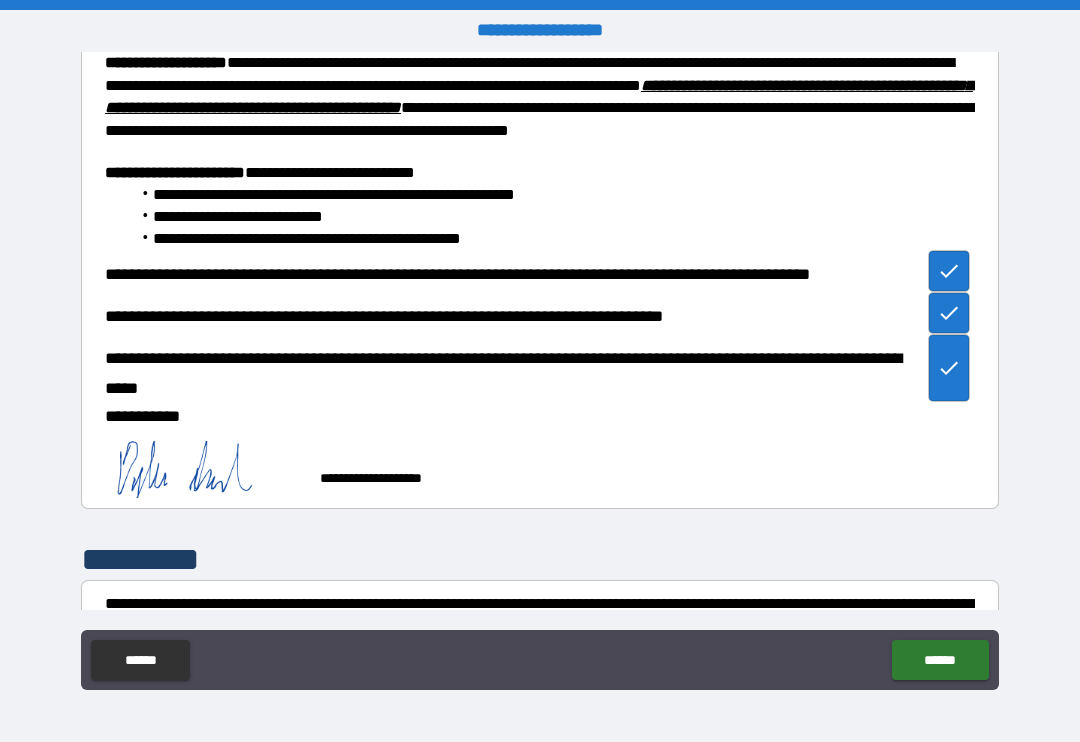 scroll, scrollTop: 1123, scrollLeft: 0, axis: vertical 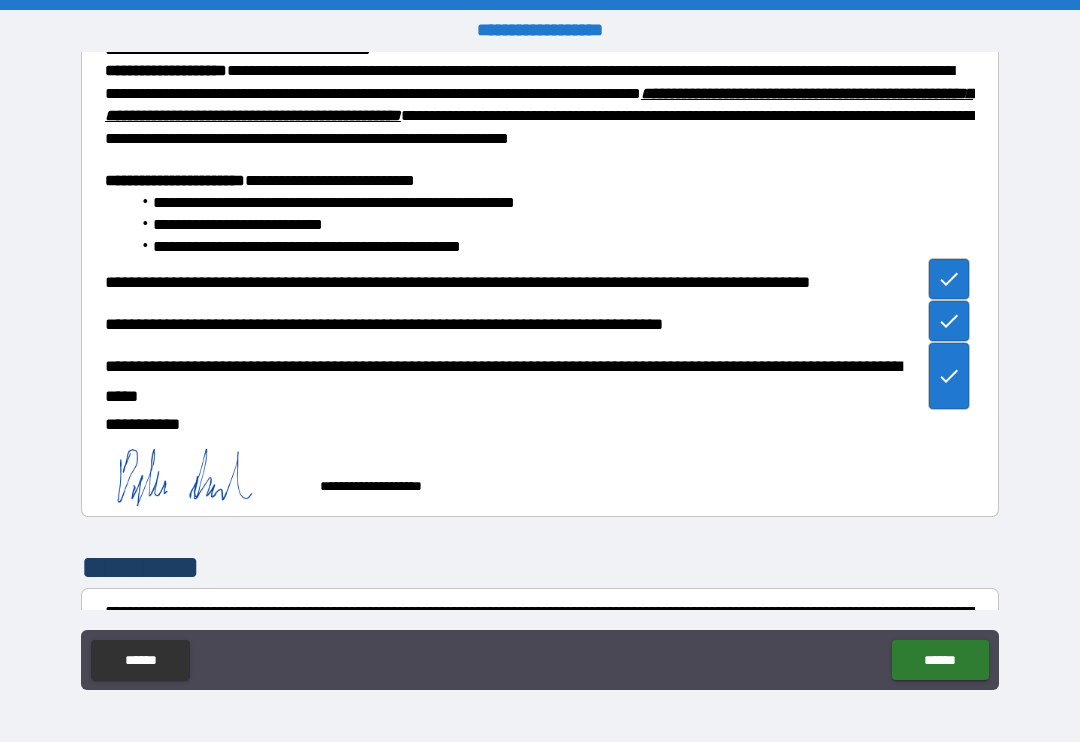 click on "******" at bounding box center (940, 660) 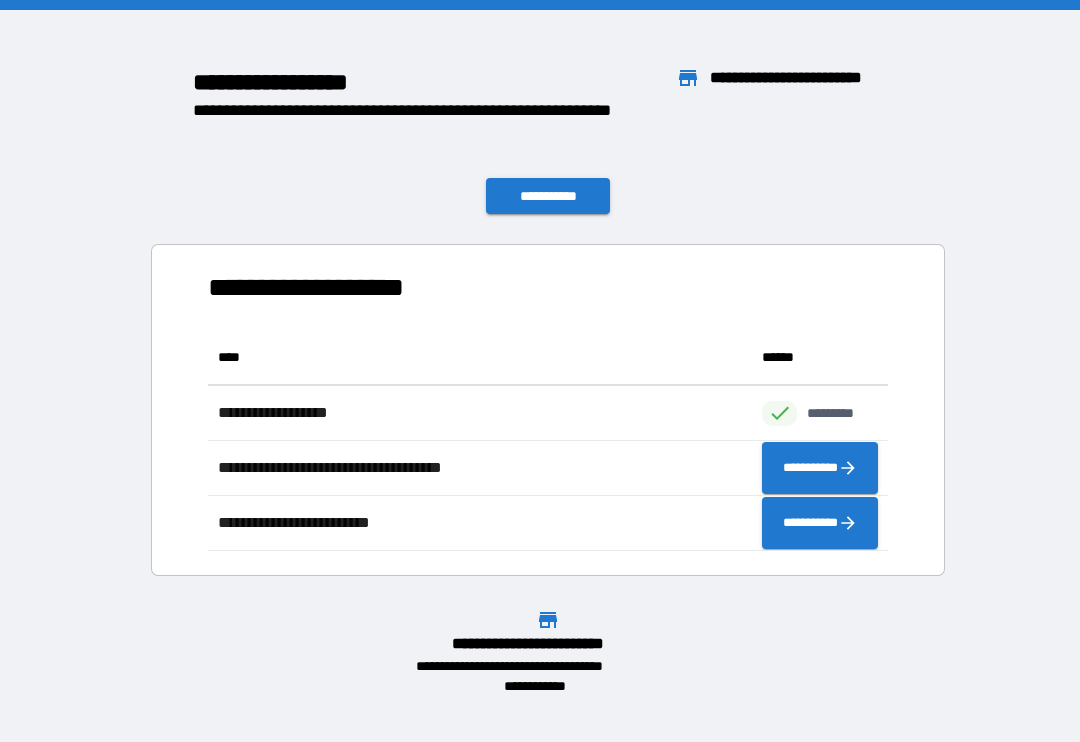 scroll, scrollTop: 1, scrollLeft: 1, axis: both 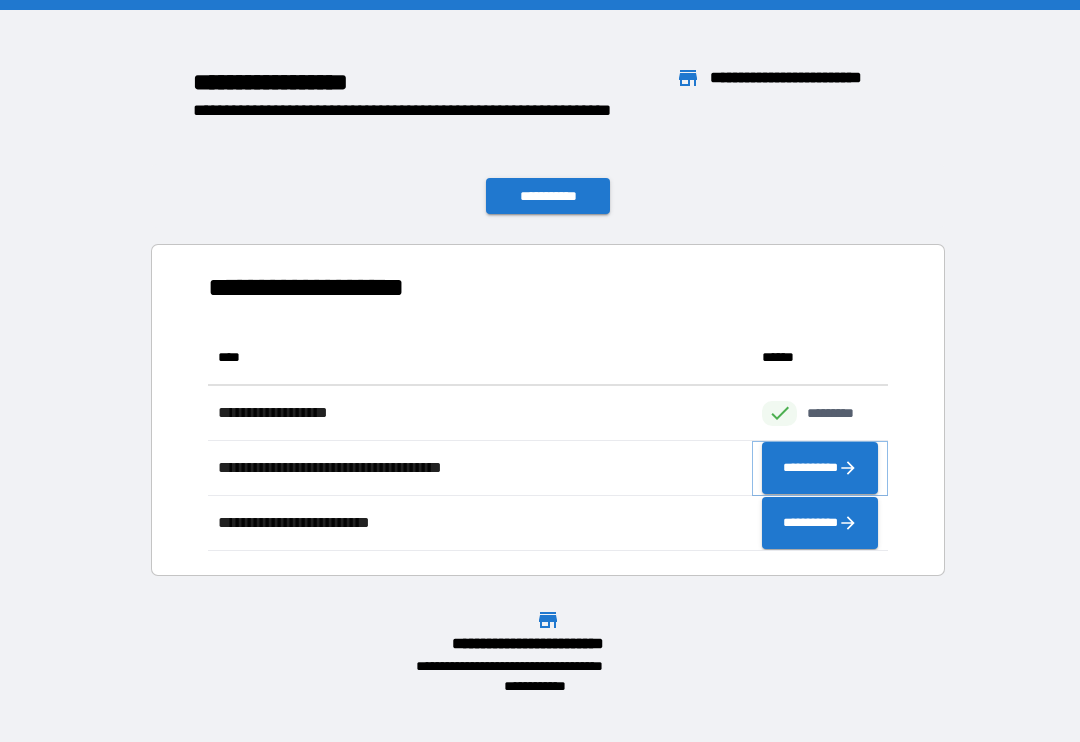 click on "**********" at bounding box center (820, 468) 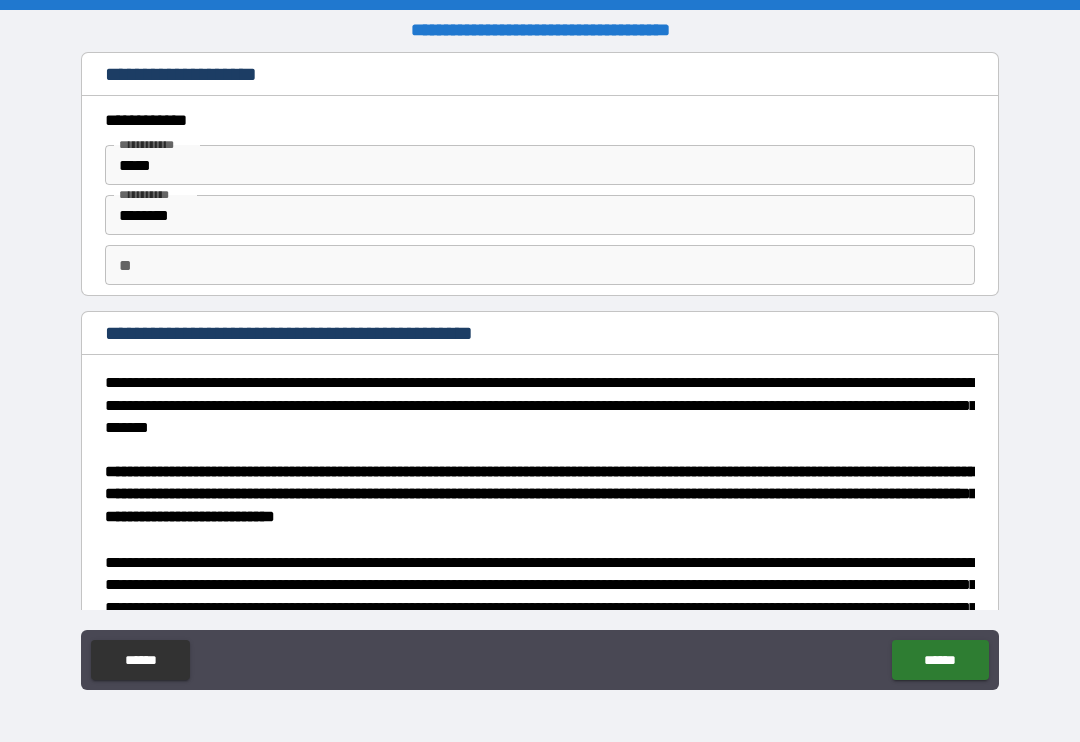 click on "**" at bounding box center [540, 265] 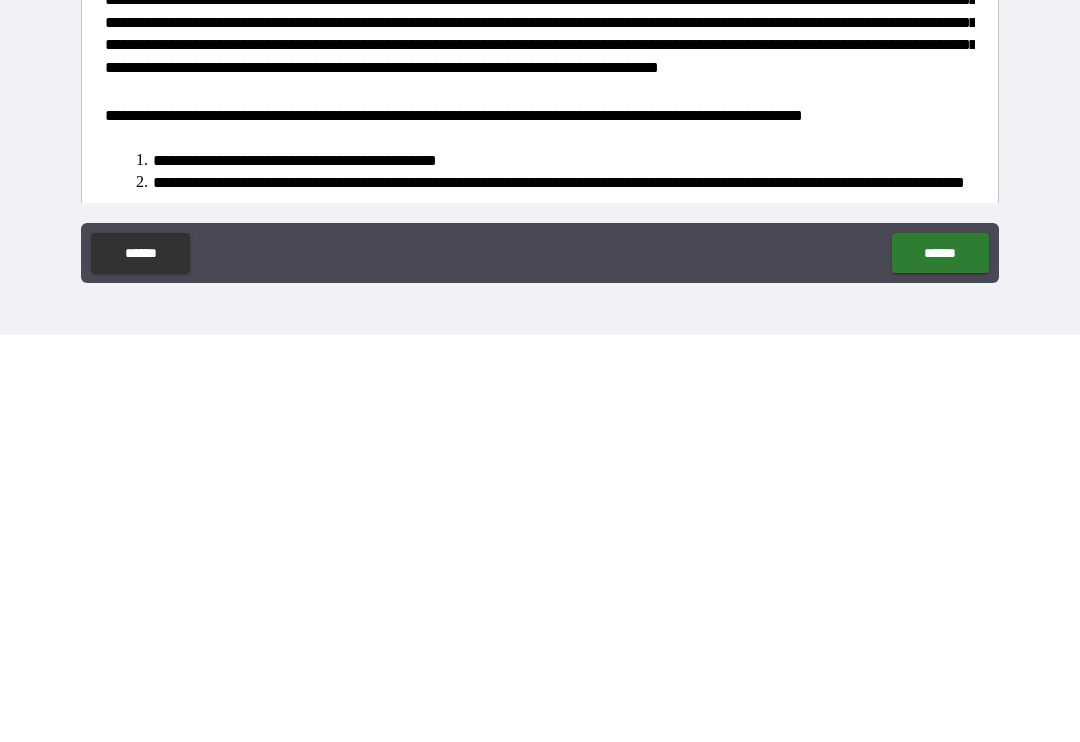 scroll, scrollTop: 489, scrollLeft: 0, axis: vertical 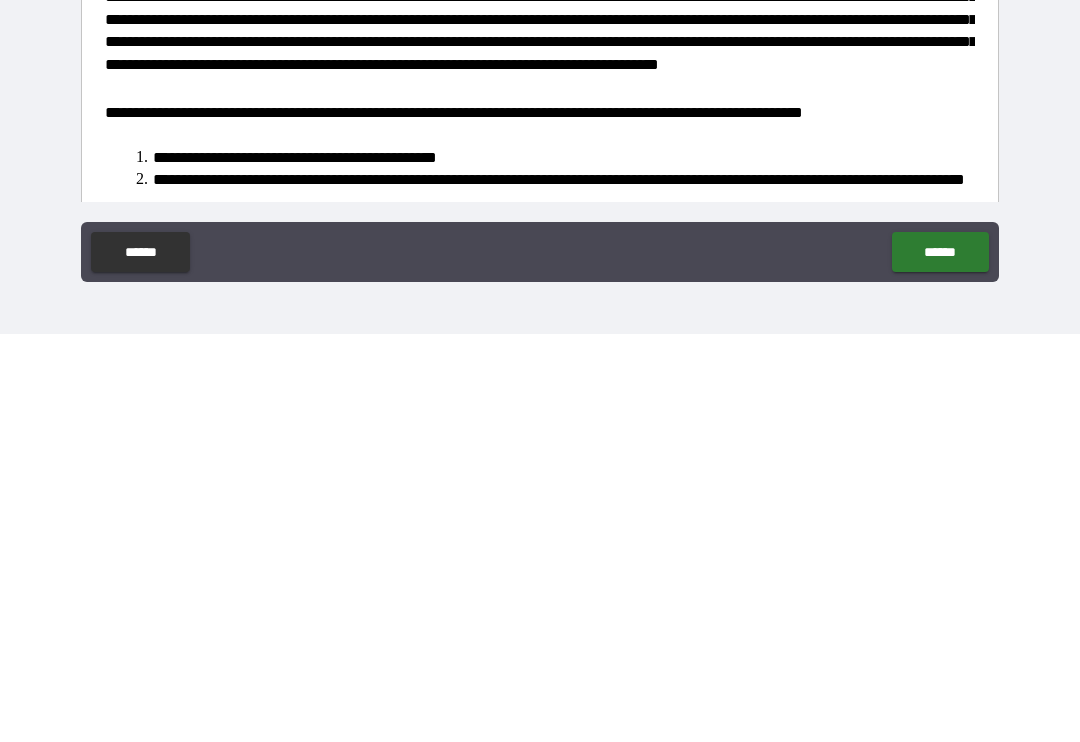 type on "*" 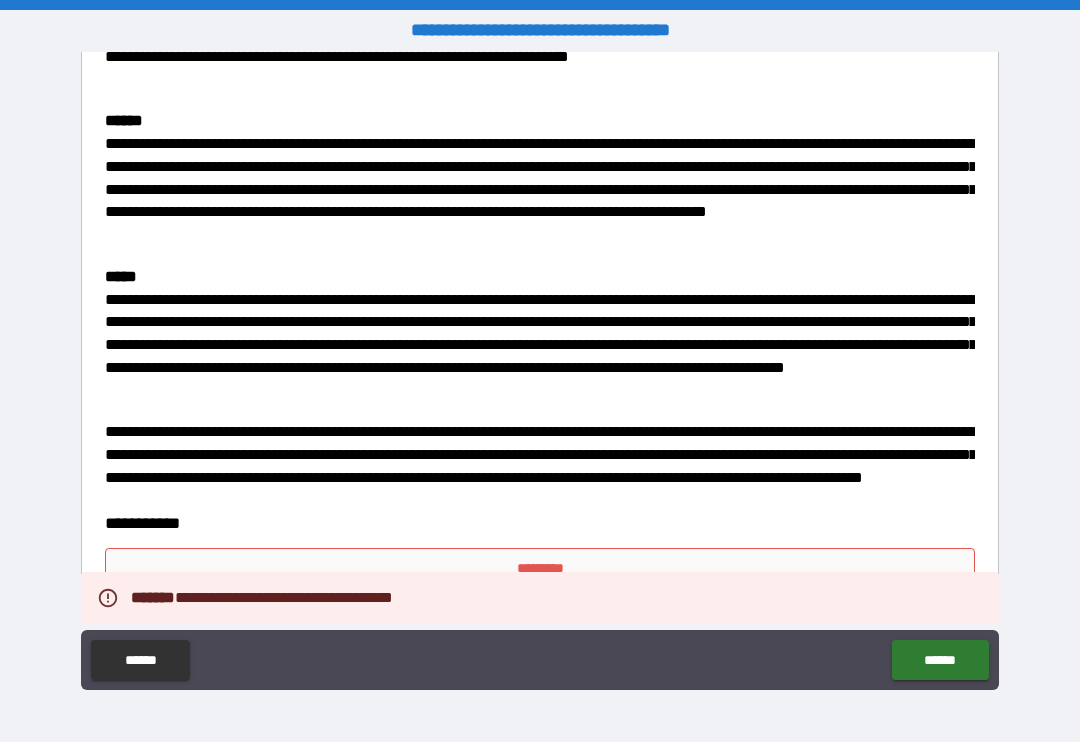 scroll, scrollTop: 1492, scrollLeft: 0, axis: vertical 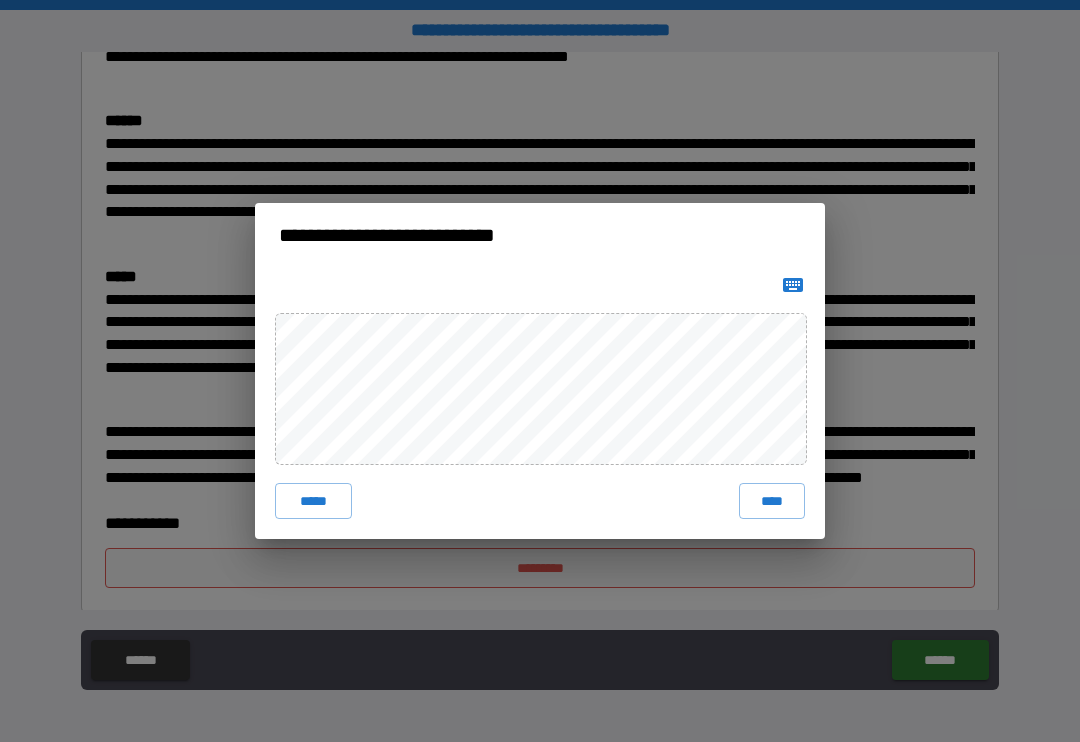 click on "****" at bounding box center (772, 501) 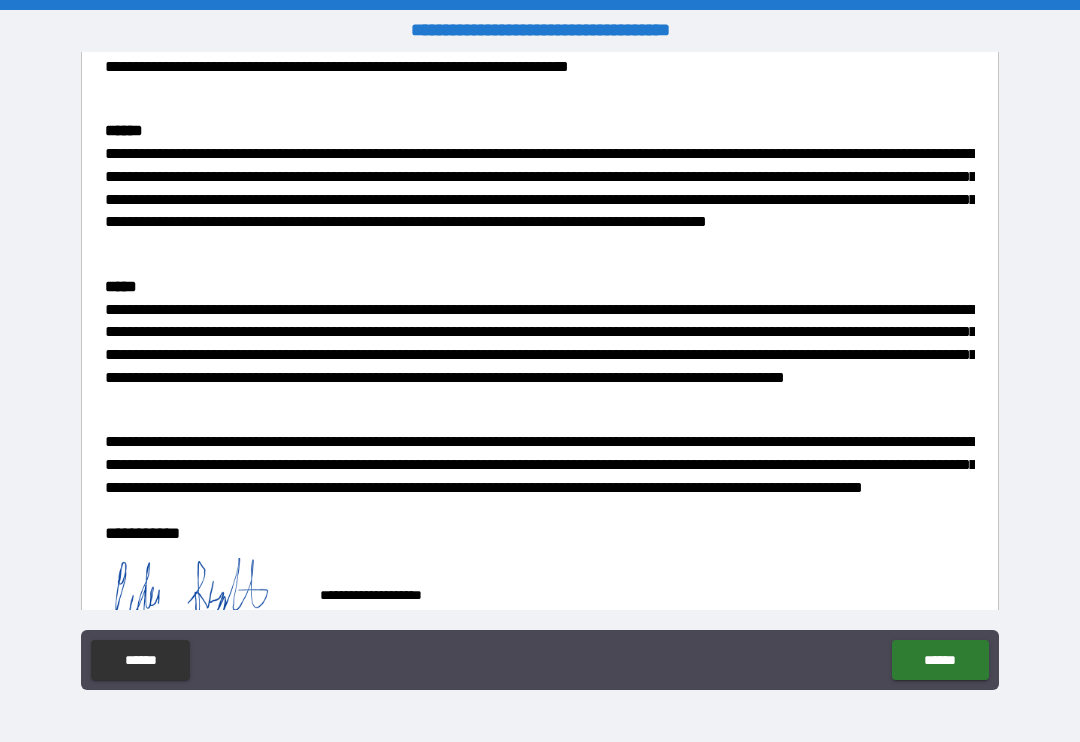 click on "******" at bounding box center [940, 660] 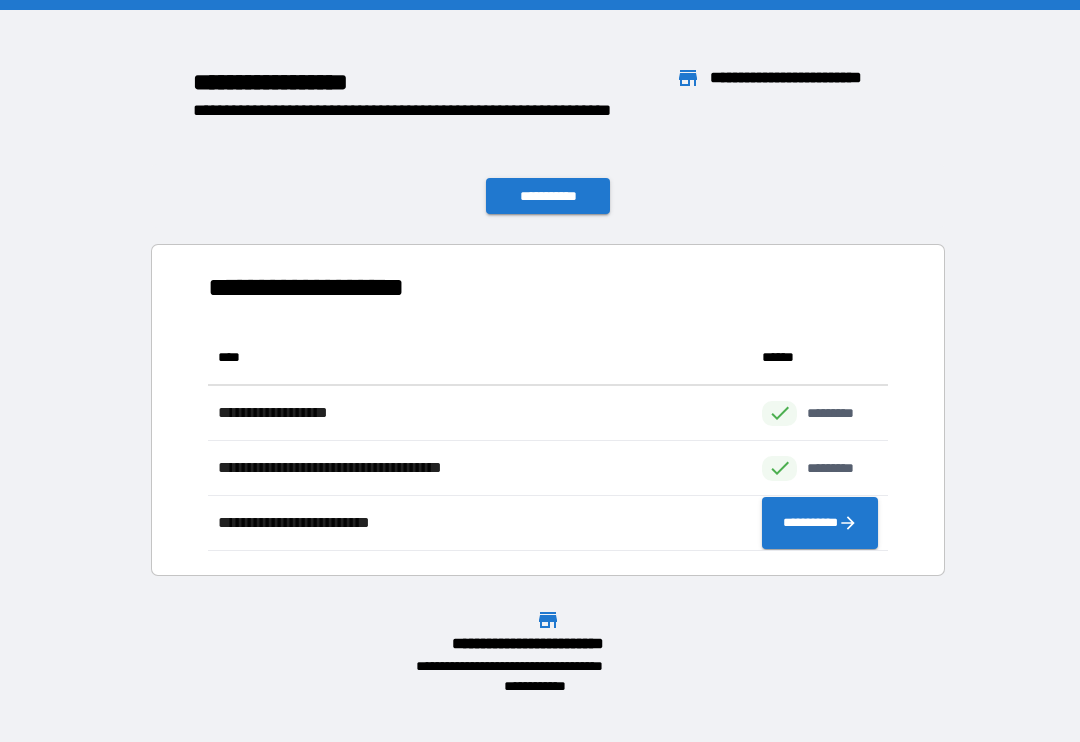 scroll, scrollTop: 221, scrollLeft: 680, axis: both 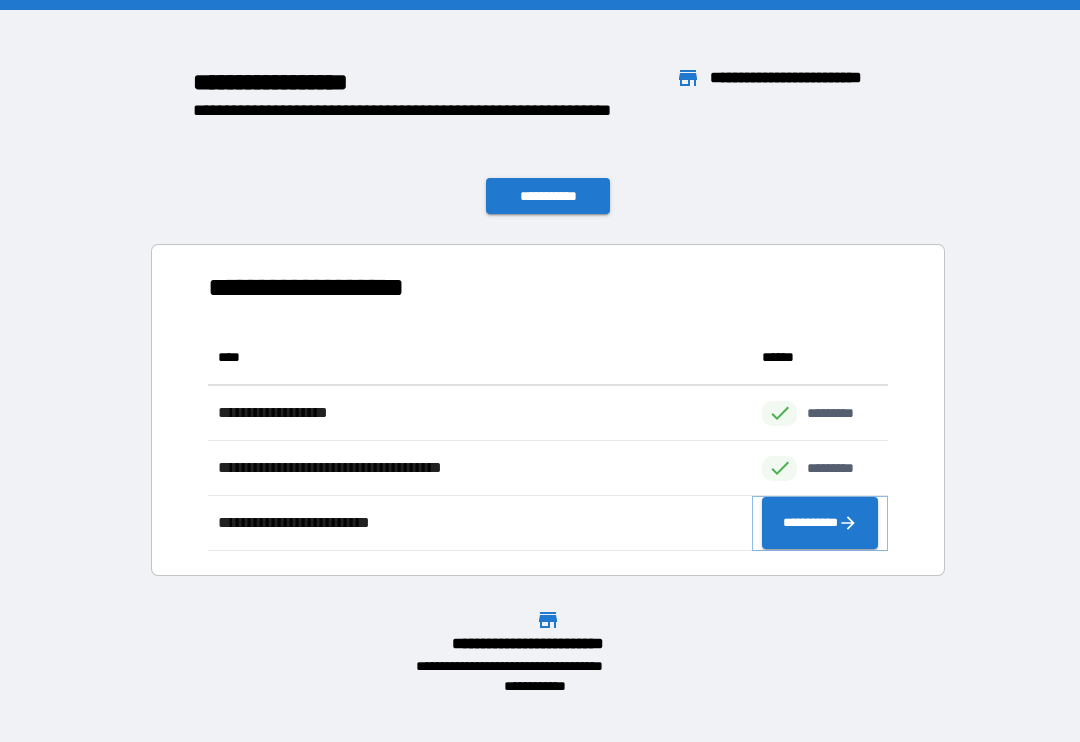 click on "**********" at bounding box center (820, 523) 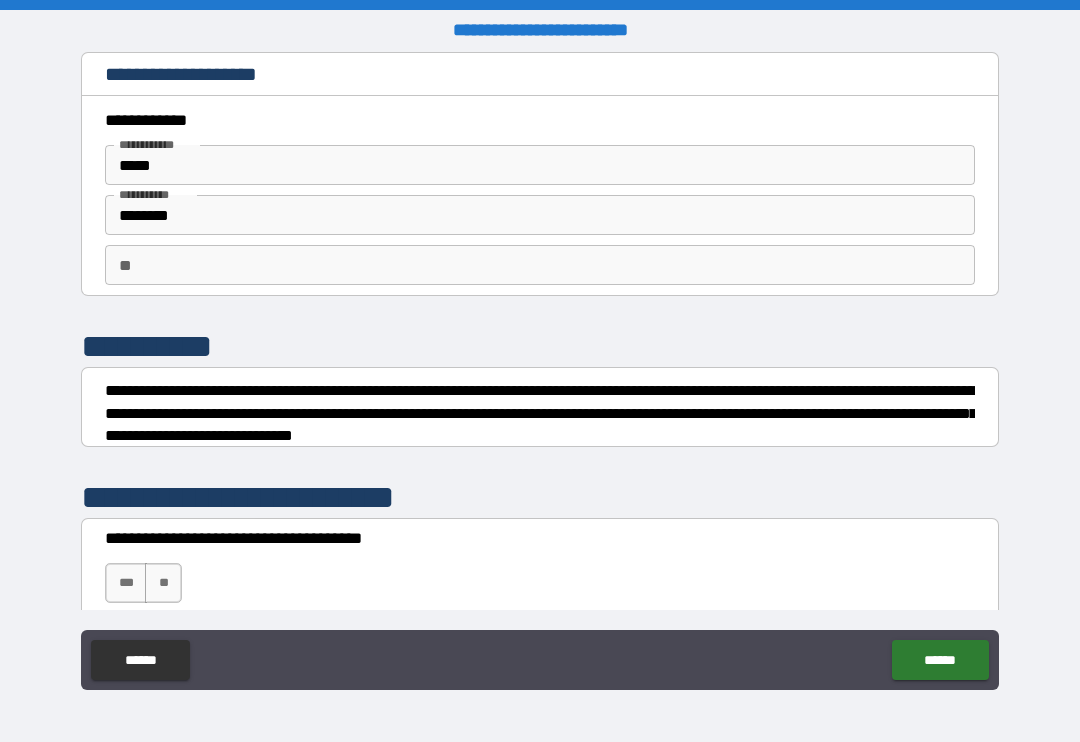 scroll, scrollTop: 45, scrollLeft: 0, axis: vertical 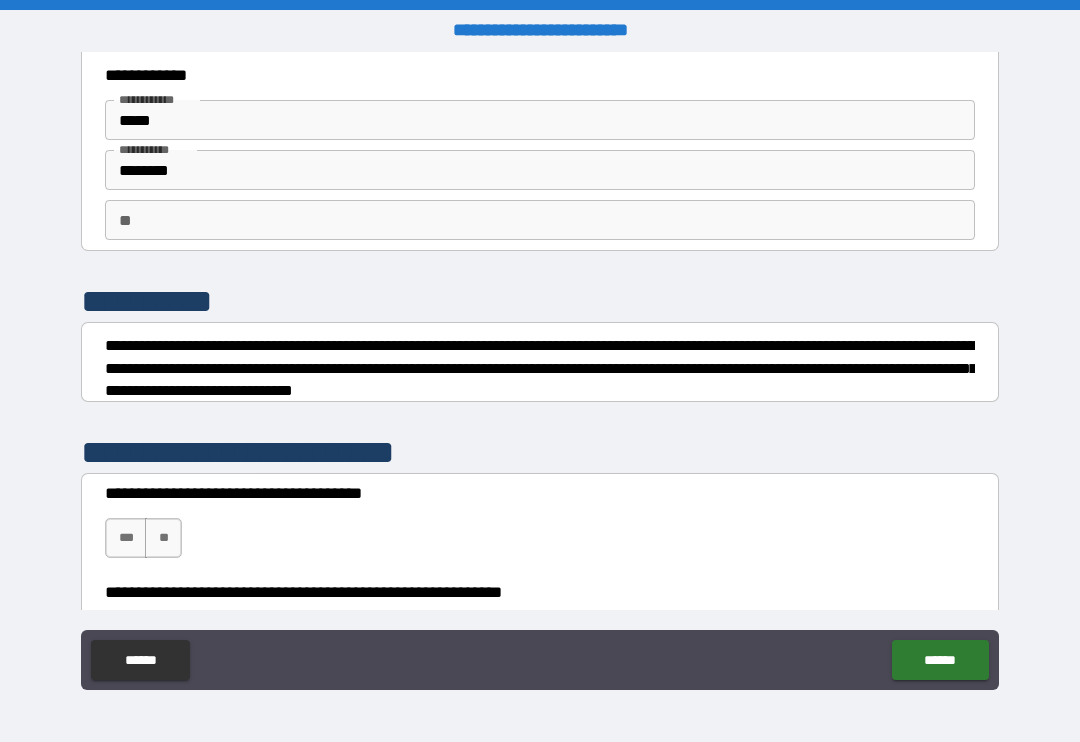 click on "** **" at bounding box center [540, 220] 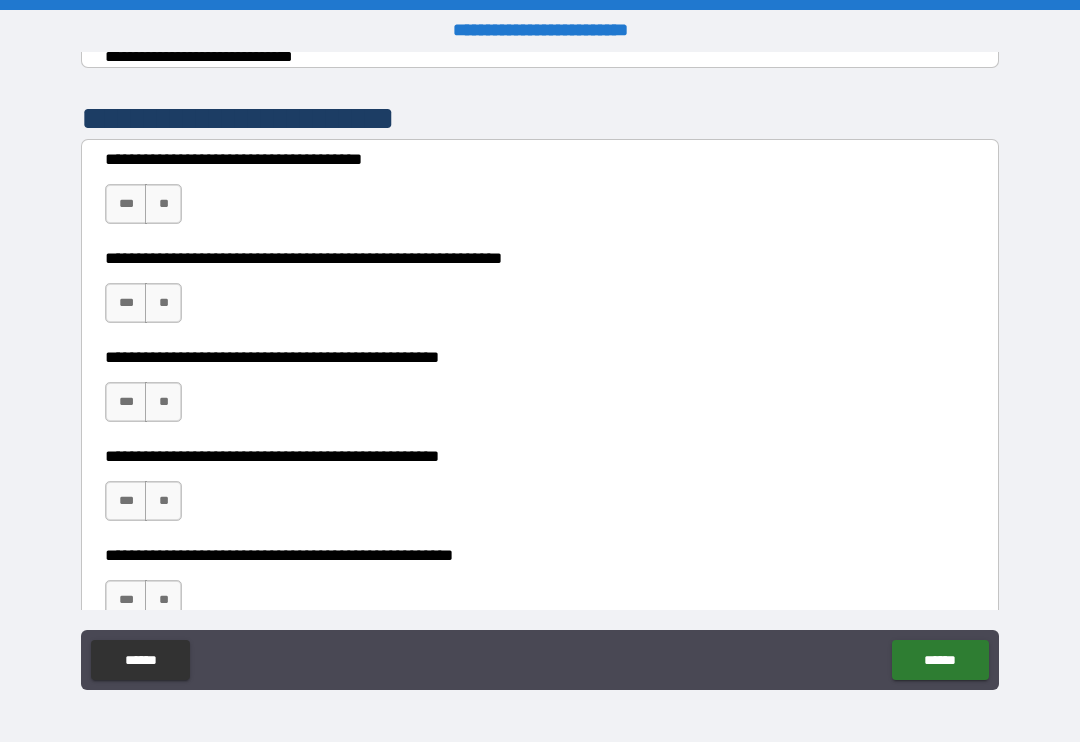 scroll, scrollTop: 380, scrollLeft: 0, axis: vertical 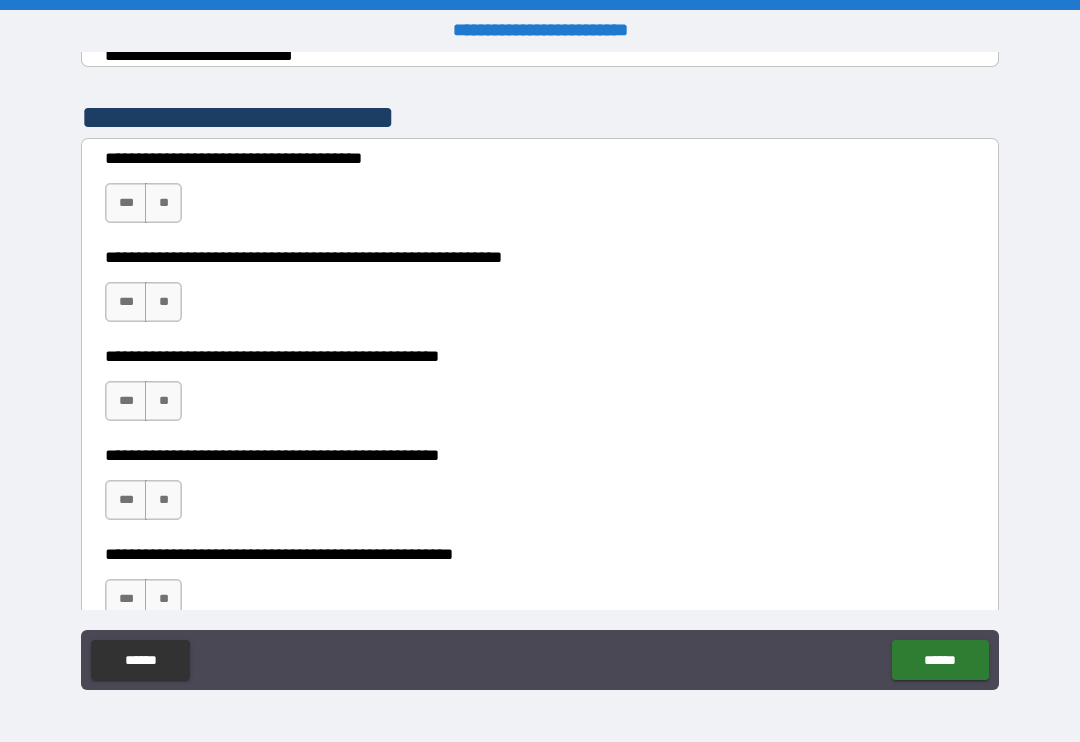 type on "*" 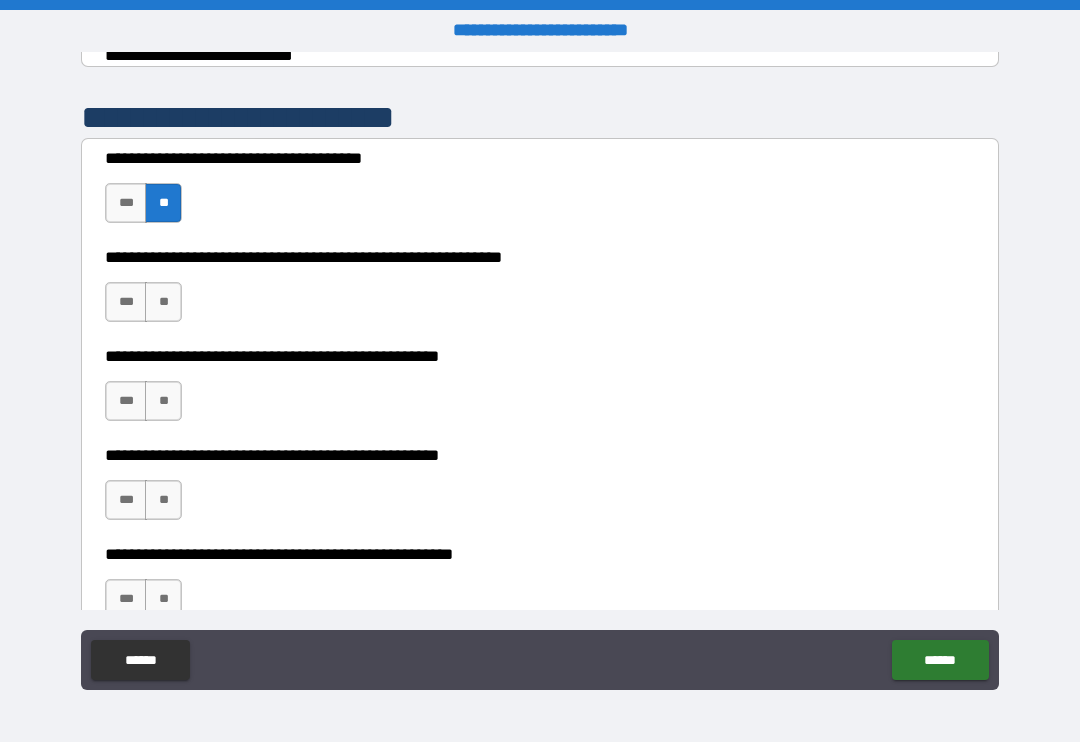 click on "**" at bounding box center (163, 302) 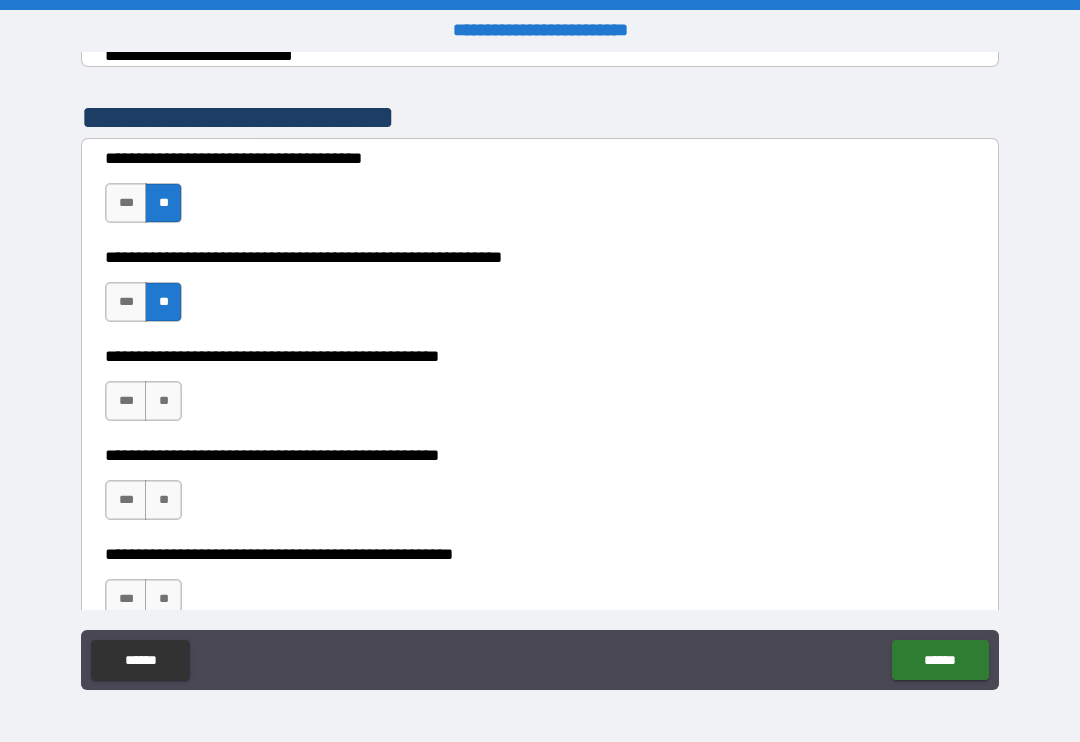 click on "**" at bounding box center (163, 401) 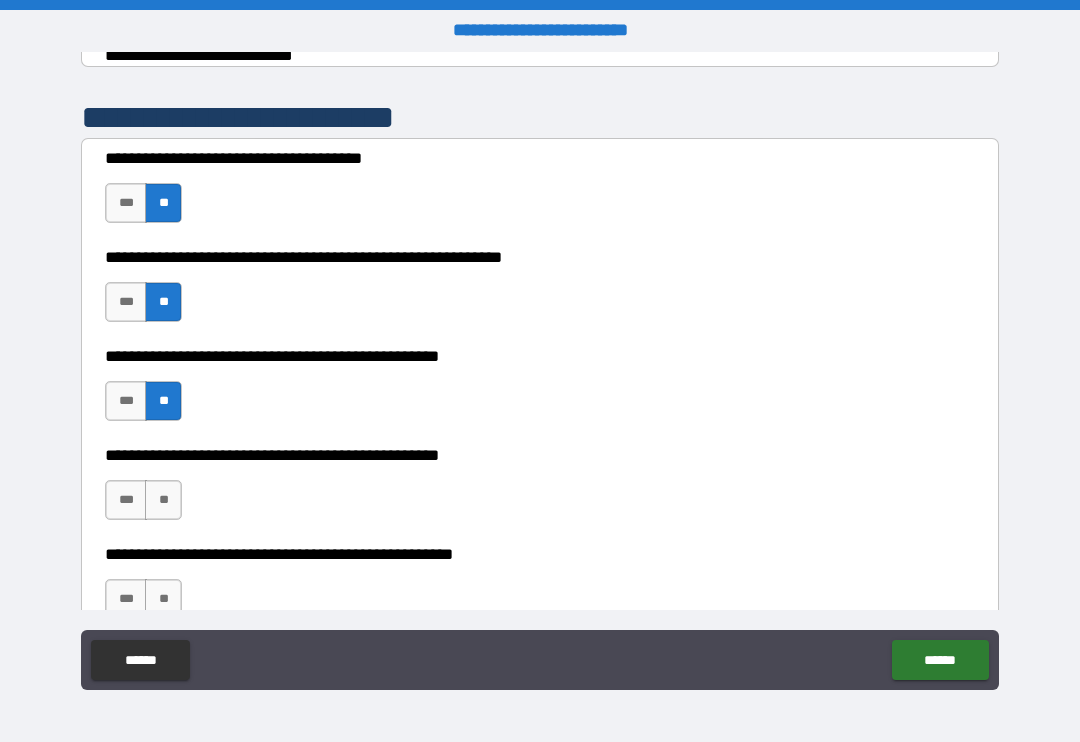 click on "**" at bounding box center (163, 500) 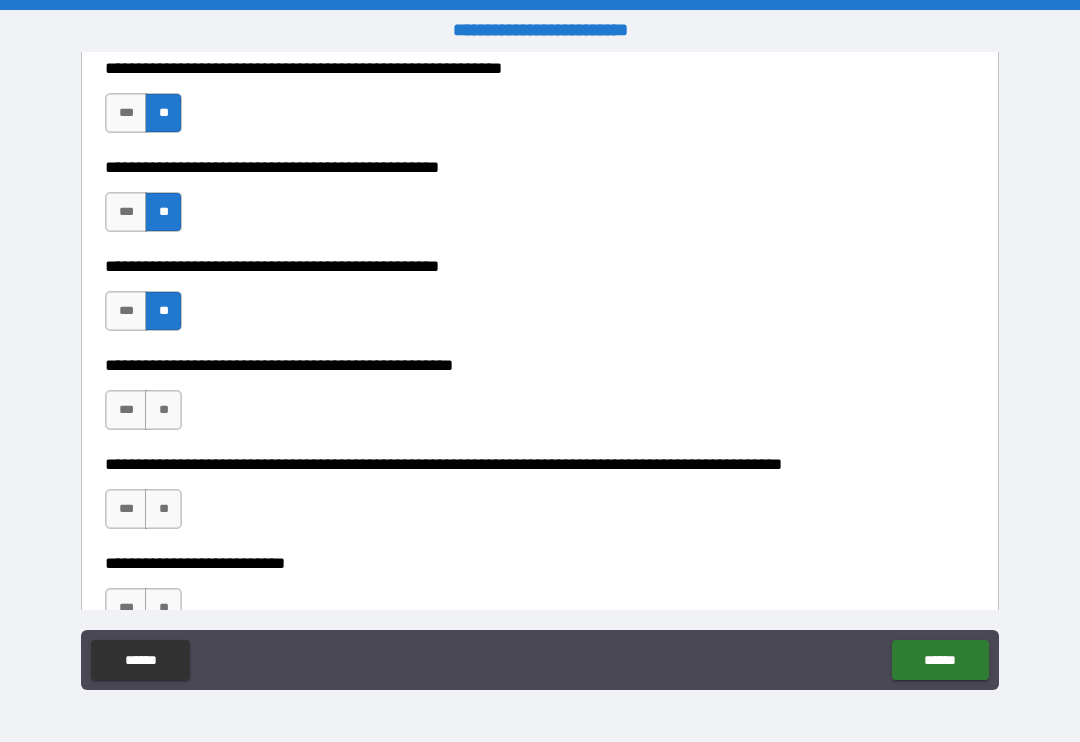 scroll, scrollTop: 584, scrollLeft: 0, axis: vertical 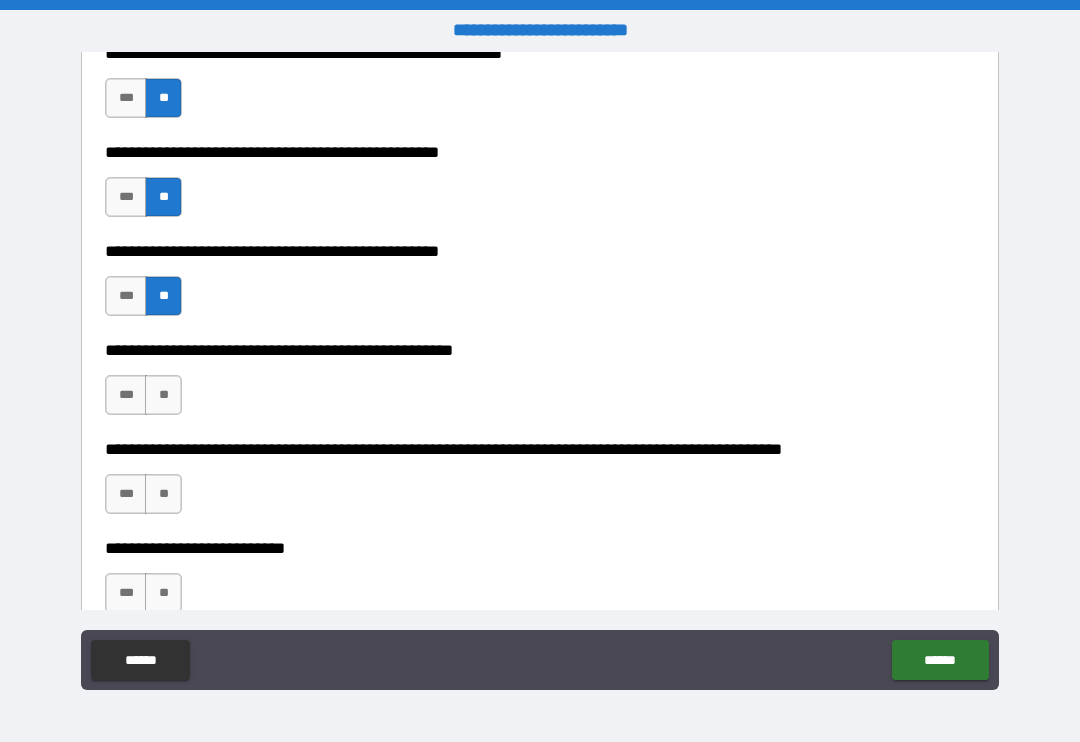 click on "**" at bounding box center [163, 395] 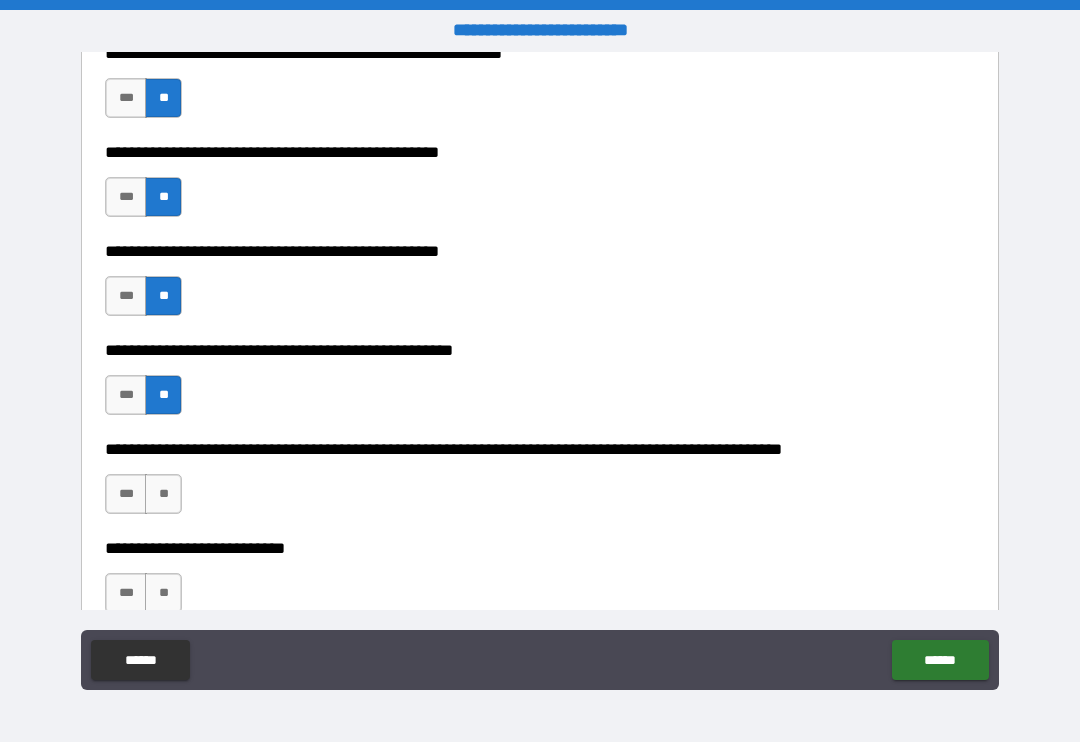 click on "**" at bounding box center (163, 494) 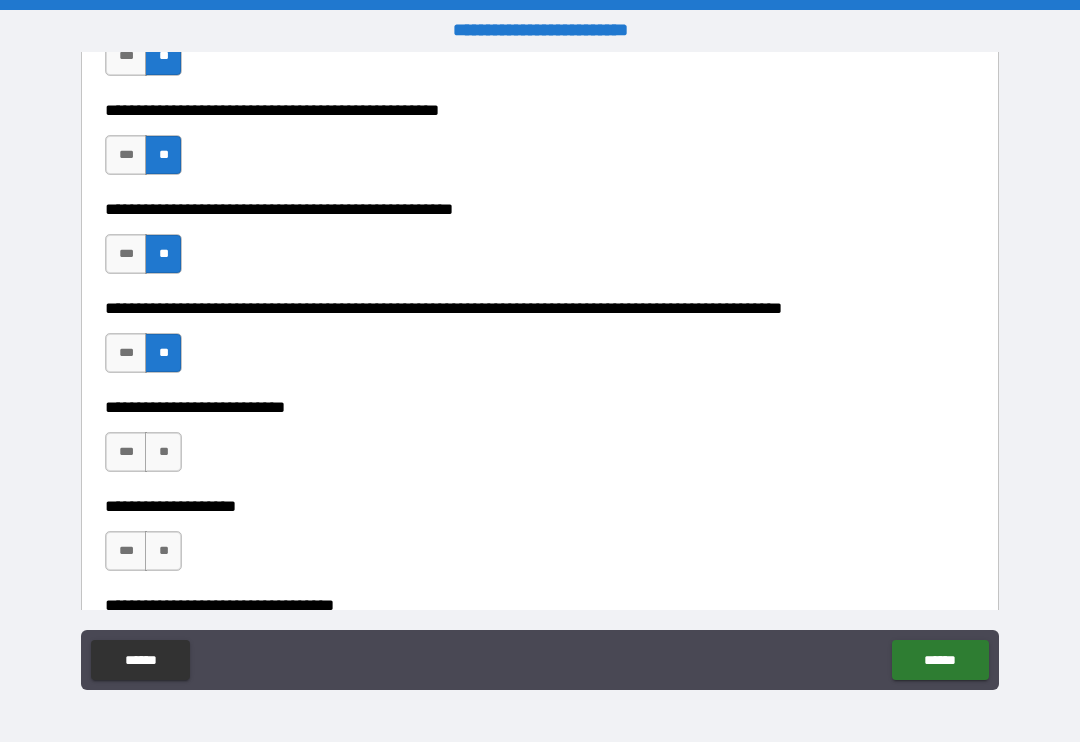 scroll, scrollTop: 743, scrollLeft: 0, axis: vertical 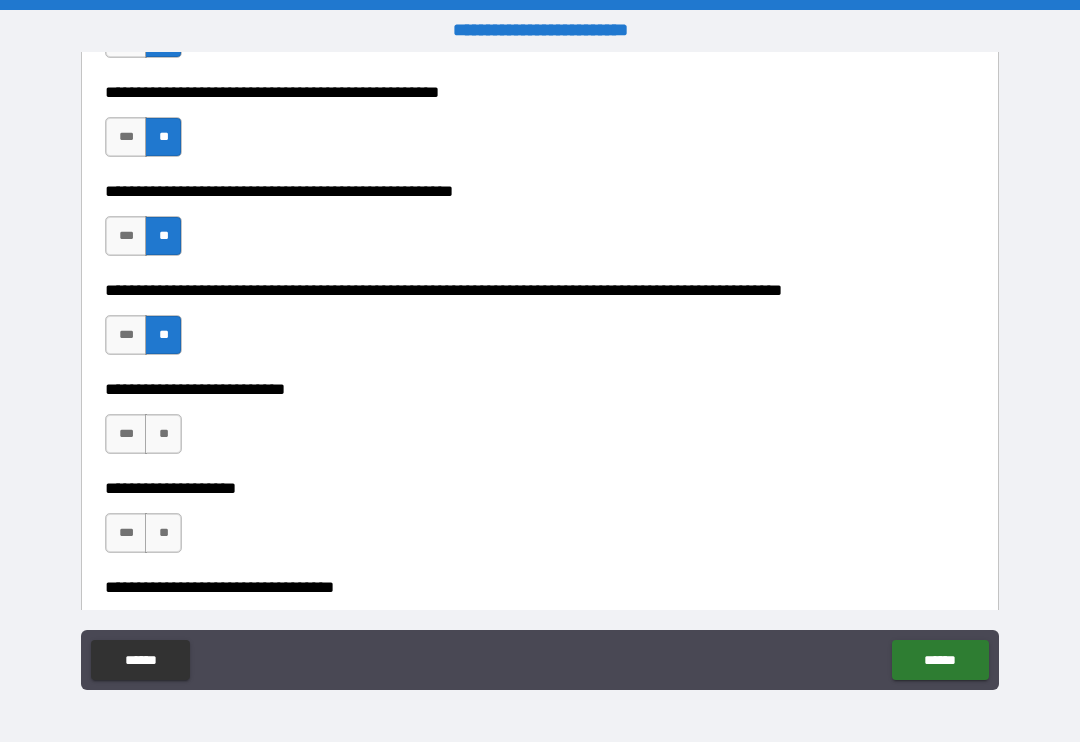 click on "**" at bounding box center (163, 434) 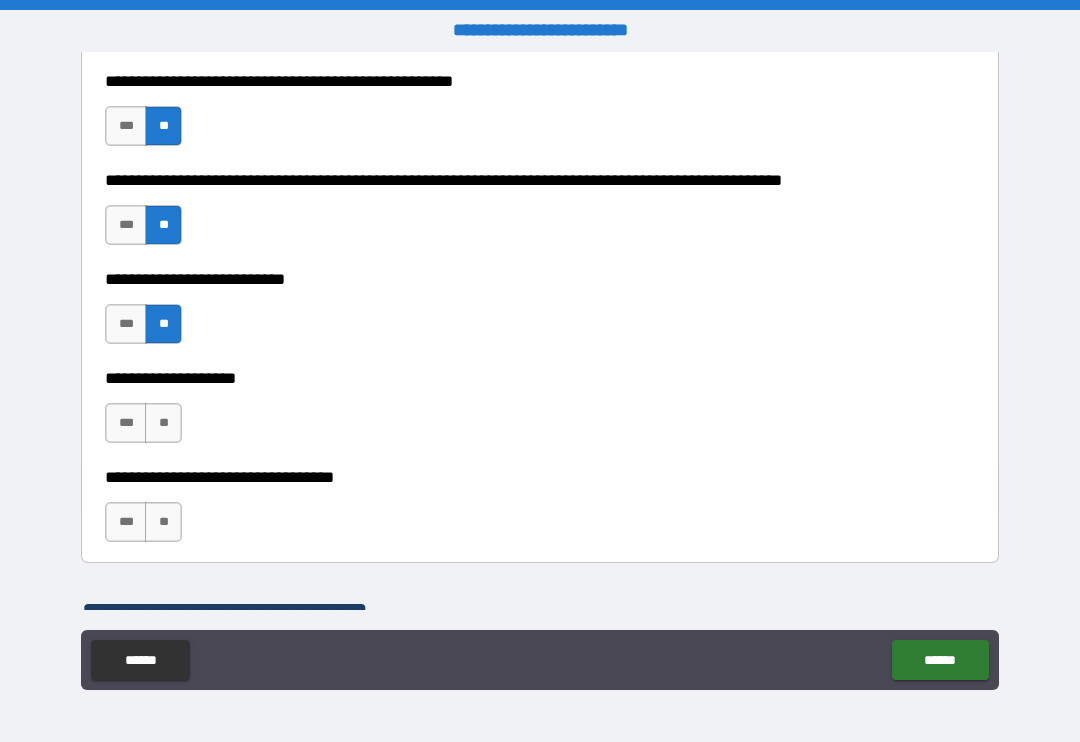 scroll, scrollTop: 859, scrollLeft: 0, axis: vertical 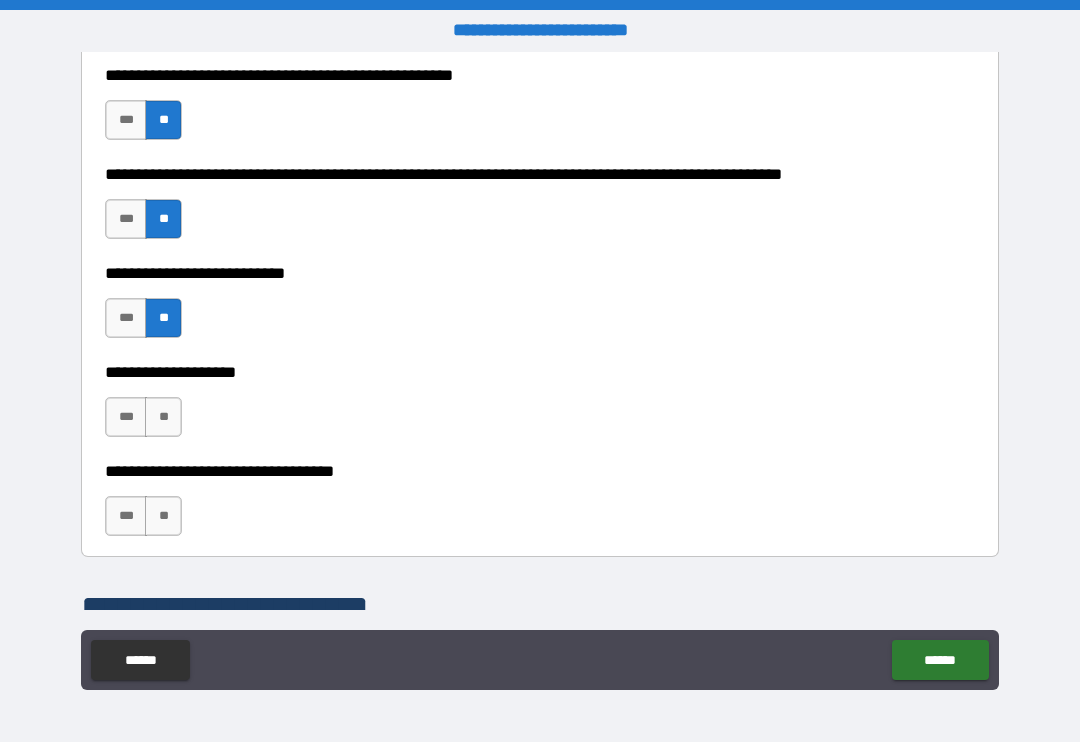 click on "**" at bounding box center (163, 417) 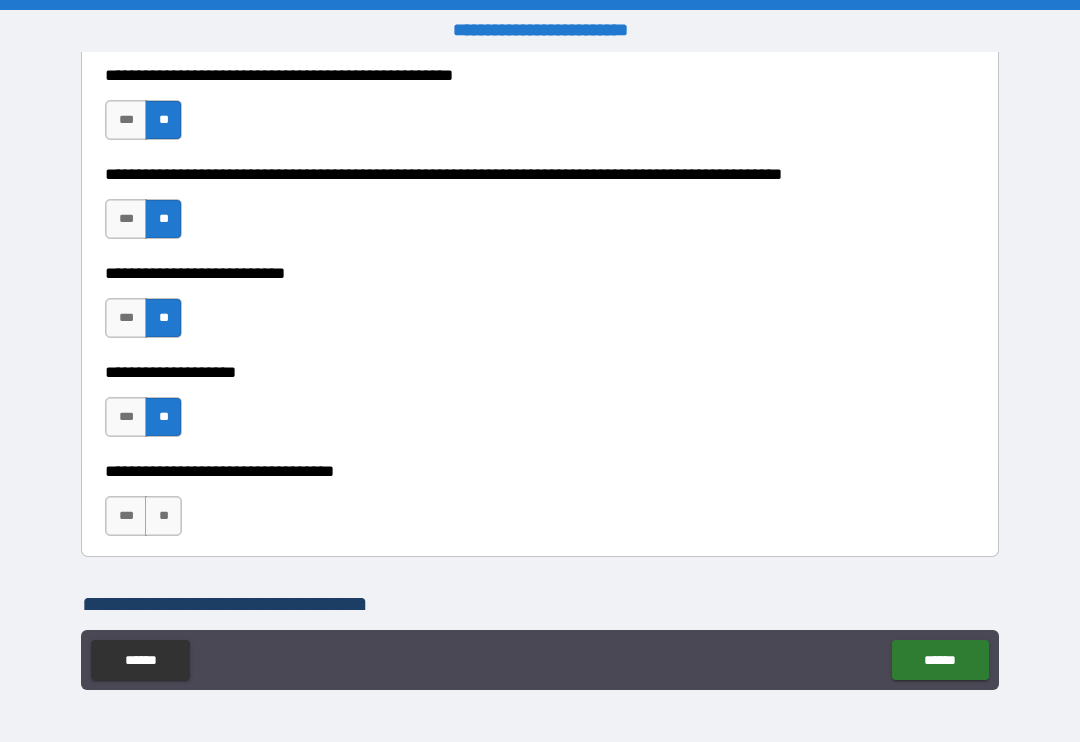 click on "**" at bounding box center (163, 516) 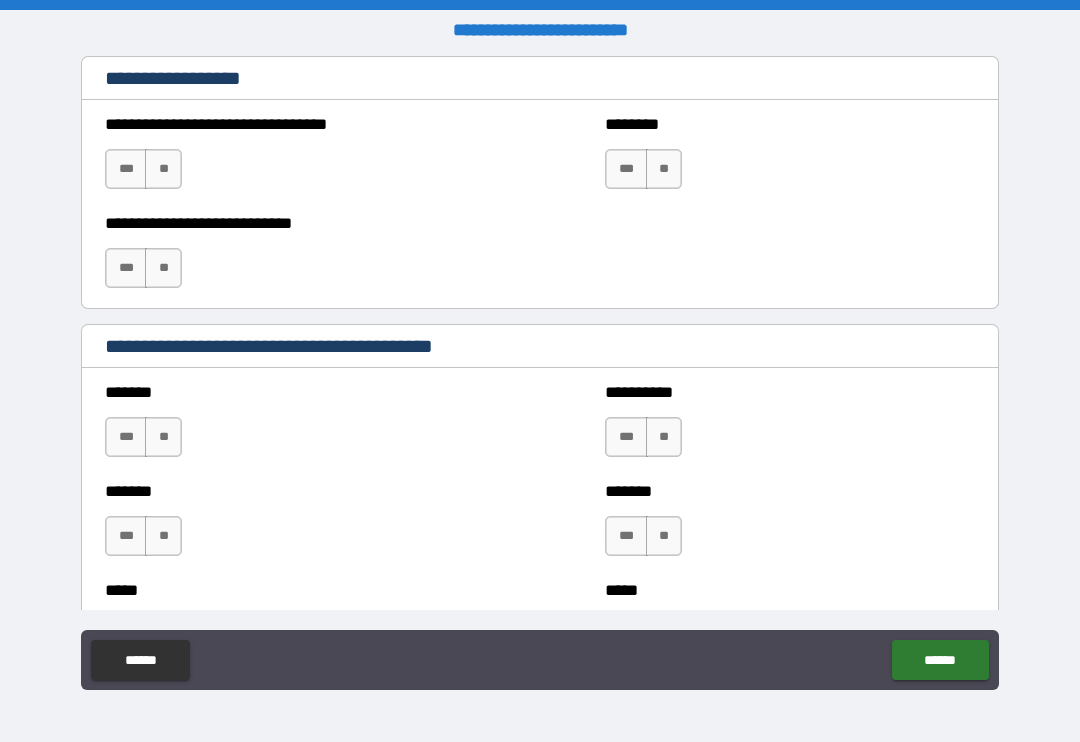 scroll, scrollTop: 1449, scrollLeft: 0, axis: vertical 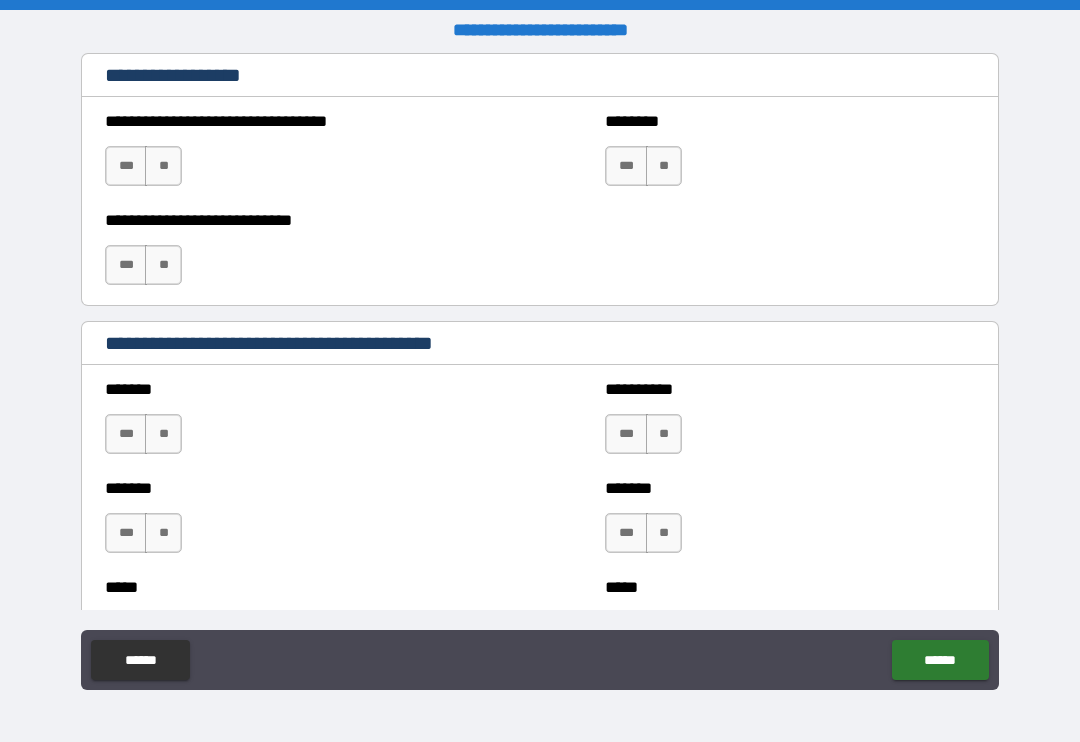 click on "**" at bounding box center (163, 434) 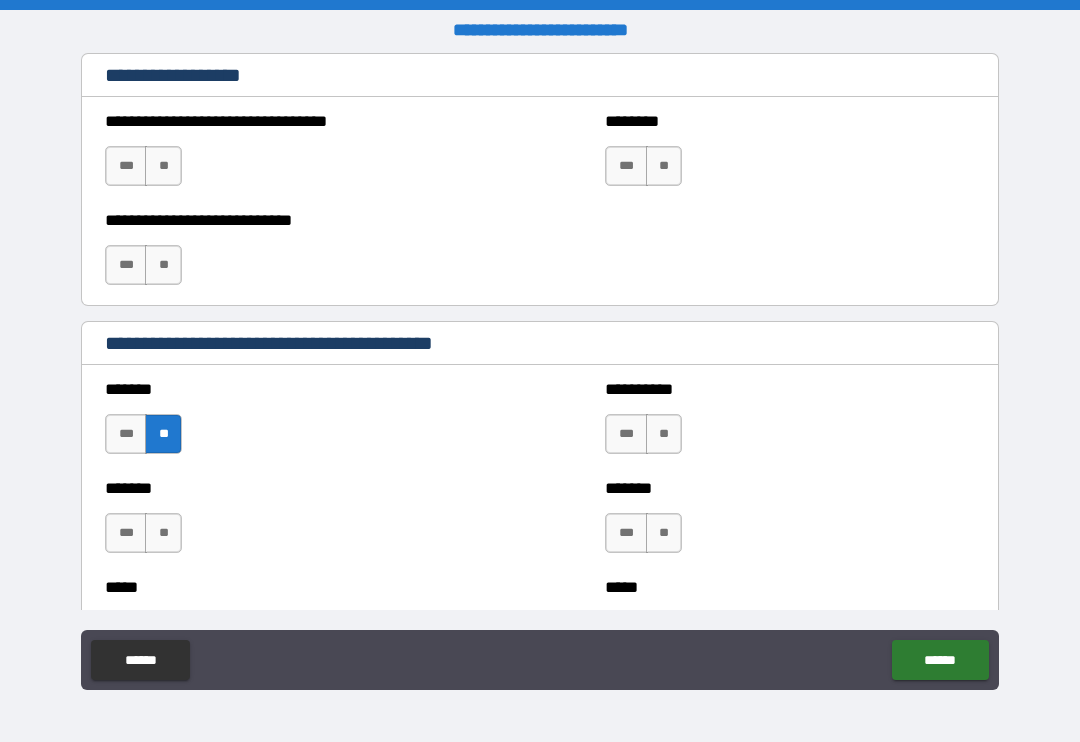 click on "**" at bounding box center (163, 533) 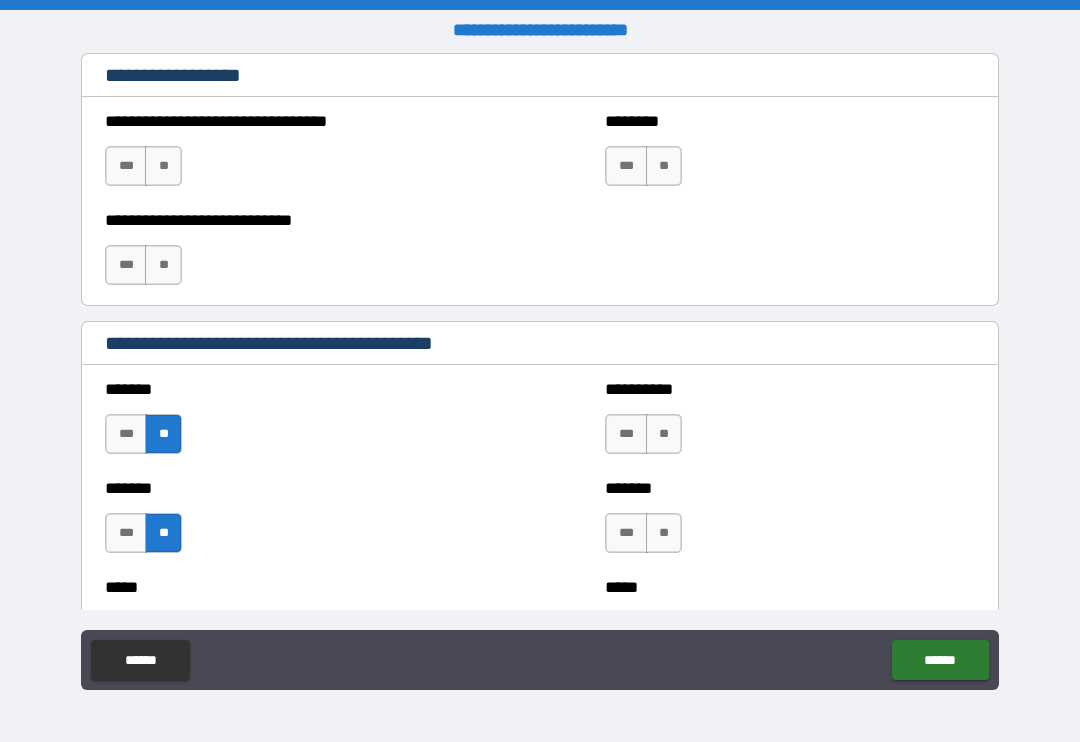 click on "**" at bounding box center [664, 434] 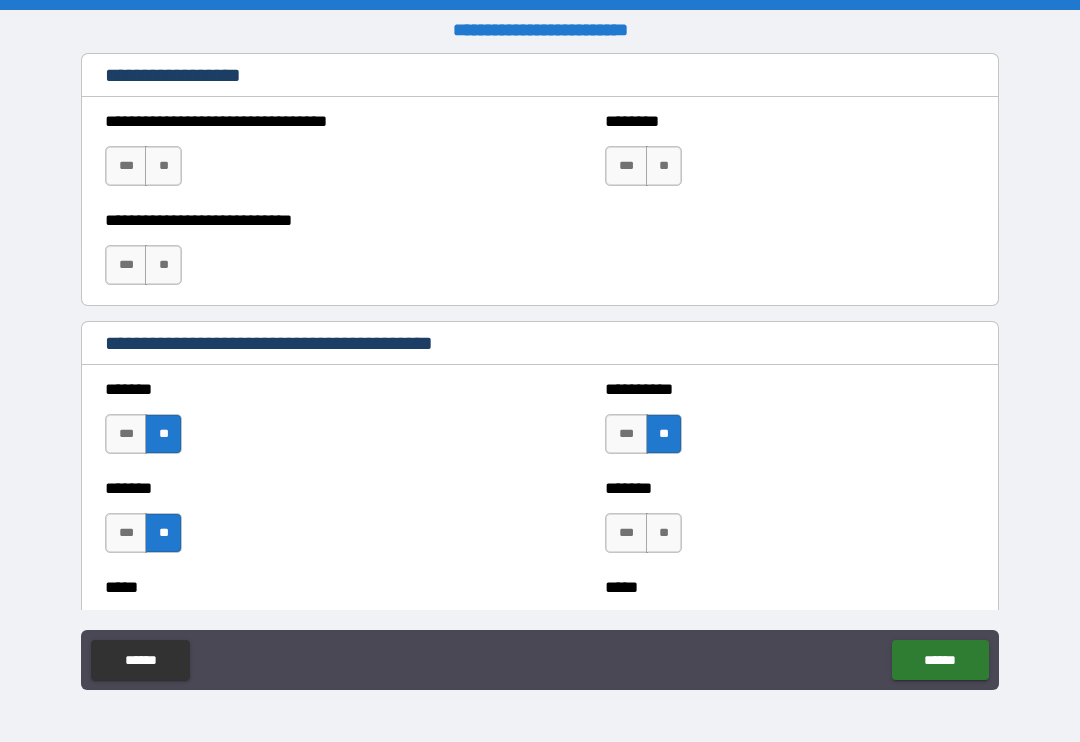 click on "**" at bounding box center (664, 533) 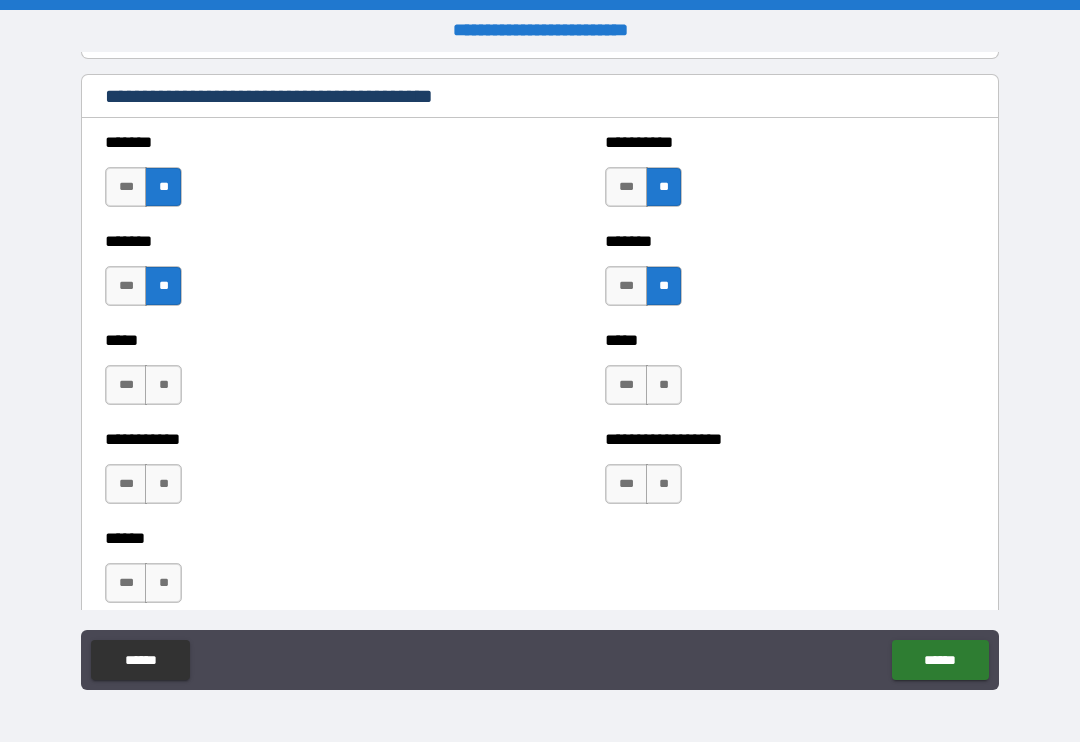 scroll, scrollTop: 1782, scrollLeft: 0, axis: vertical 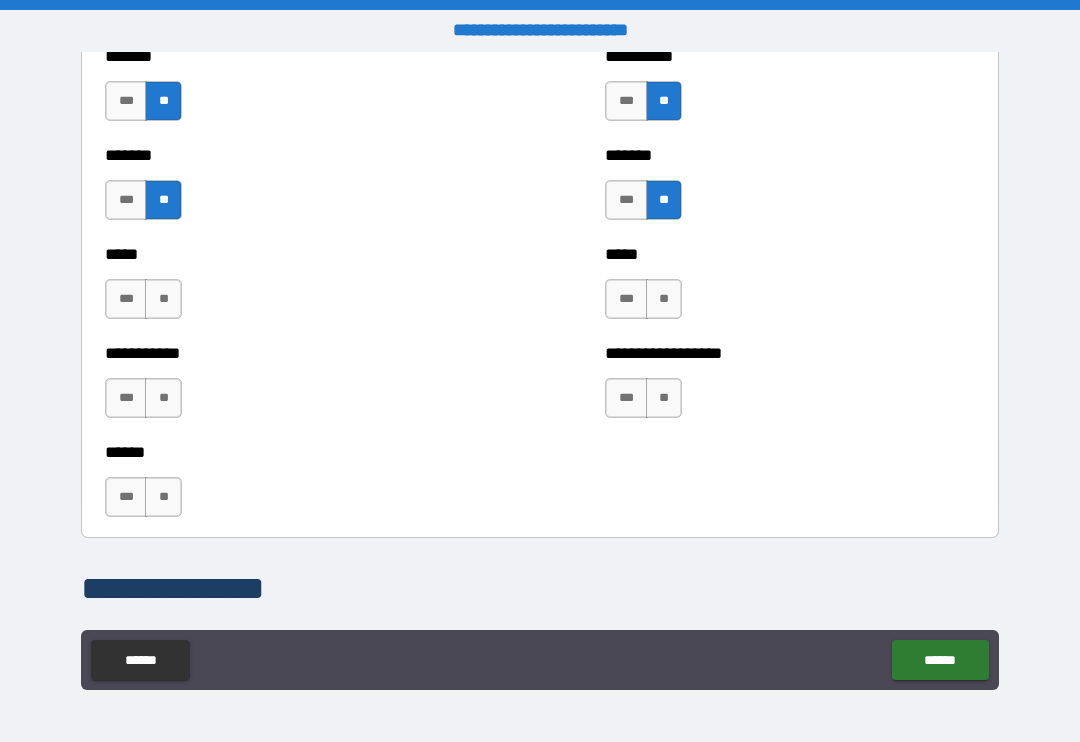 click on "**" at bounding box center [163, 299] 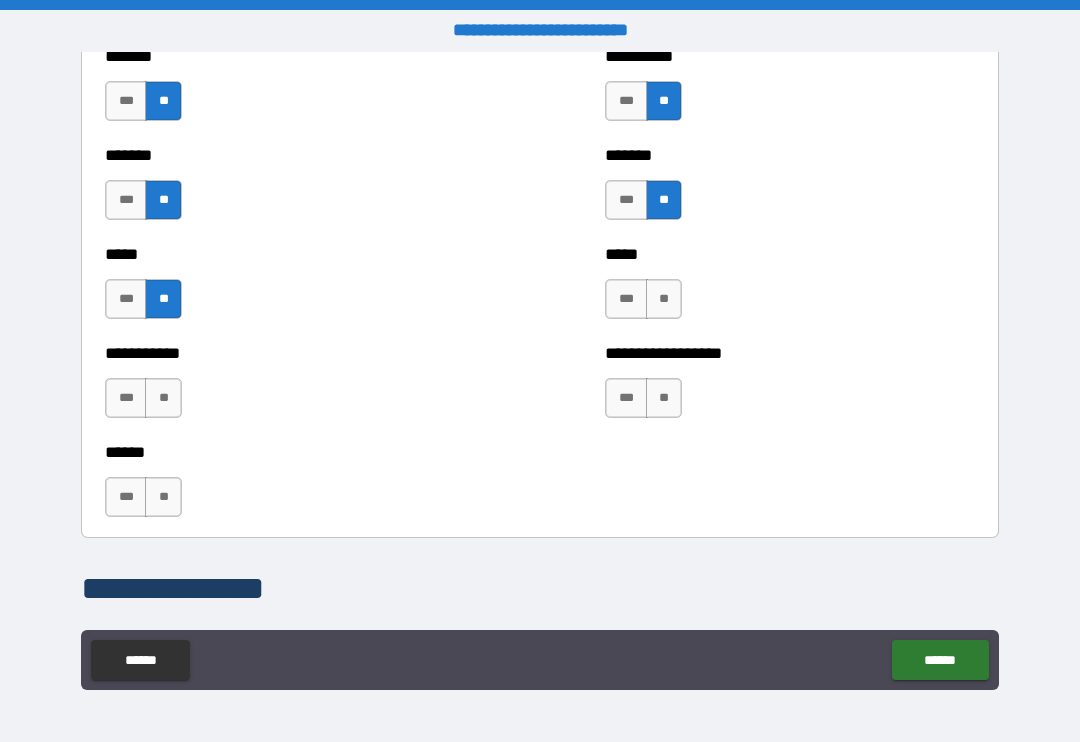 click on "**" at bounding box center [163, 398] 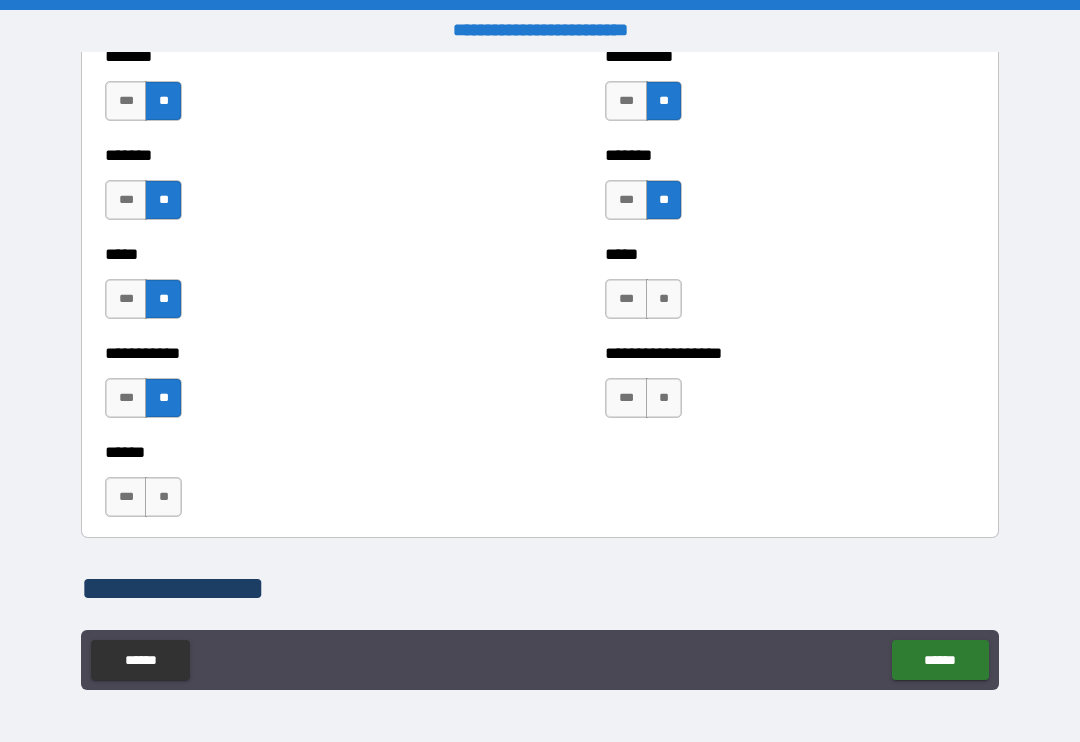 click on "**" at bounding box center [163, 497] 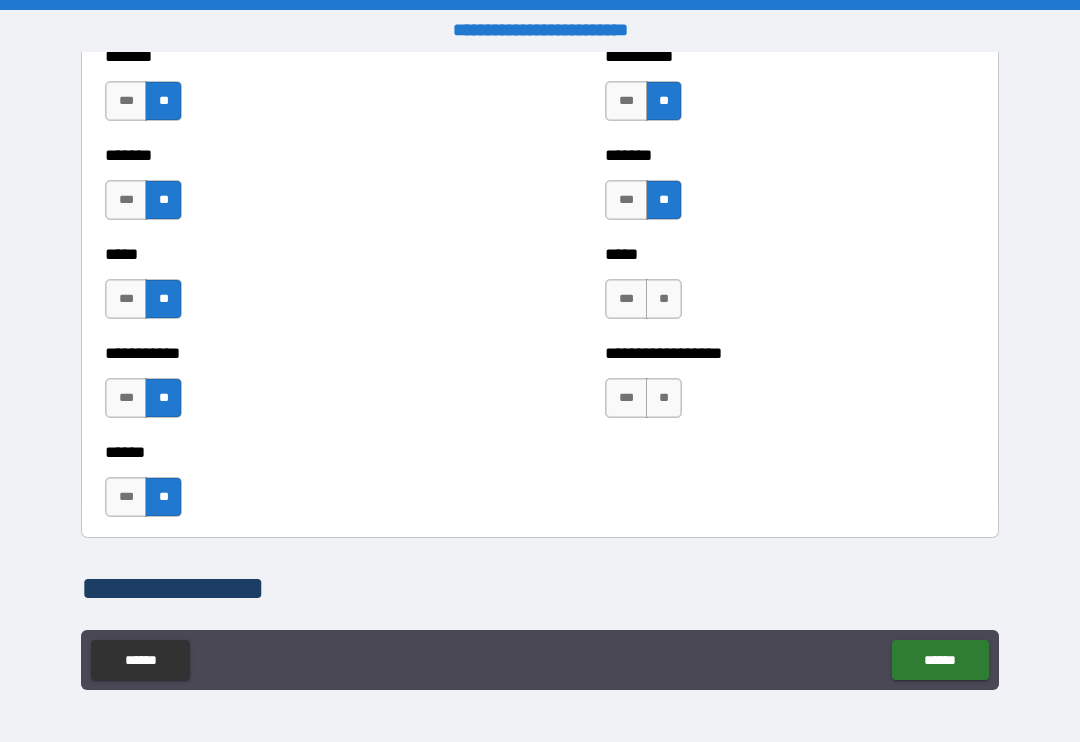 click on "**" at bounding box center [664, 398] 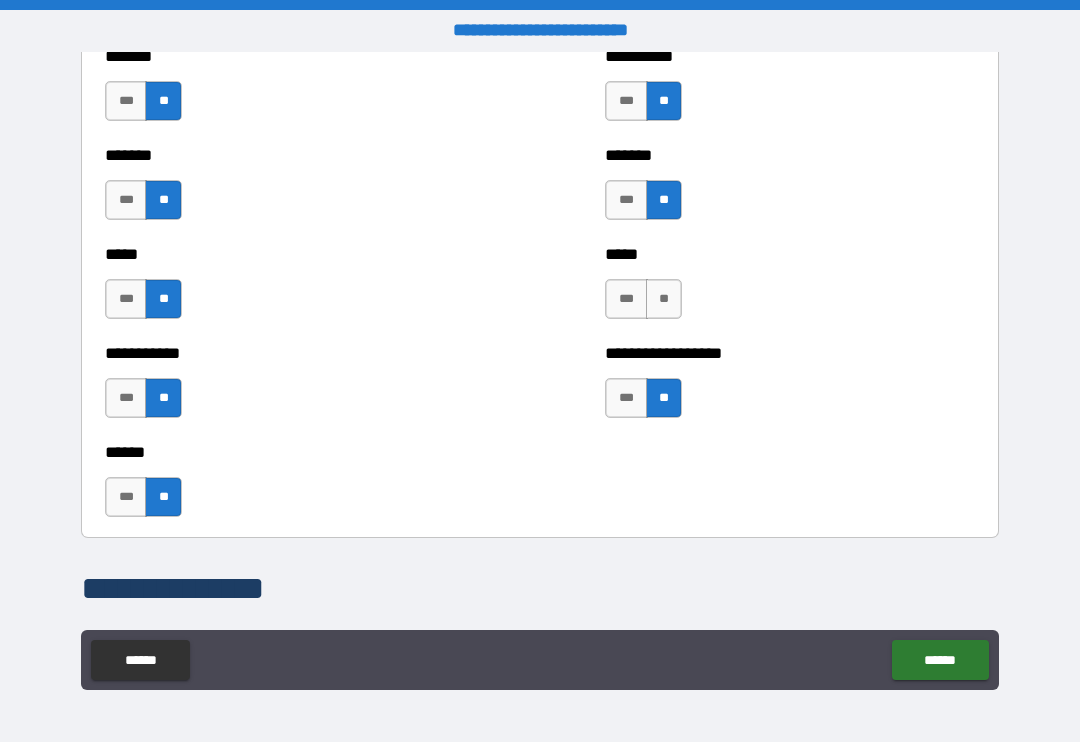 click on "**" at bounding box center (664, 299) 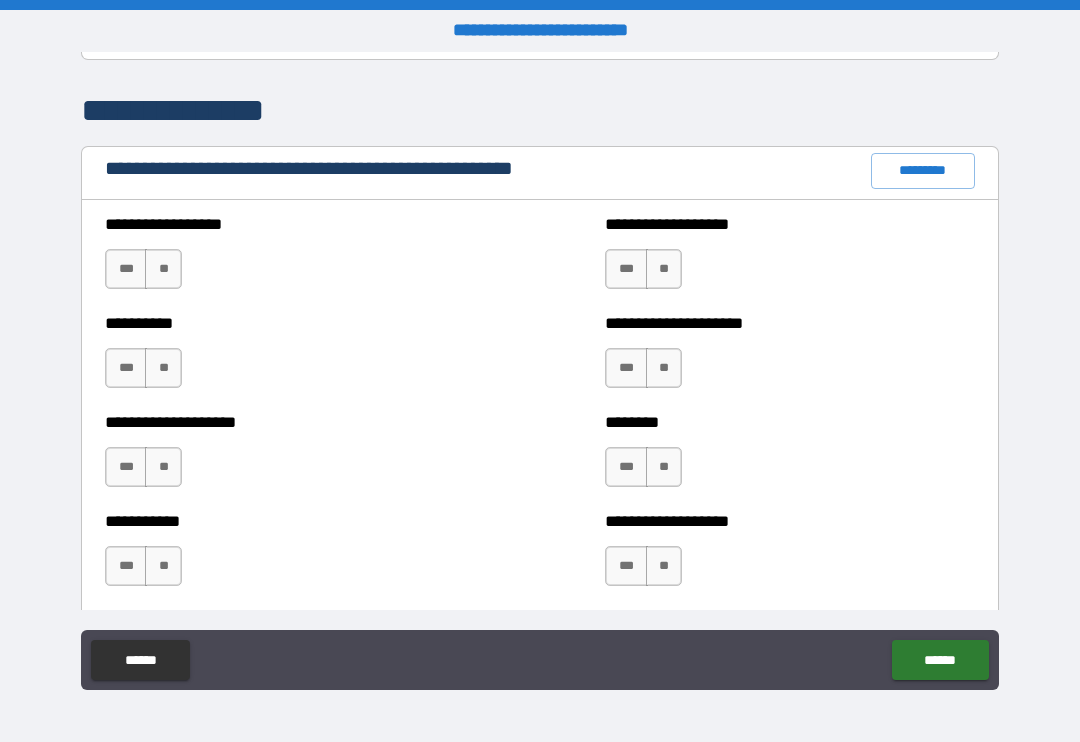 scroll, scrollTop: 2265, scrollLeft: 0, axis: vertical 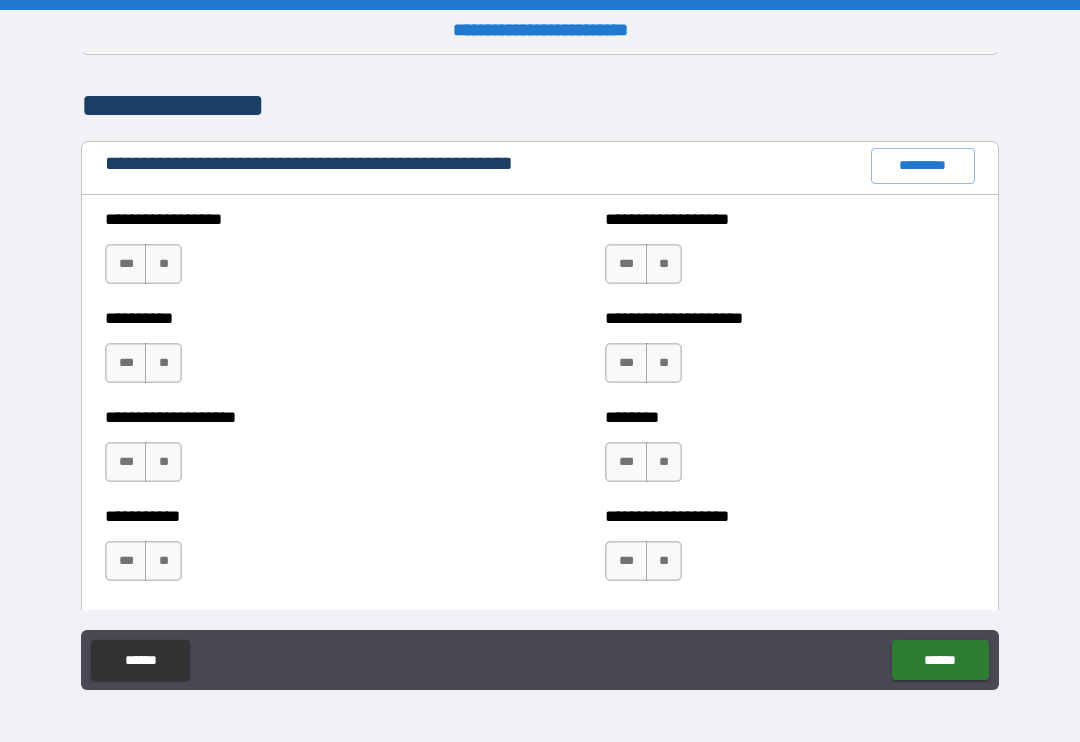 click on "**" at bounding box center (163, 264) 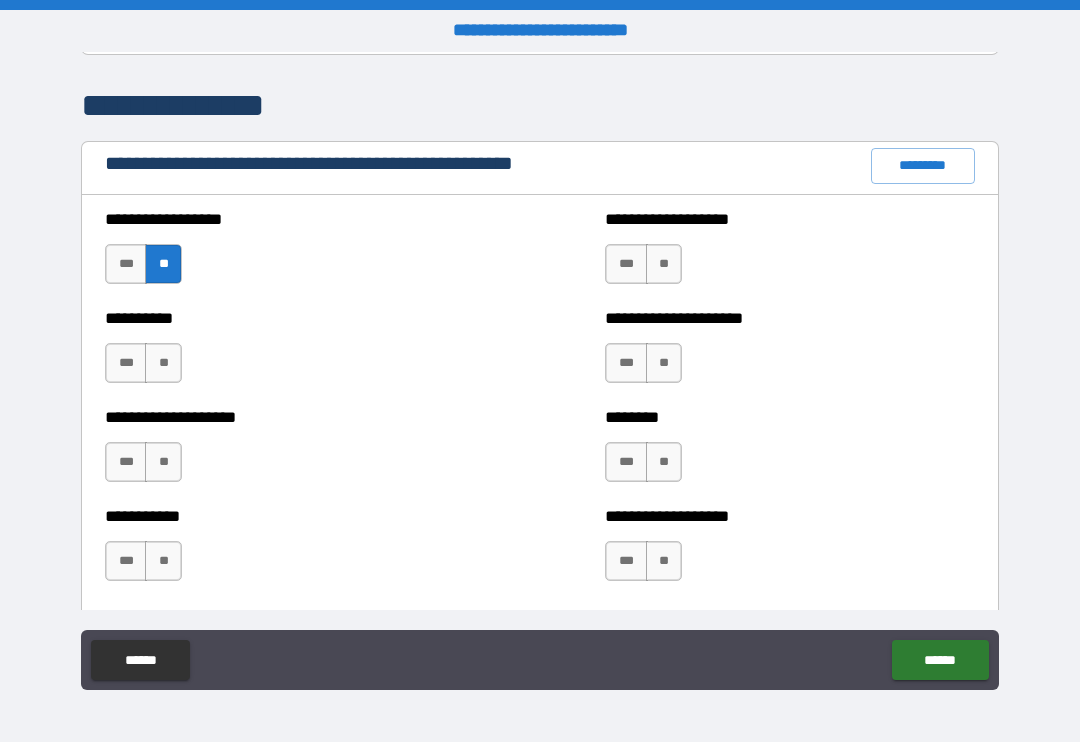 click on "**" at bounding box center (163, 363) 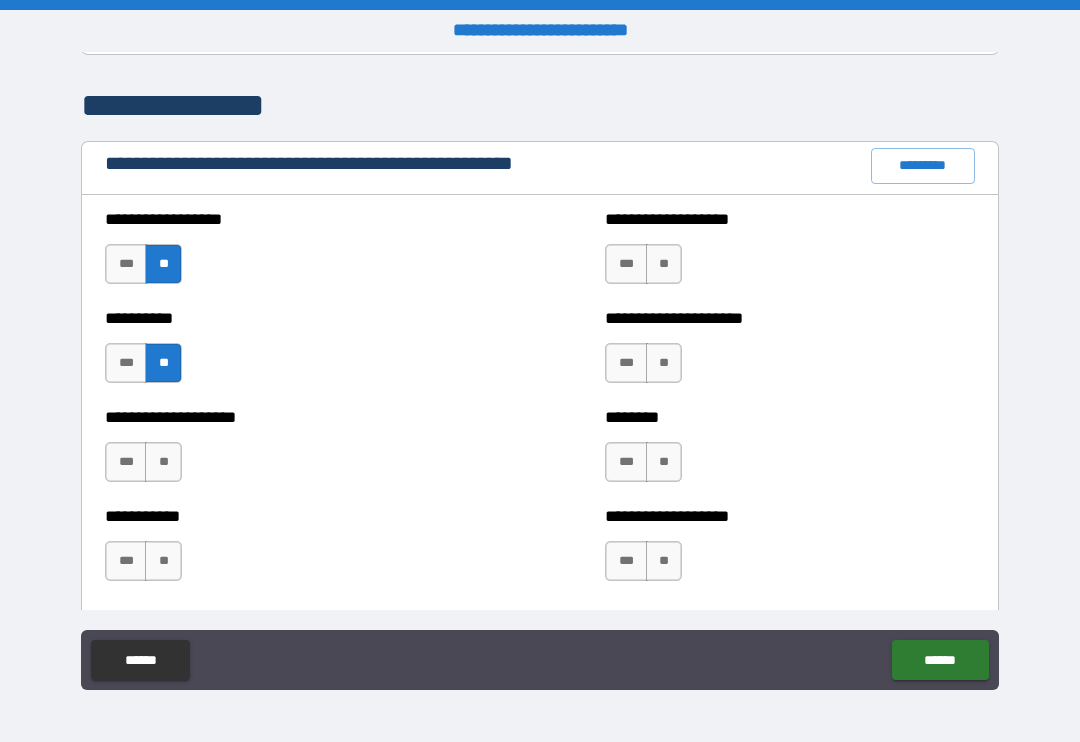click on "**" at bounding box center (163, 462) 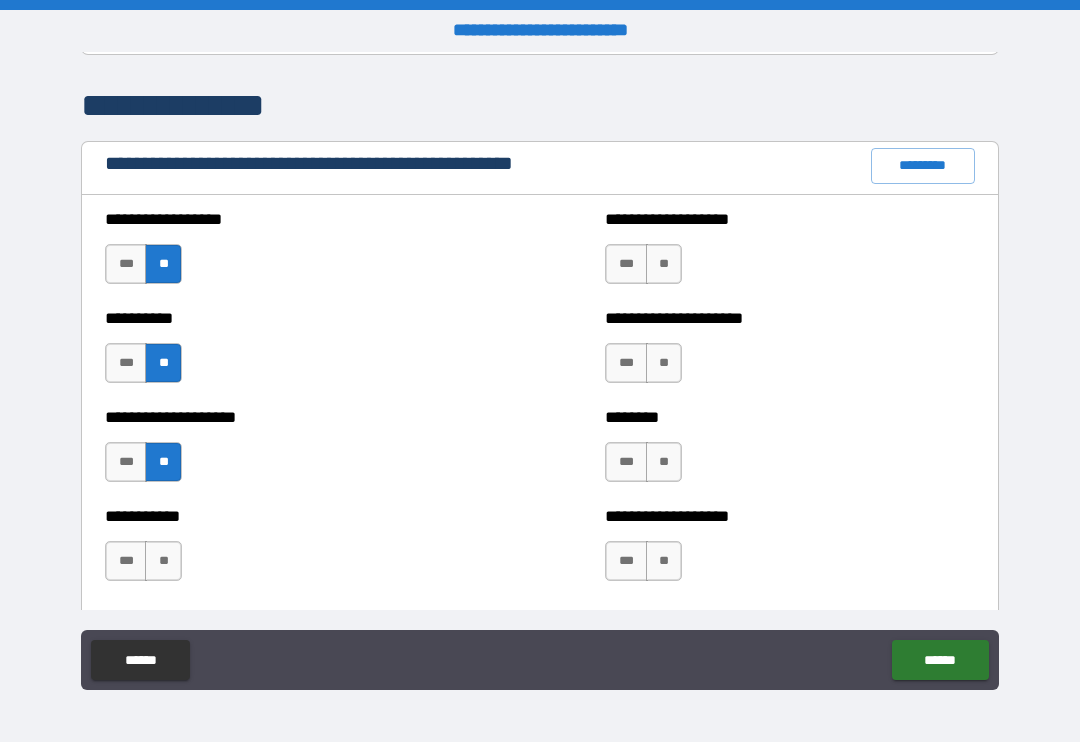 click on "**" at bounding box center (163, 561) 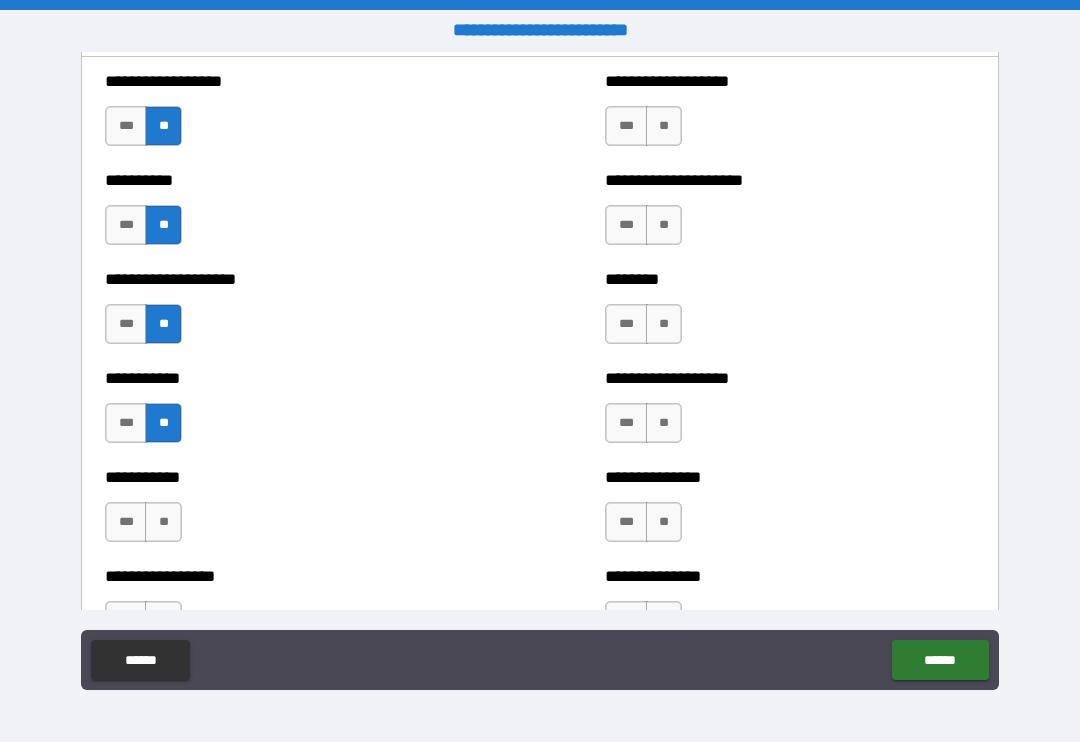 scroll, scrollTop: 2415, scrollLeft: 0, axis: vertical 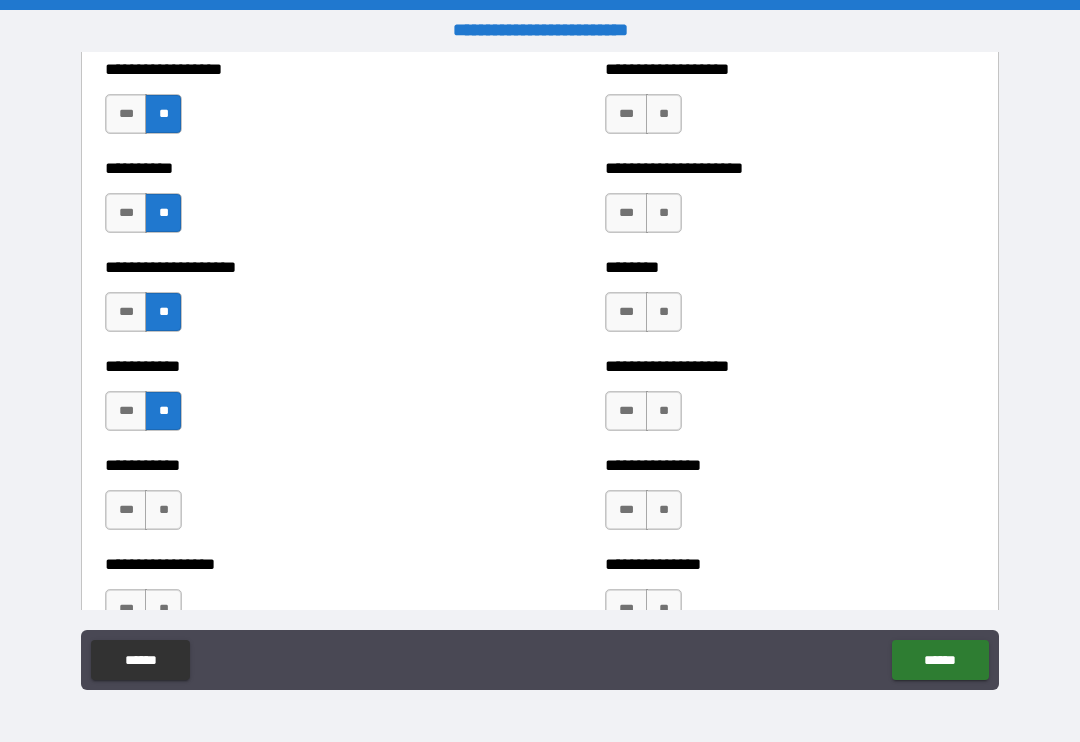 click on "**" at bounding box center [664, 114] 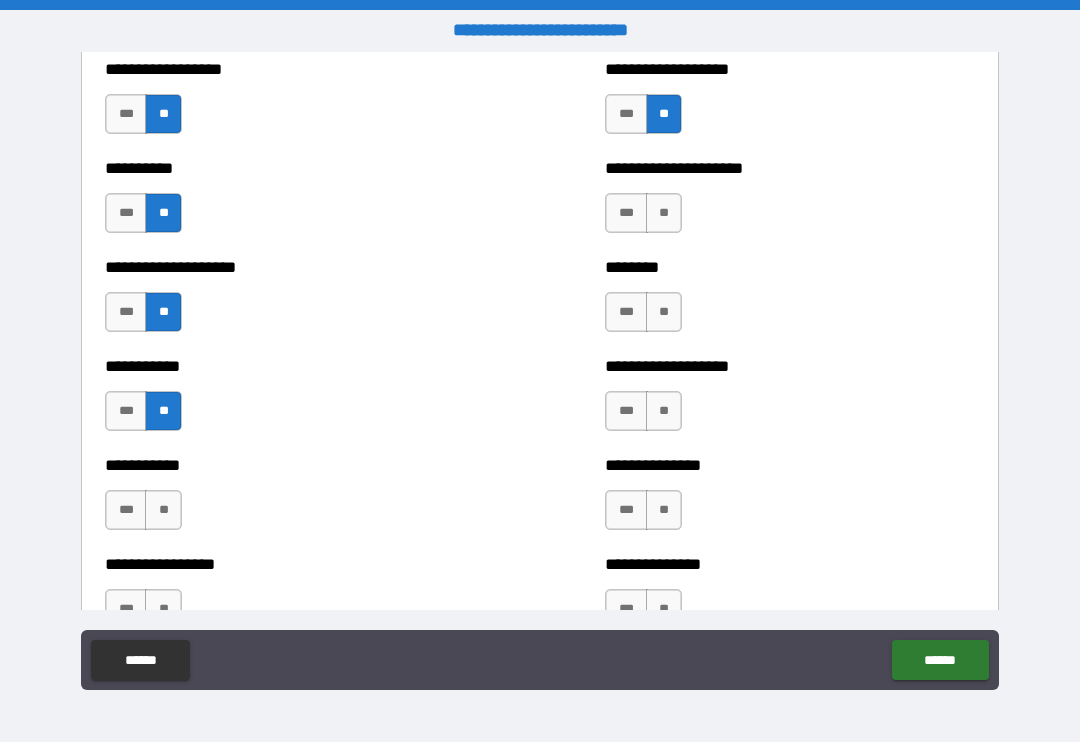 click on "**" at bounding box center (664, 213) 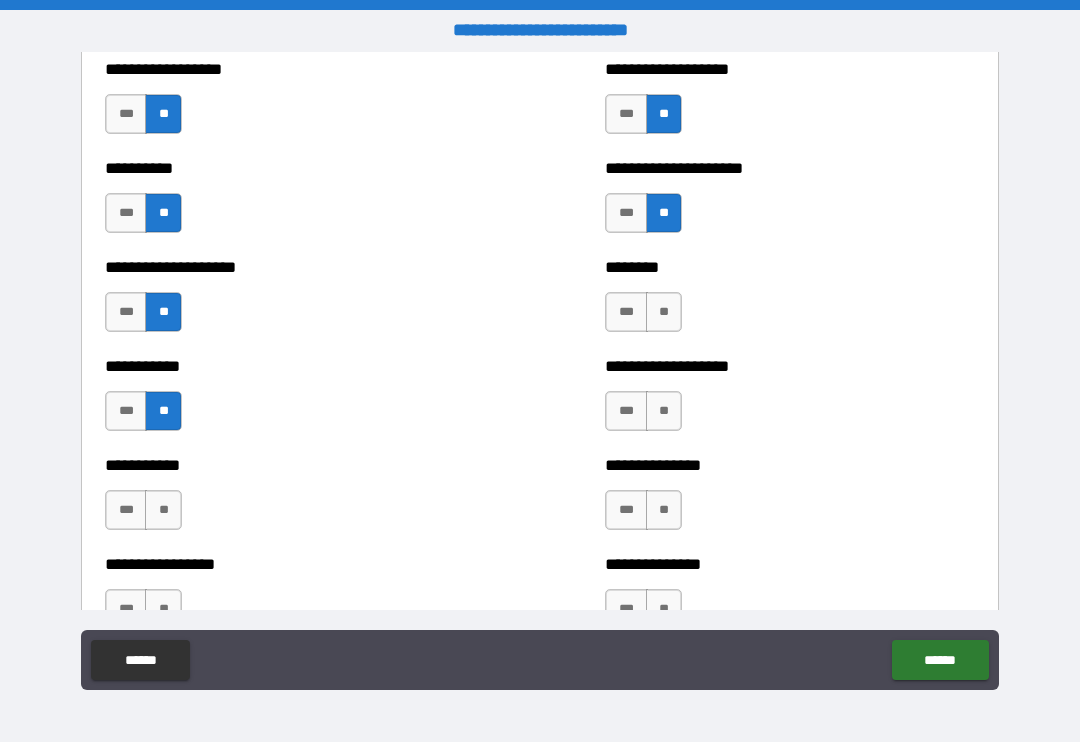 click on "**" at bounding box center [664, 312] 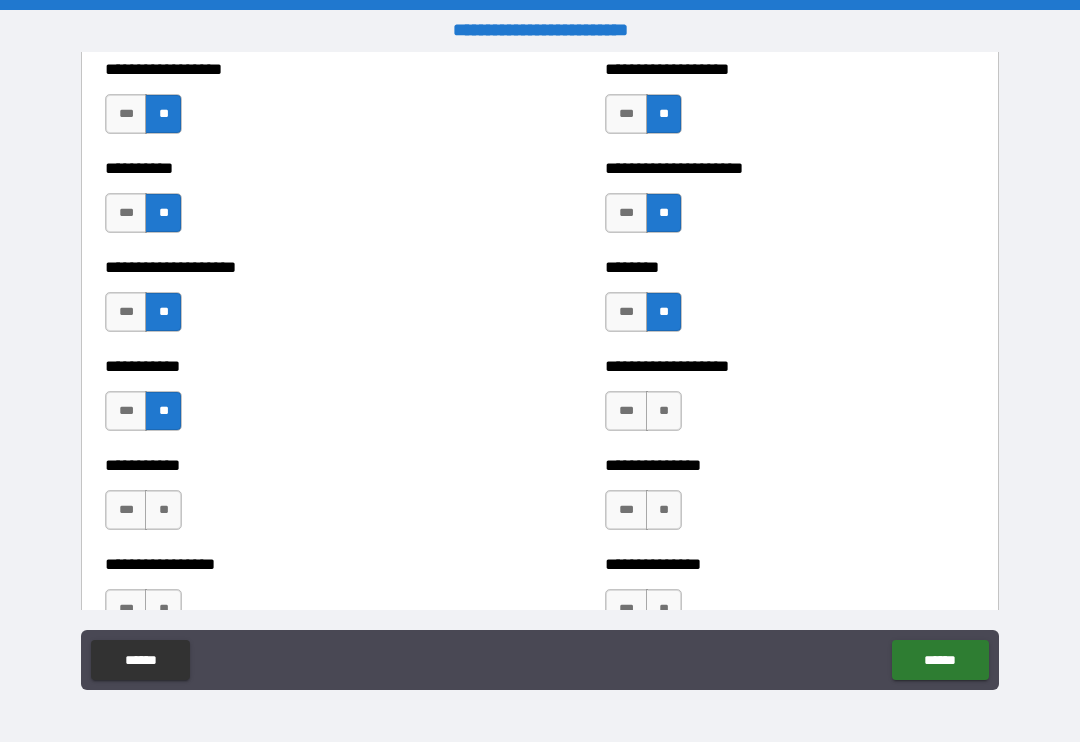 click on "**" at bounding box center (664, 411) 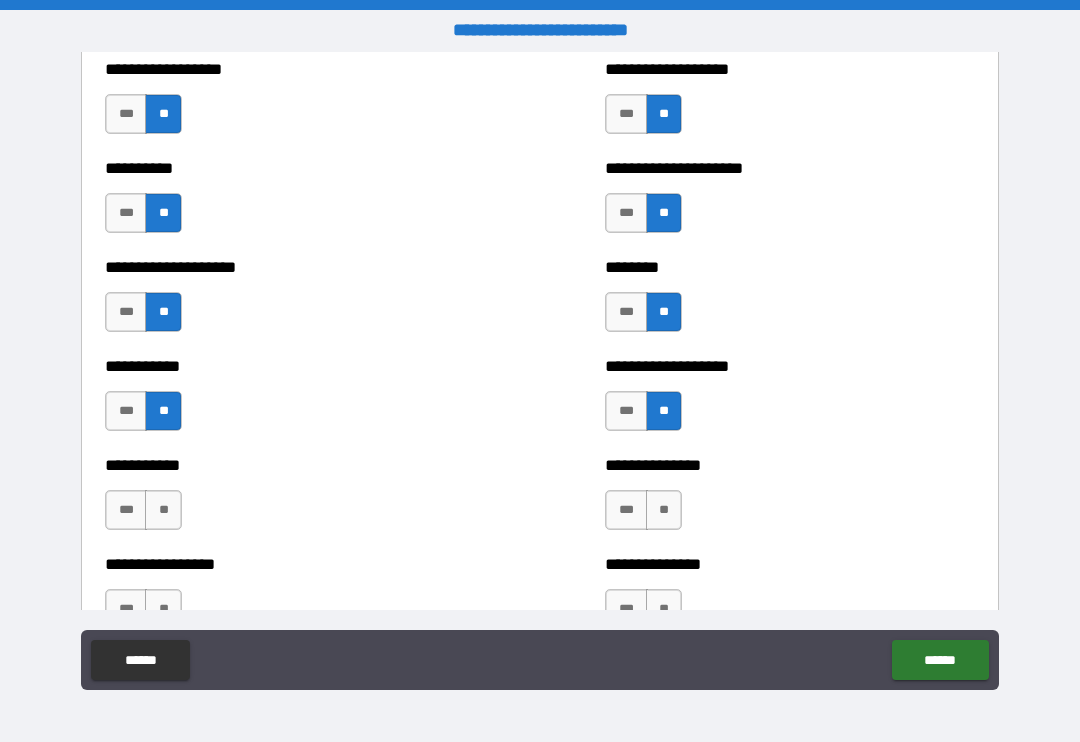 click on "**" at bounding box center (664, 510) 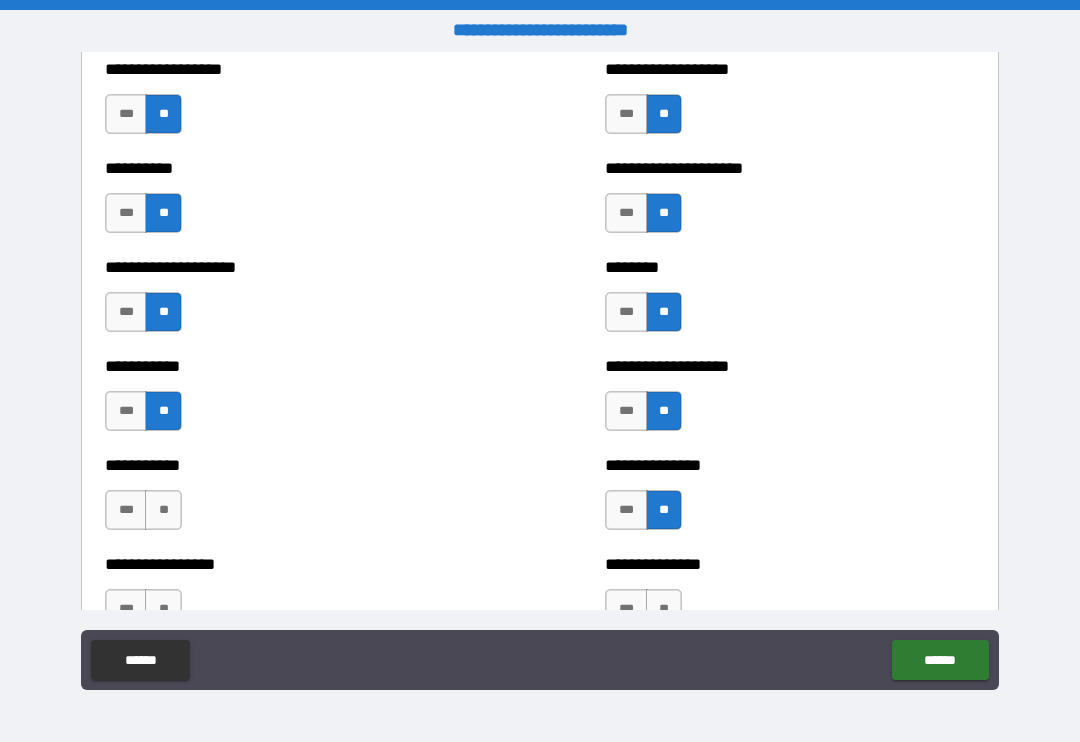 click on "**" at bounding box center [664, 609] 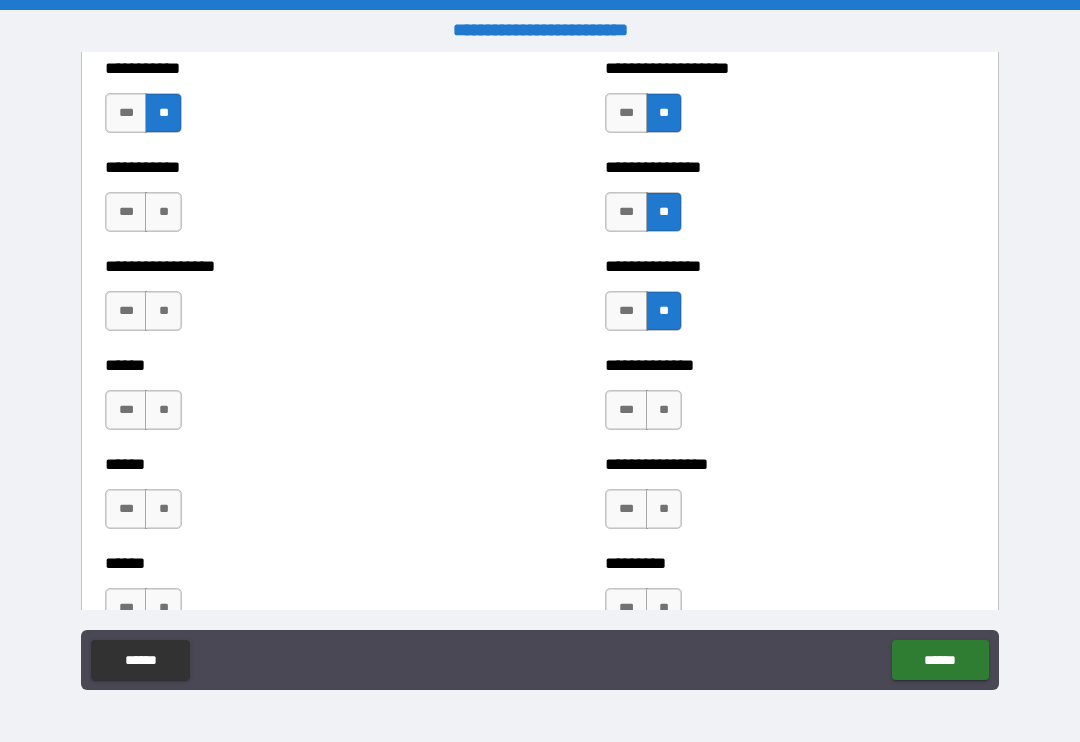 scroll, scrollTop: 2721, scrollLeft: 0, axis: vertical 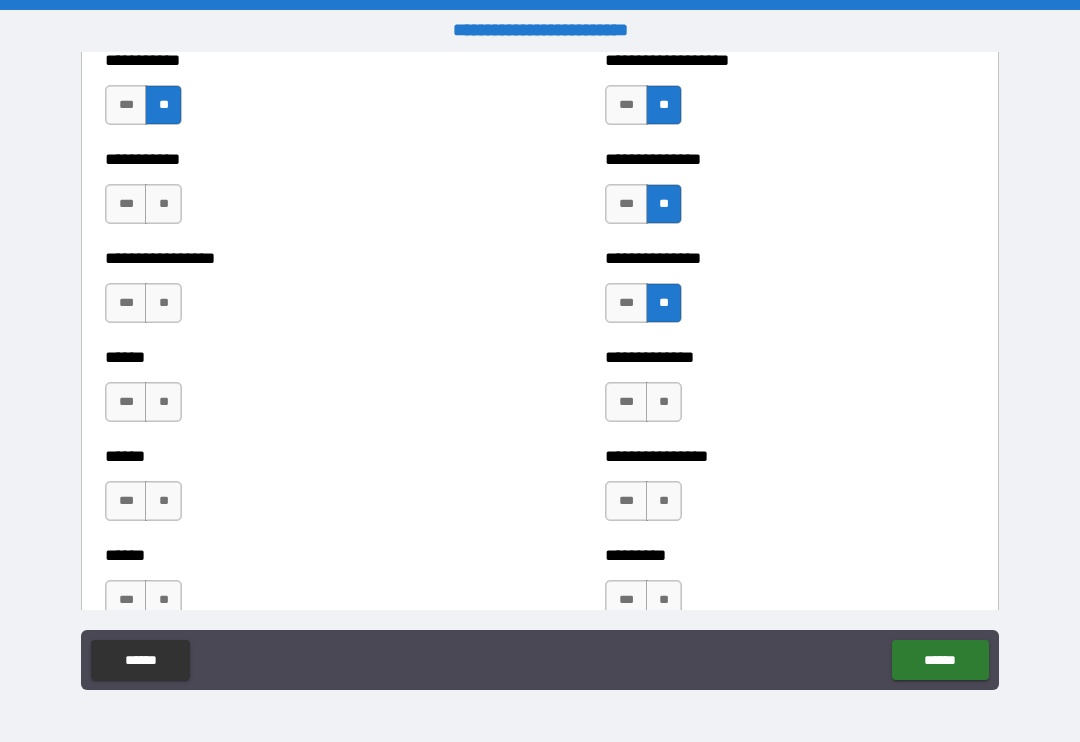 click on "**" at bounding box center [163, 303] 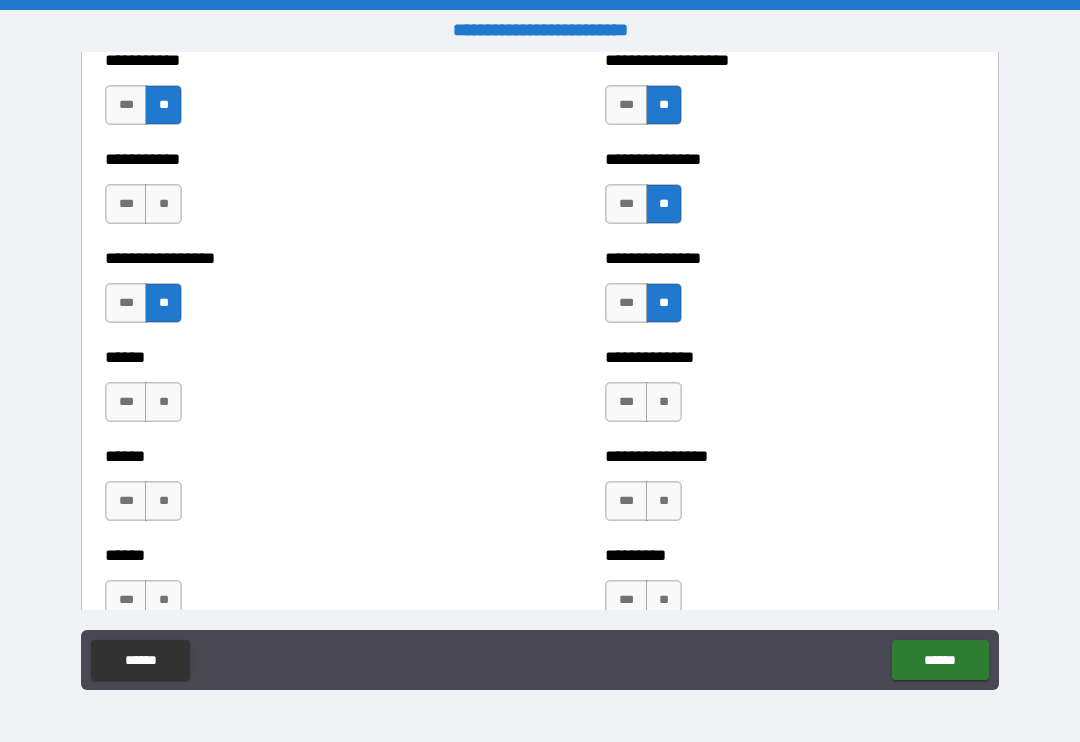 click on "**" at bounding box center (163, 204) 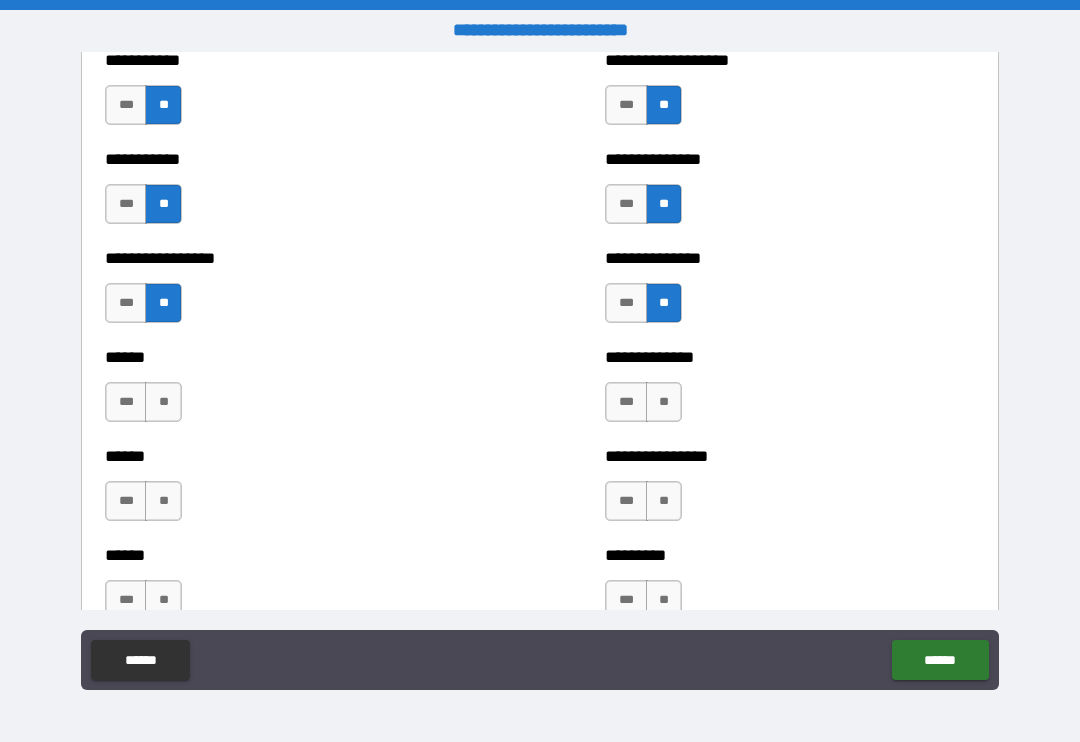 click on "**" at bounding box center (163, 402) 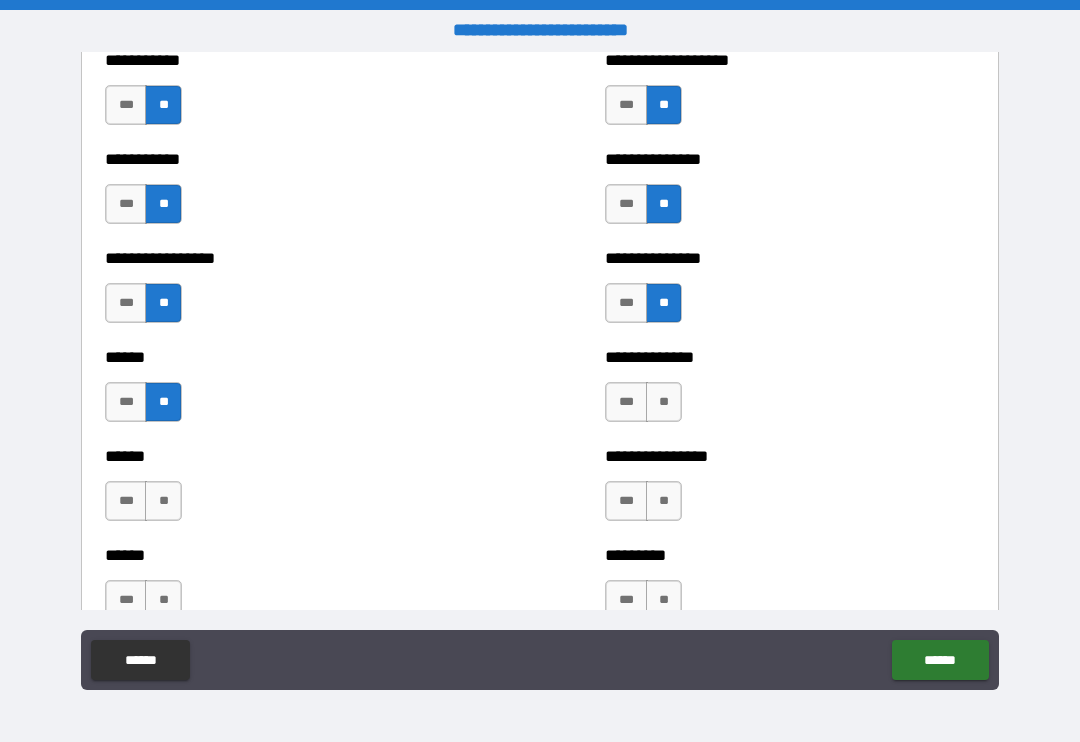 click on "**" at bounding box center (163, 501) 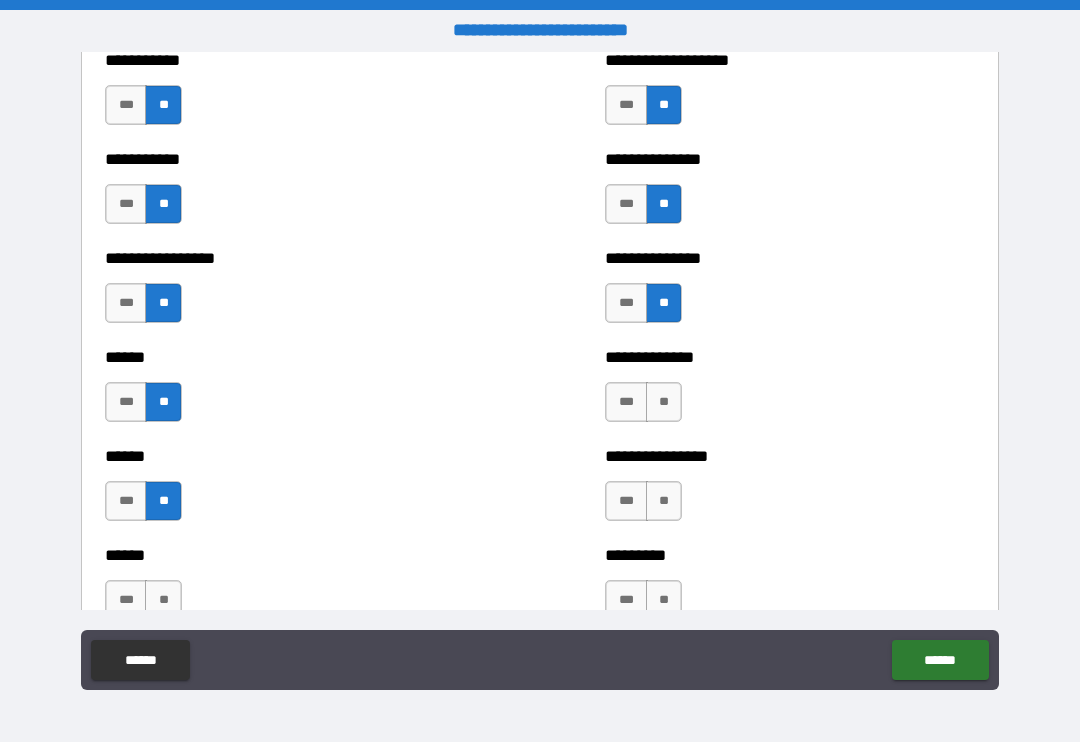 click on "**" at bounding box center (163, 600) 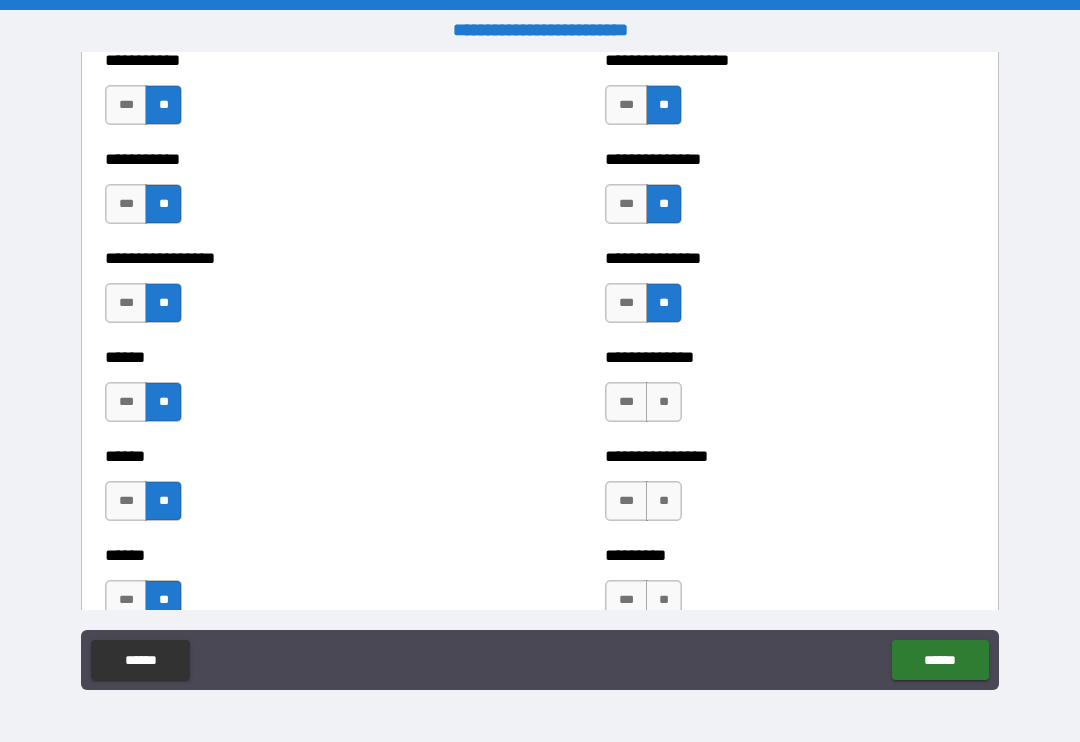 click on "**" at bounding box center (664, 600) 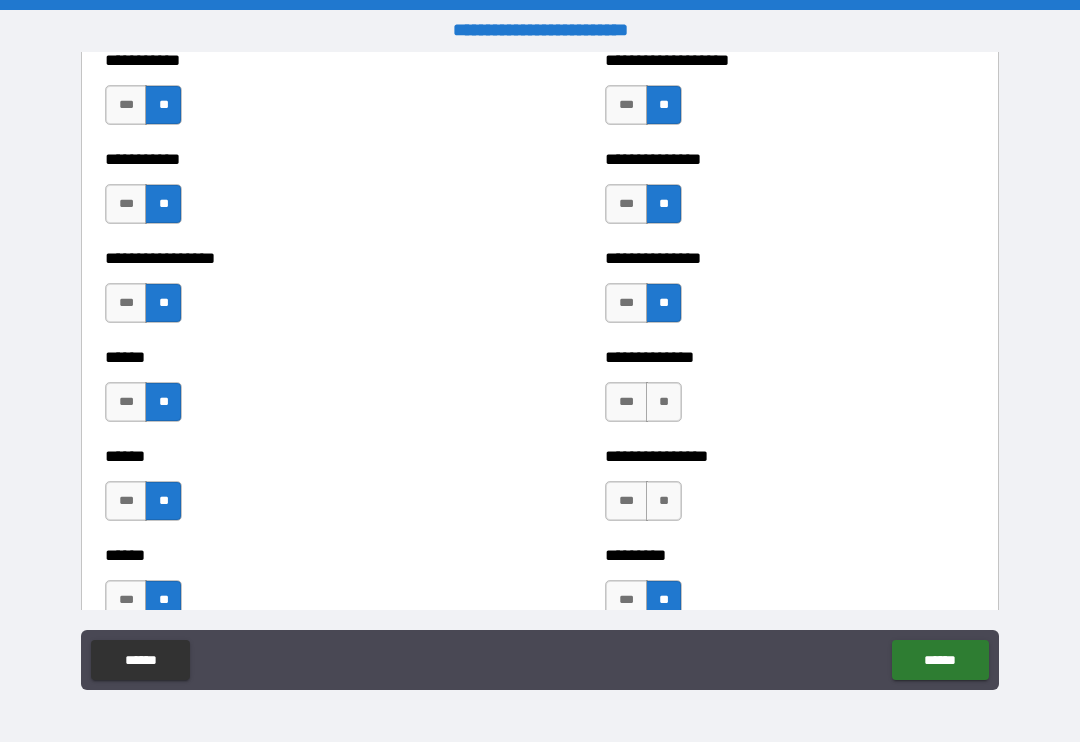 click on "**" at bounding box center (664, 501) 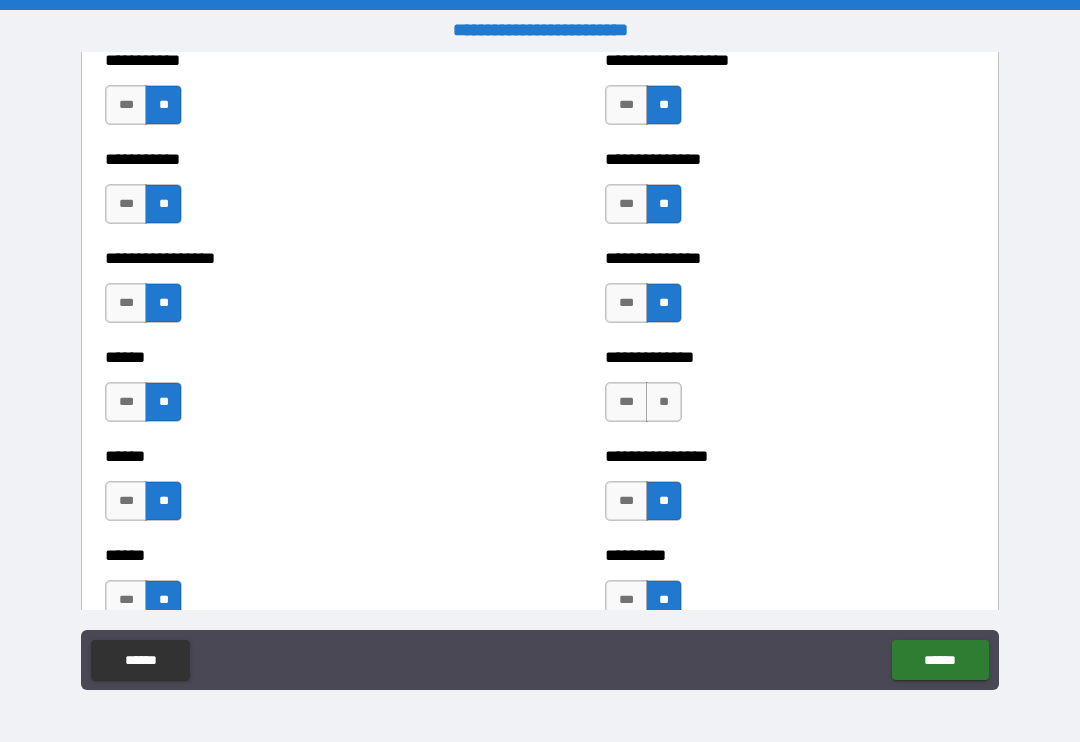 click on "**" at bounding box center (664, 402) 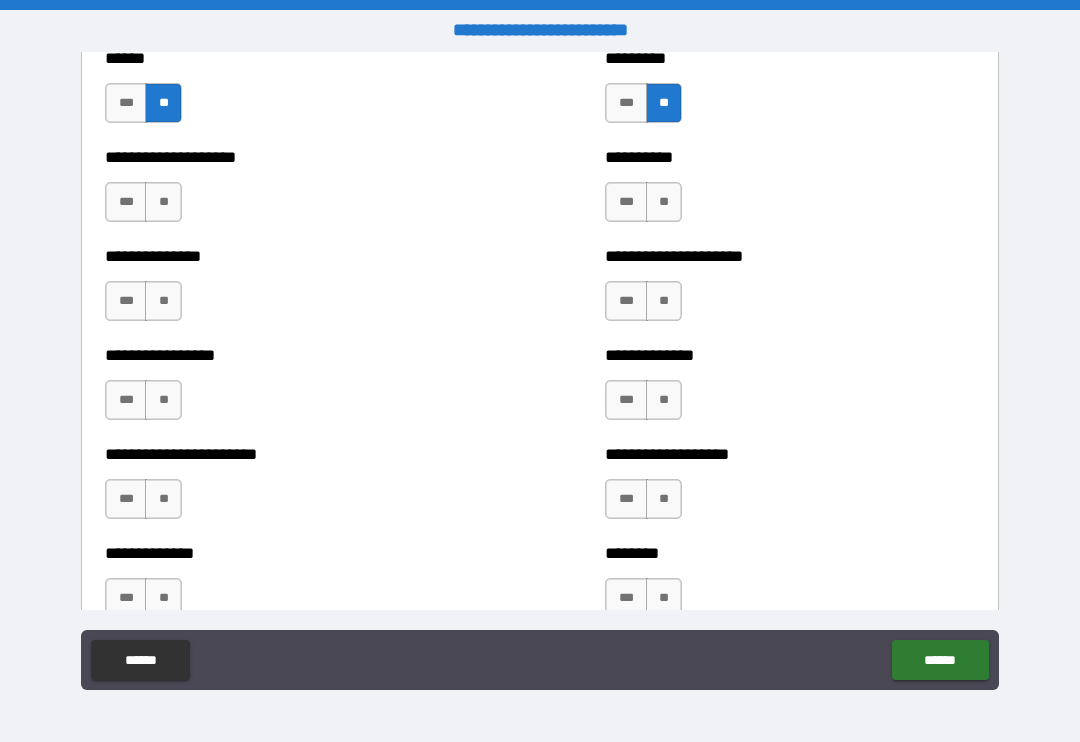 scroll, scrollTop: 3219, scrollLeft: 0, axis: vertical 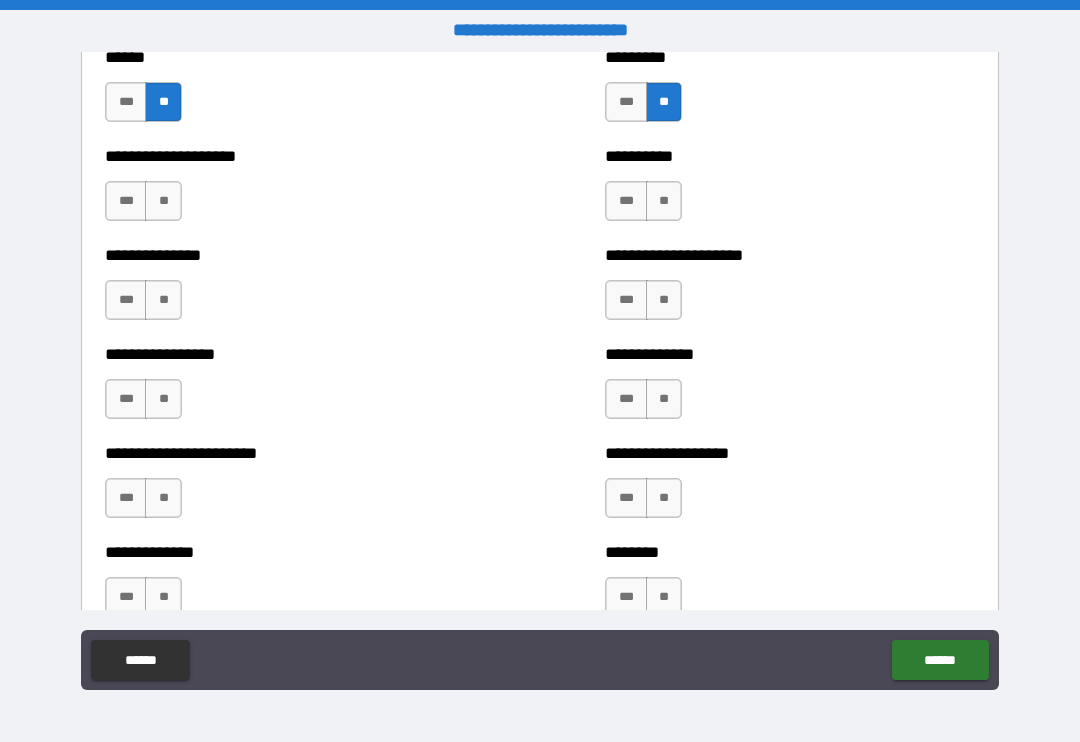 click on "**" at bounding box center (163, 201) 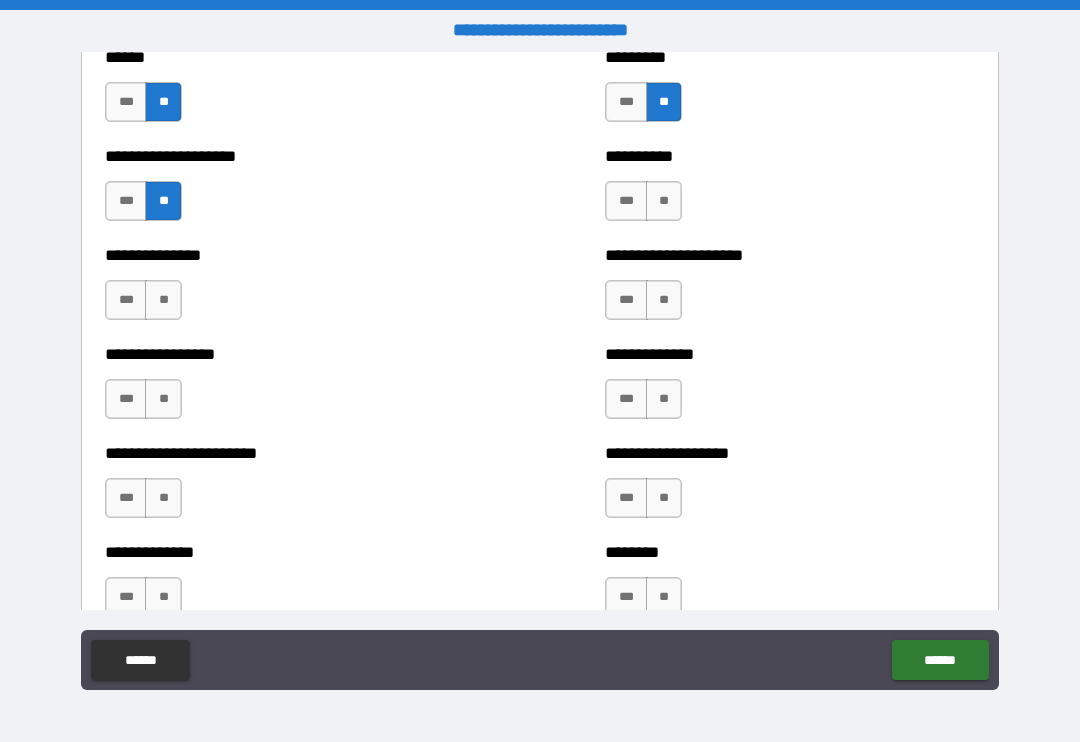 click on "**" at bounding box center (163, 300) 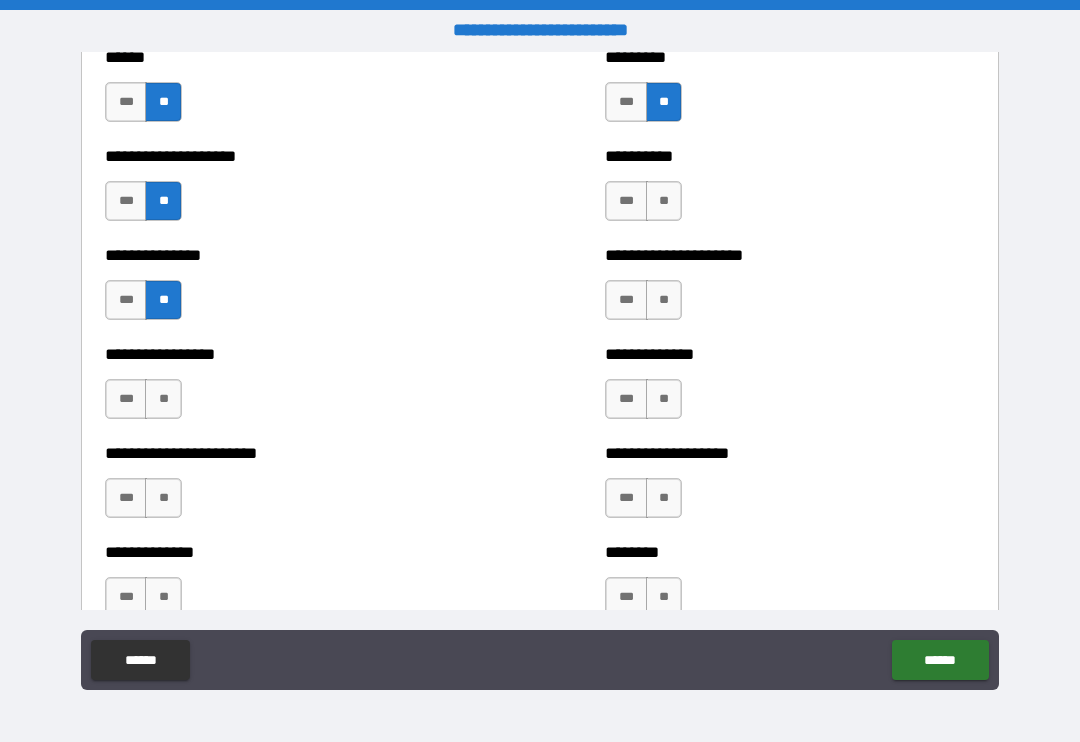 click on "**" at bounding box center (163, 399) 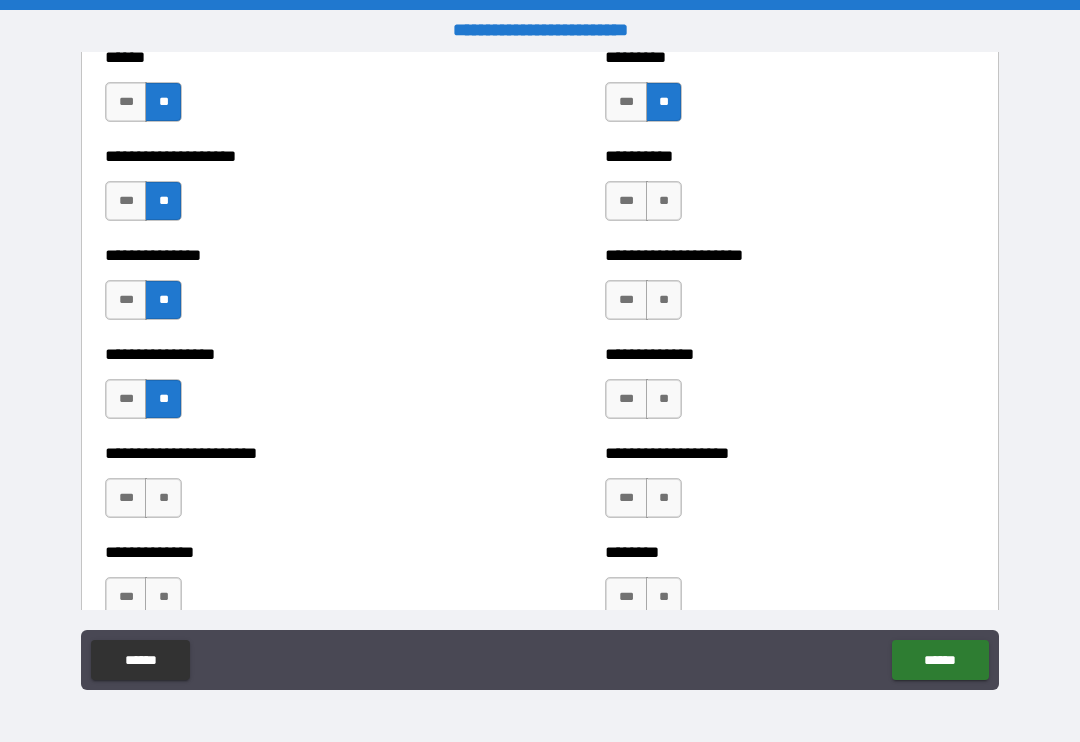 click on "**" at bounding box center [163, 498] 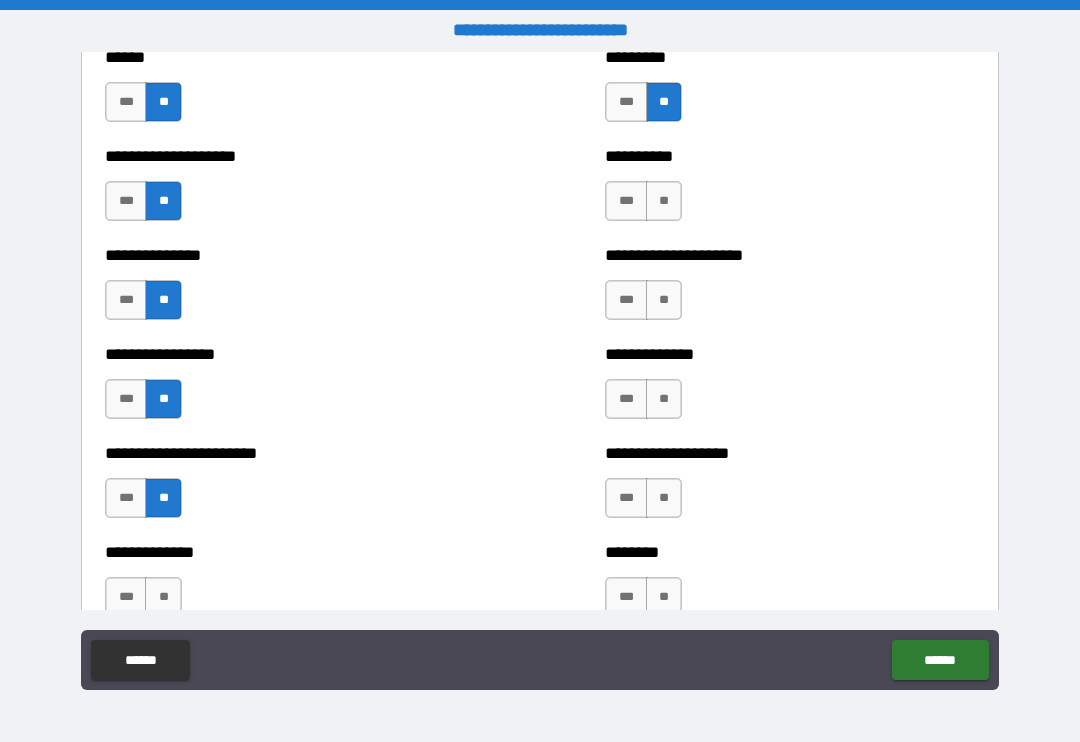 click on "**" at bounding box center [163, 597] 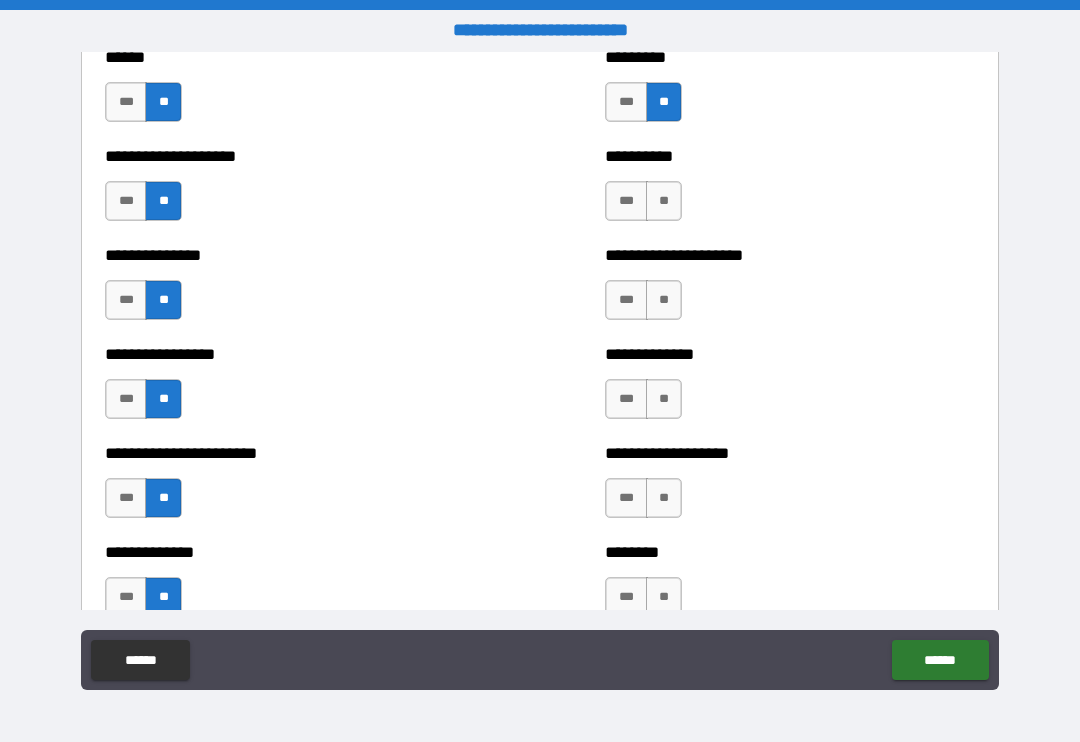 click on "**" at bounding box center (664, 597) 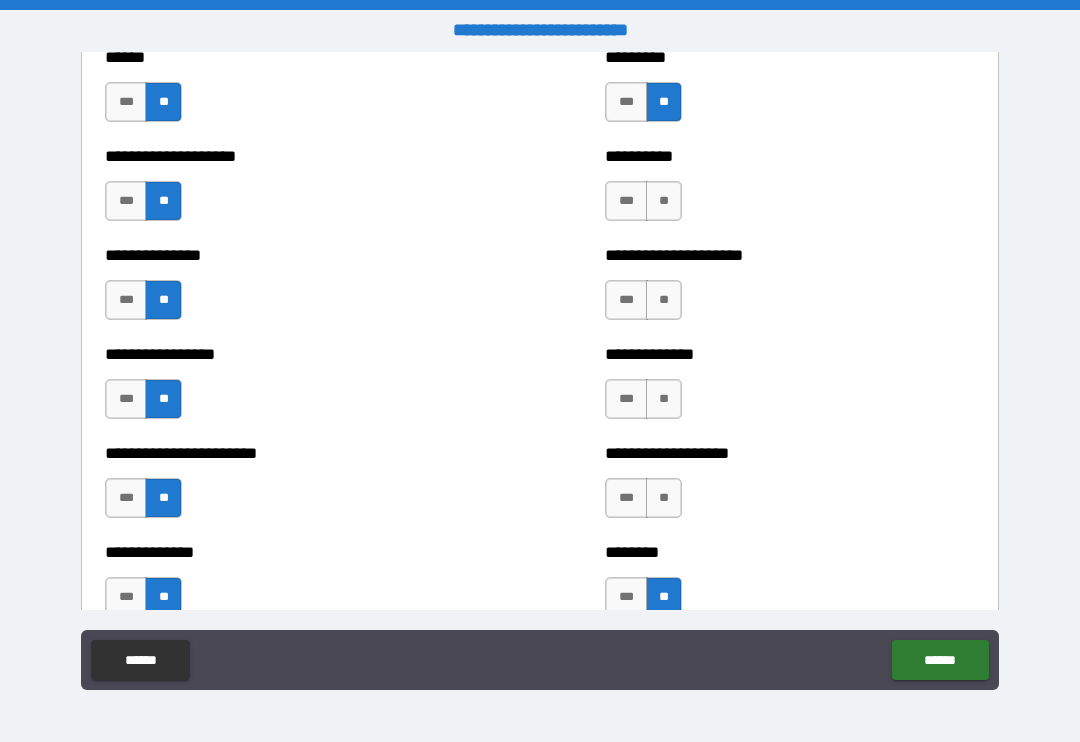 click on "**" at bounding box center (664, 498) 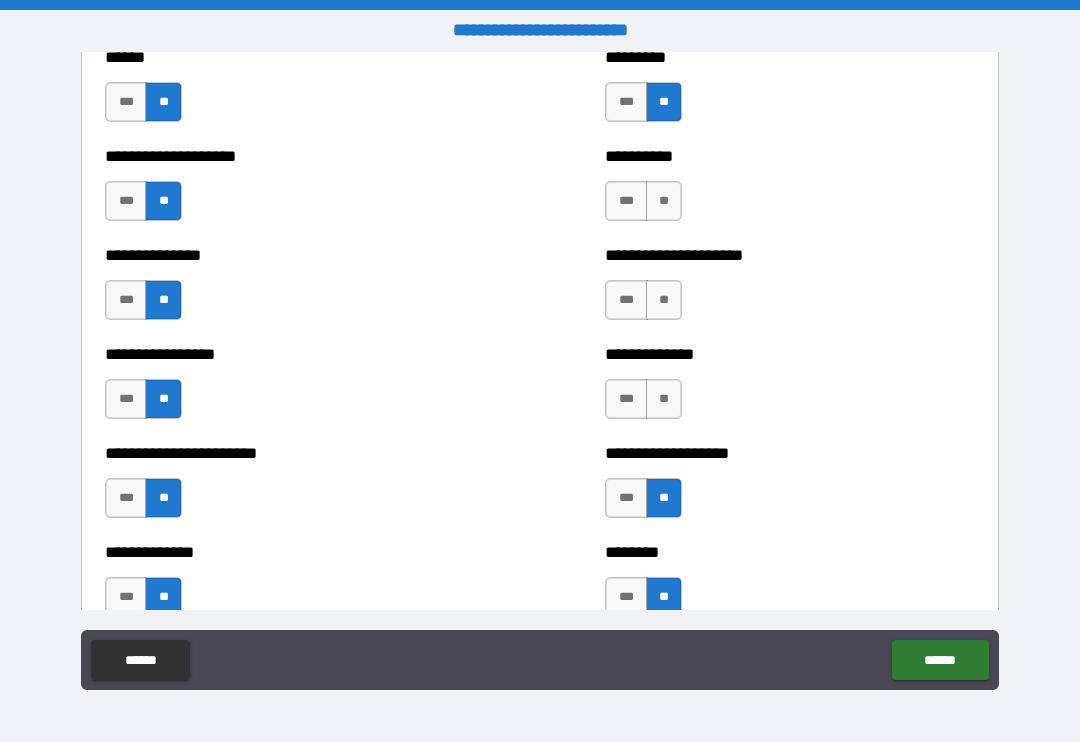 click on "**" at bounding box center [664, 399] 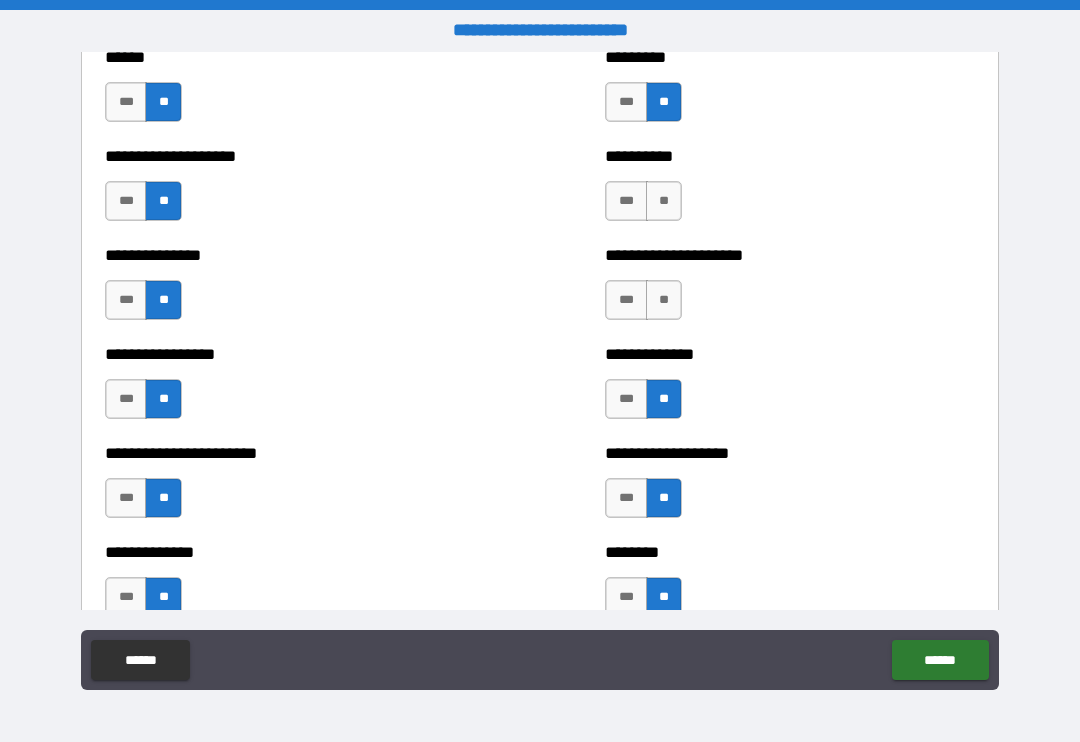click on "**" at bounding box center (664, 300) 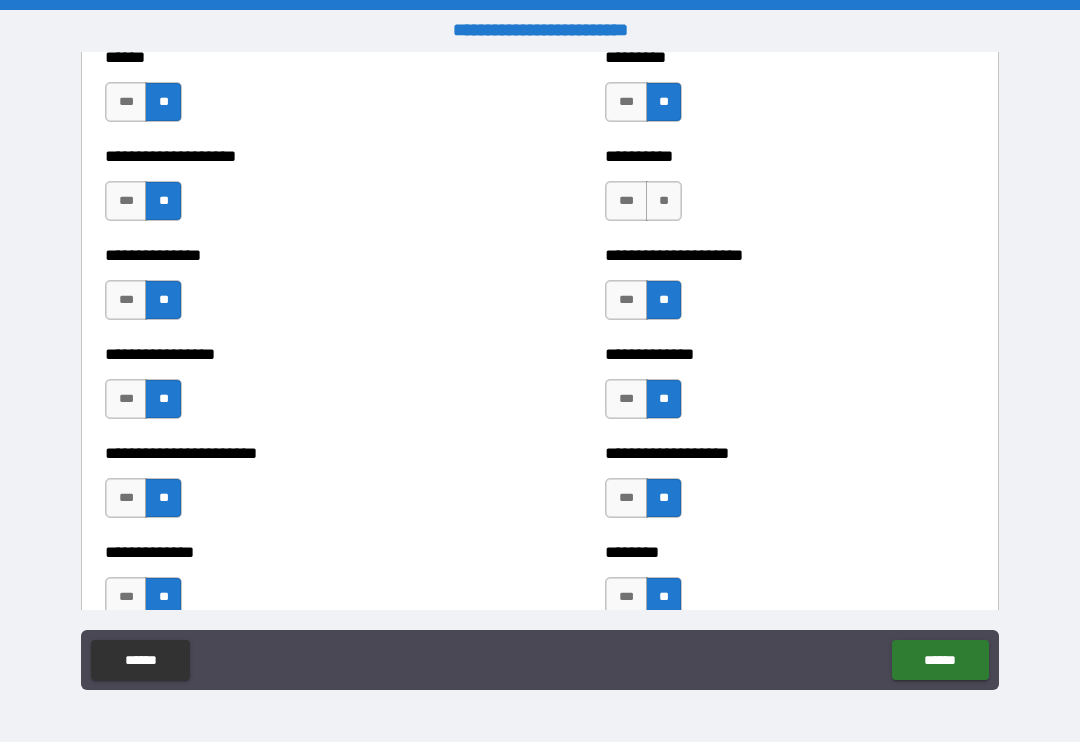 click on "**" at bounding box center (664, 201) 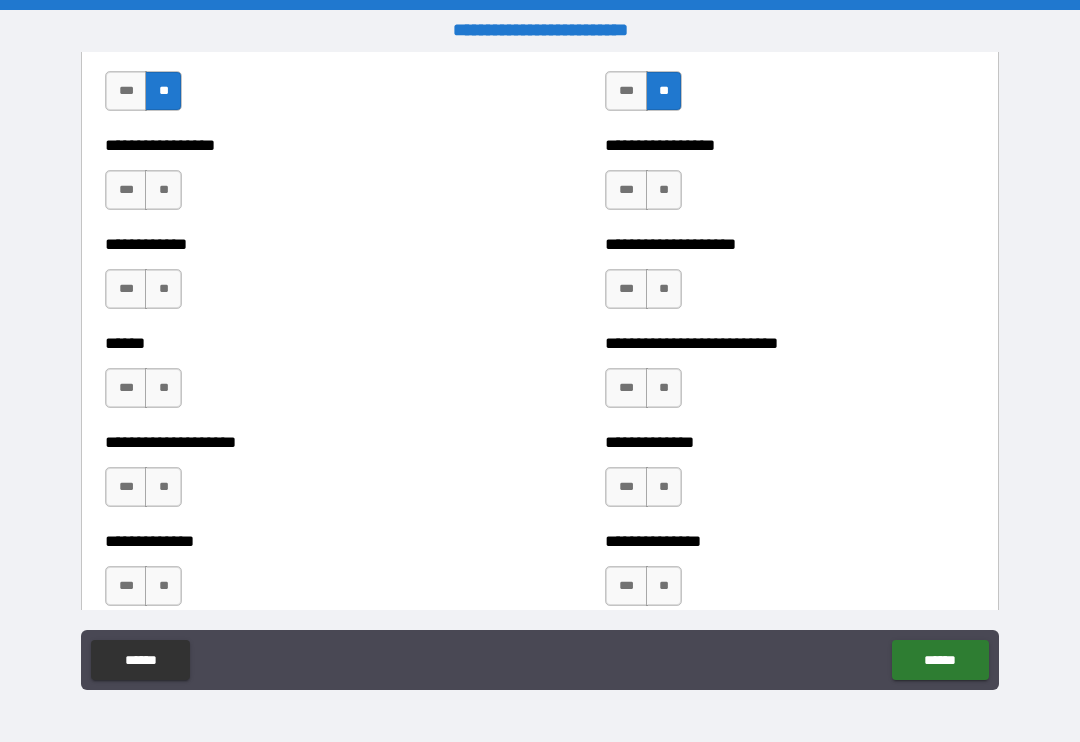 scroll, scrollTop: 3726, scrollLeft: 0, axis: vertical 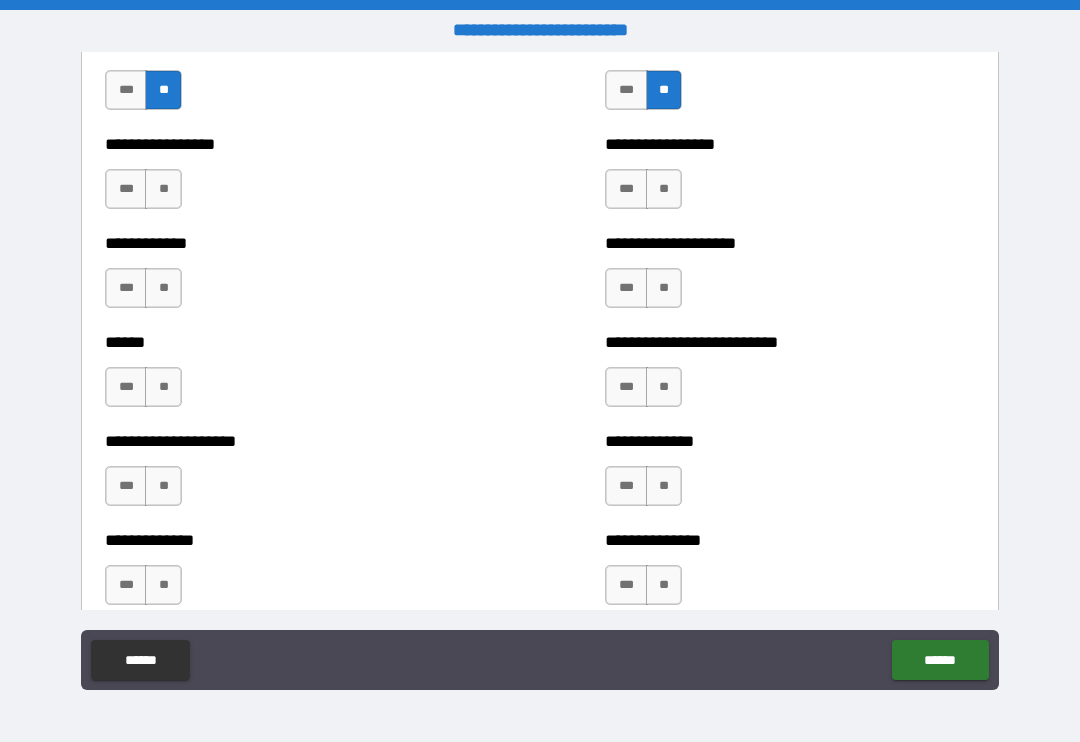 click on "**" at bounding box center (664, 189) 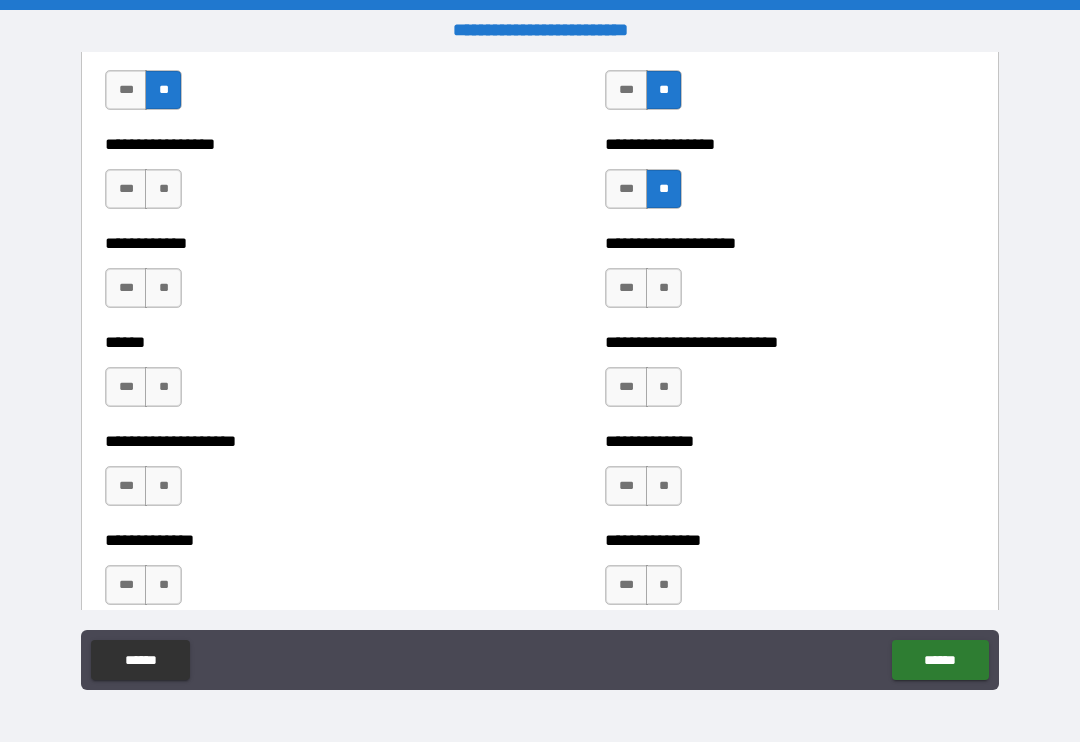 click on "**" at bounding box center (664, 288) 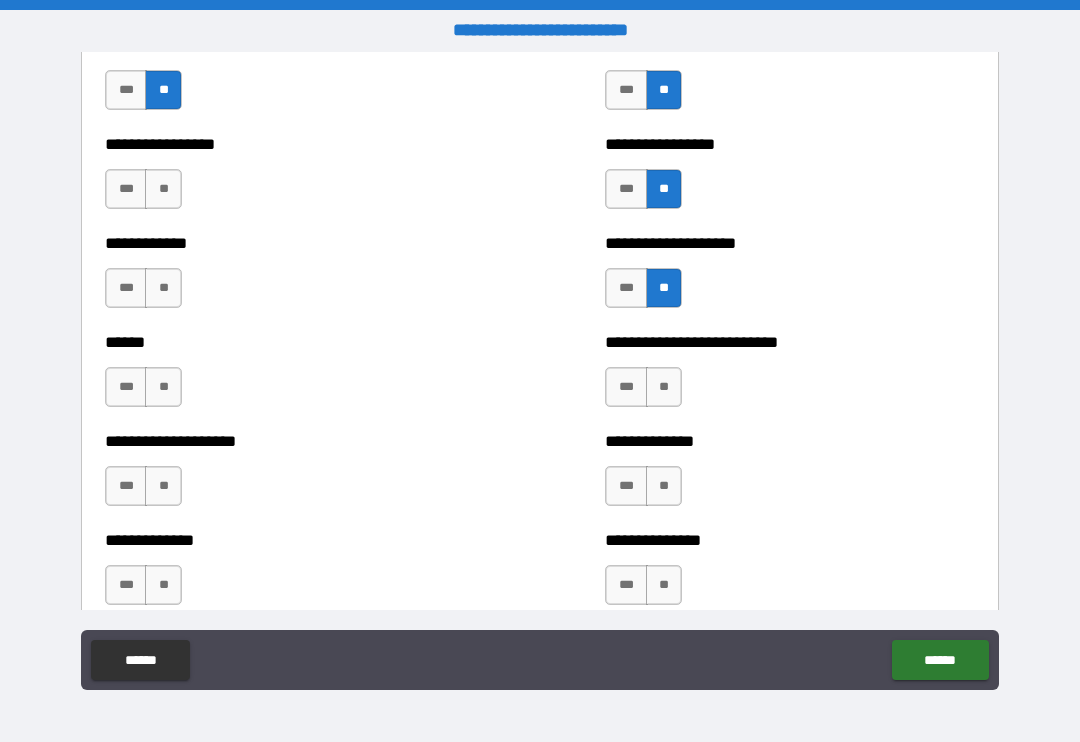 click on "**" at bounding box center [664, 387] 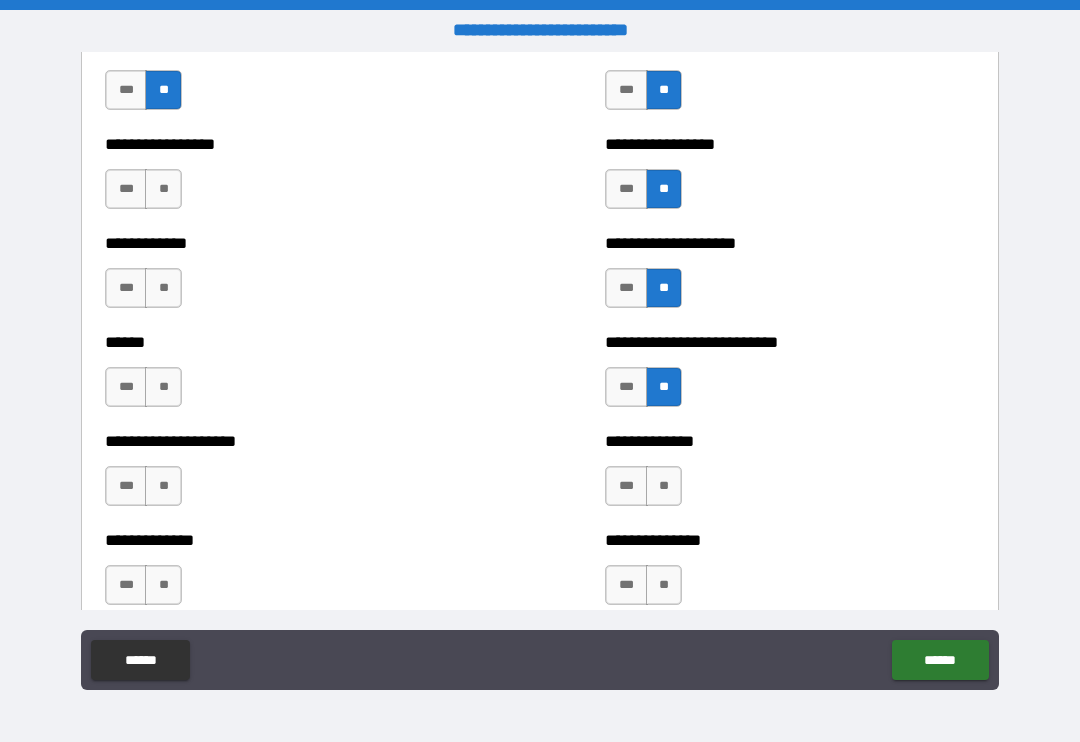click on "**" at bounding box center [664, 486] 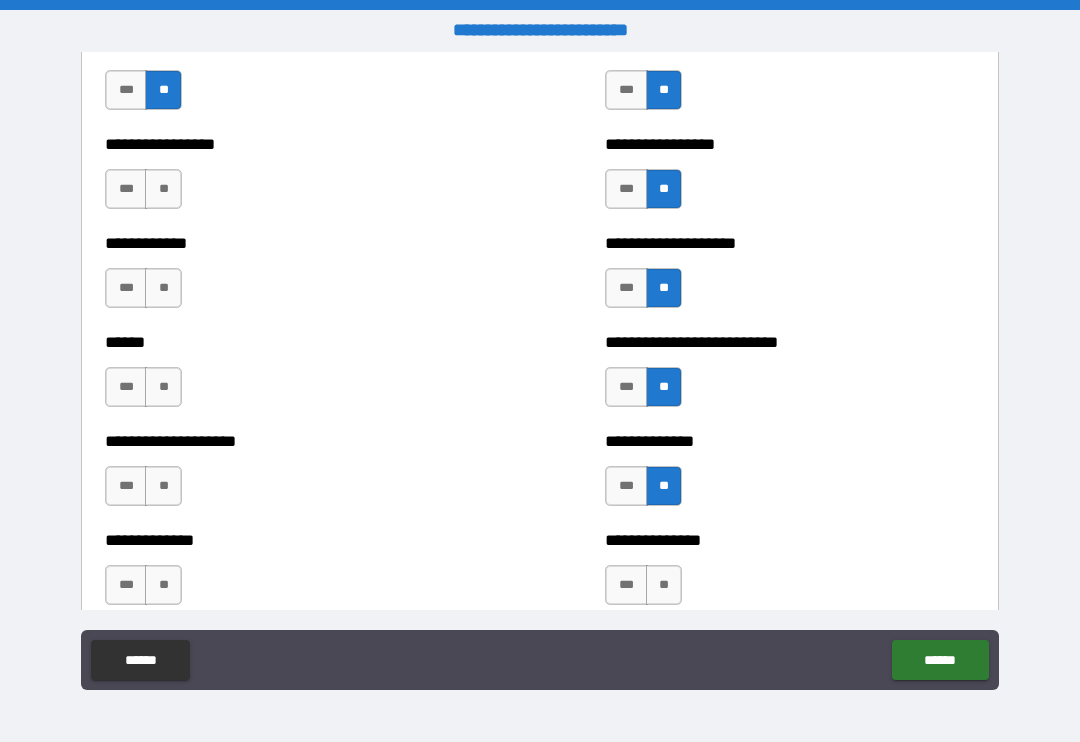 click on "**" at bounding box center [664, 585] 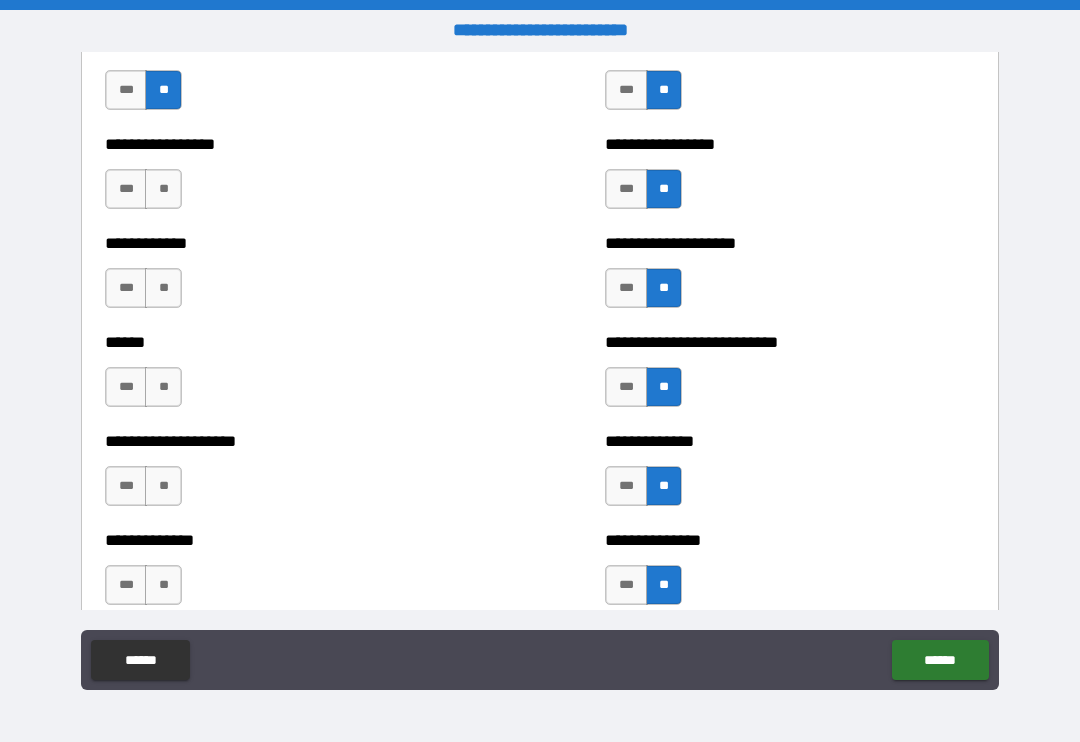 click on "**" at bounding box center [163, 585] 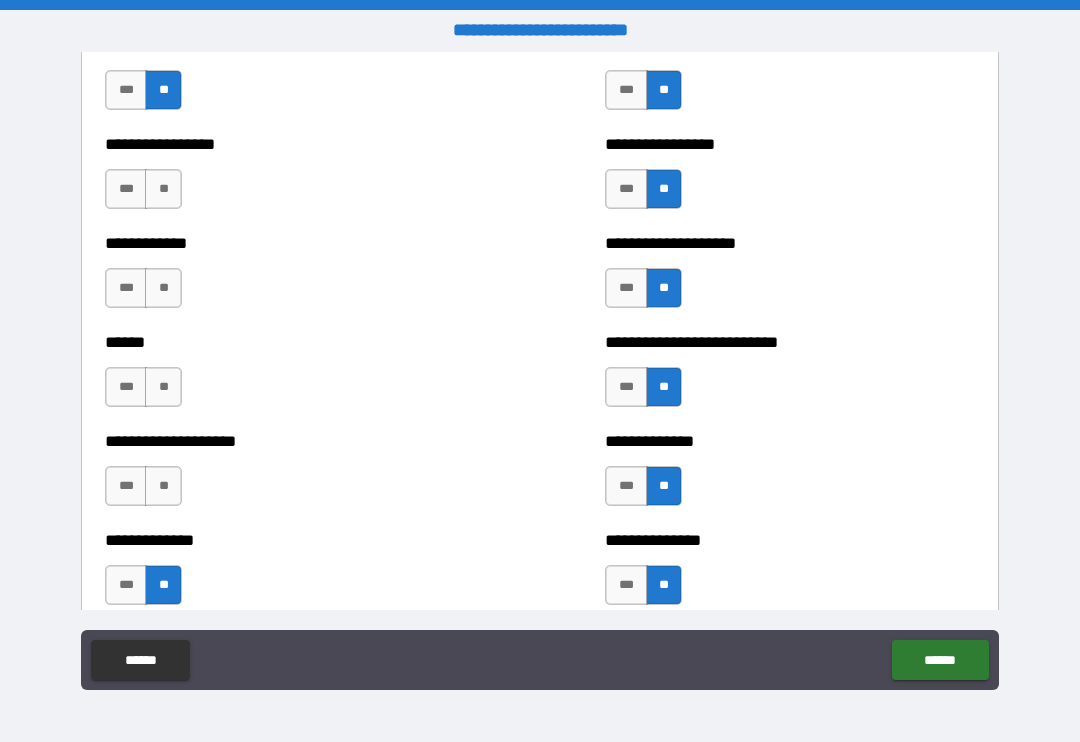click on "**" at bounding box center [163, 486] 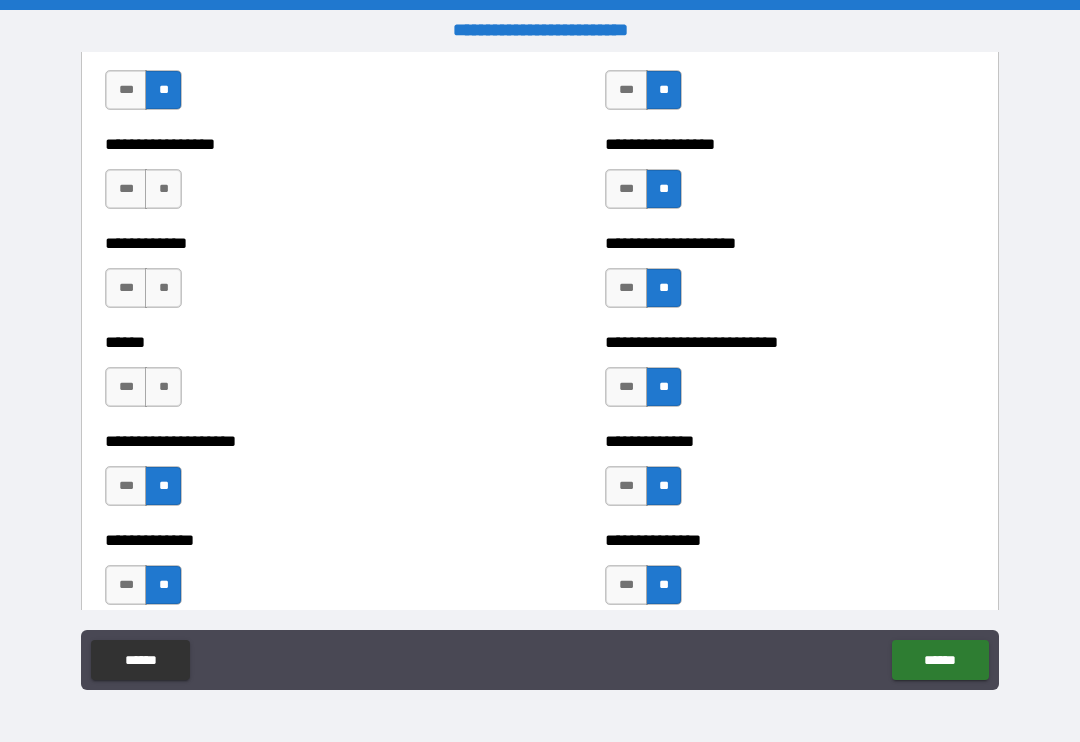 click on "**" at bounding box center (163, 387) 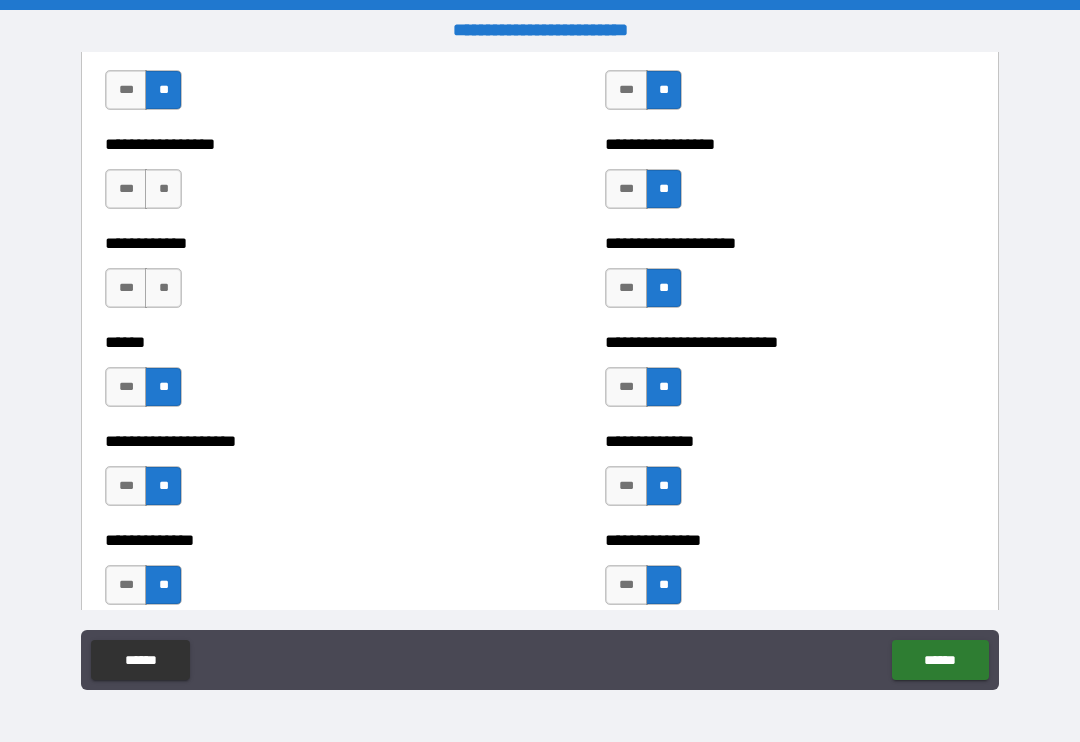 click on "**" at bounding box center [163, 288] 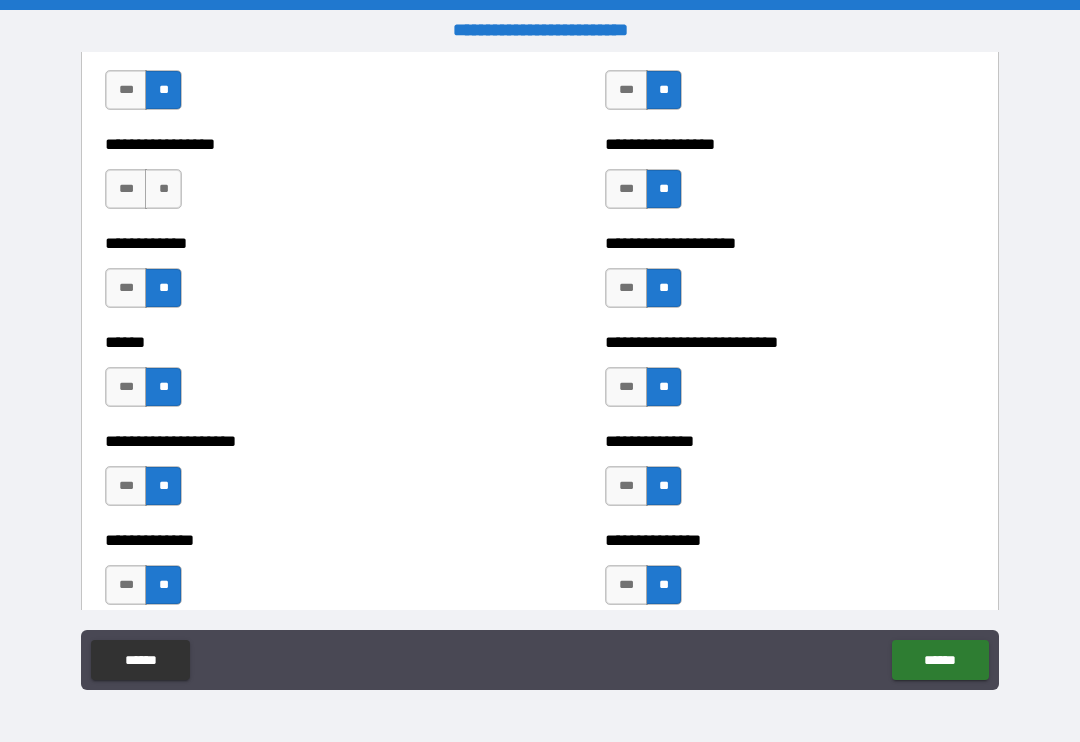 click on "**" at bounding box center [163, 189] 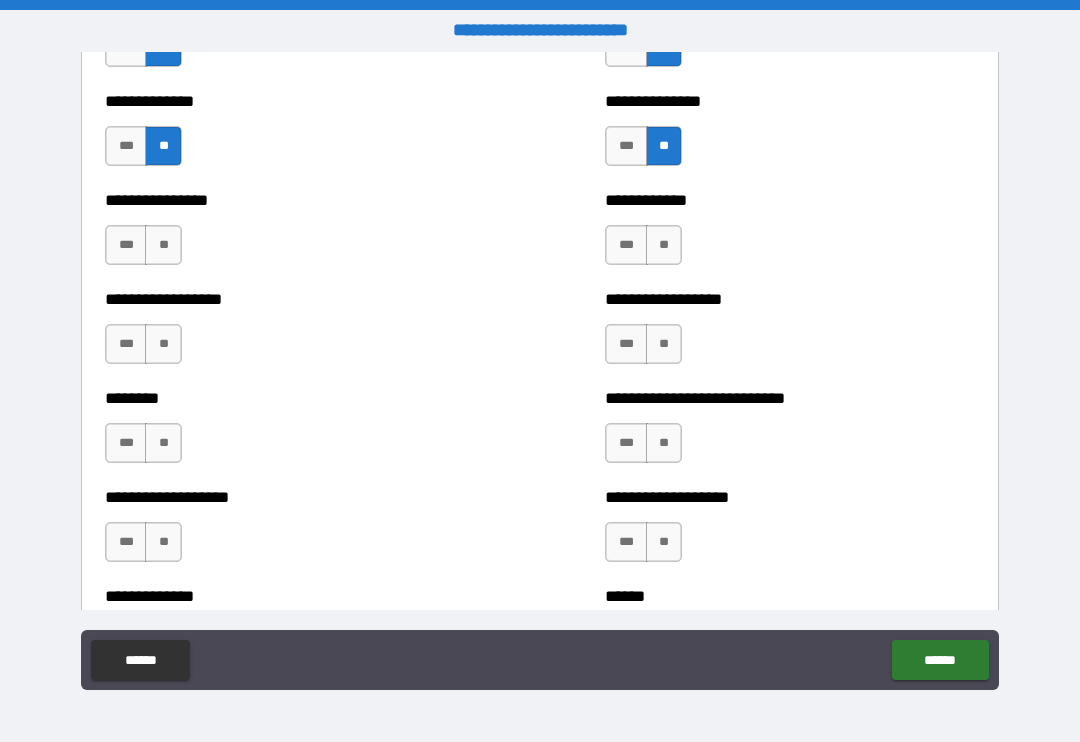 scroll, scrollTop: 4169, scrollLeft: 0, axis: vertical 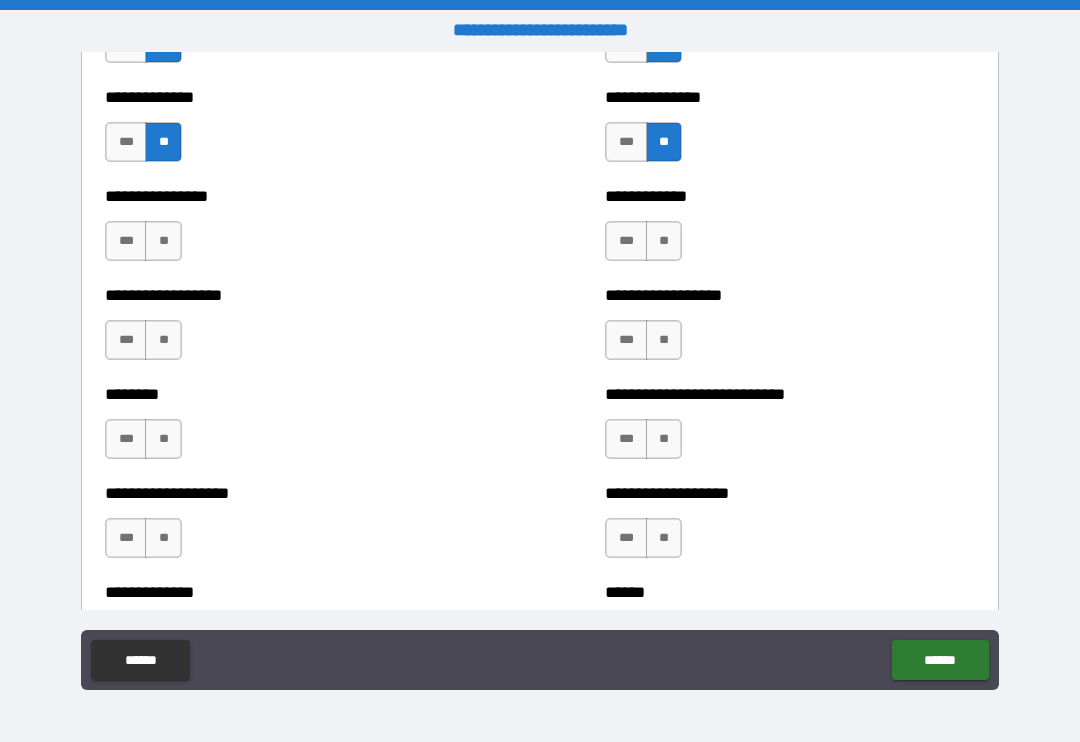 click on "**" at bounding box center (163, 241) 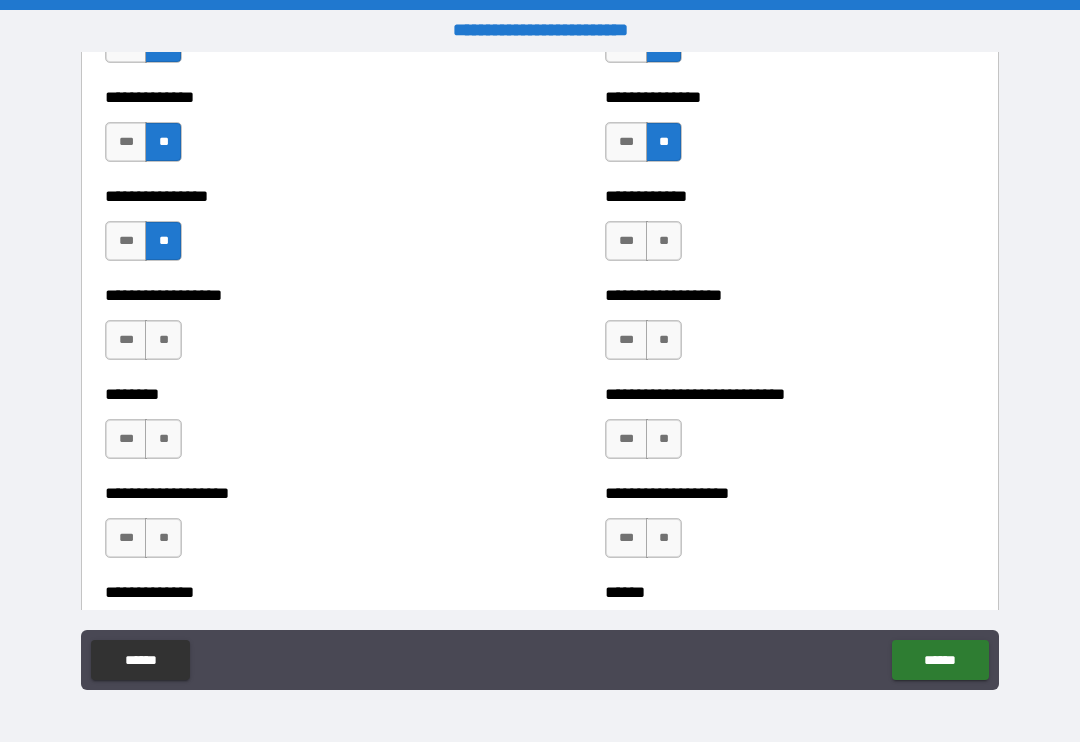 click on "**" at bounding box center (163, 340) 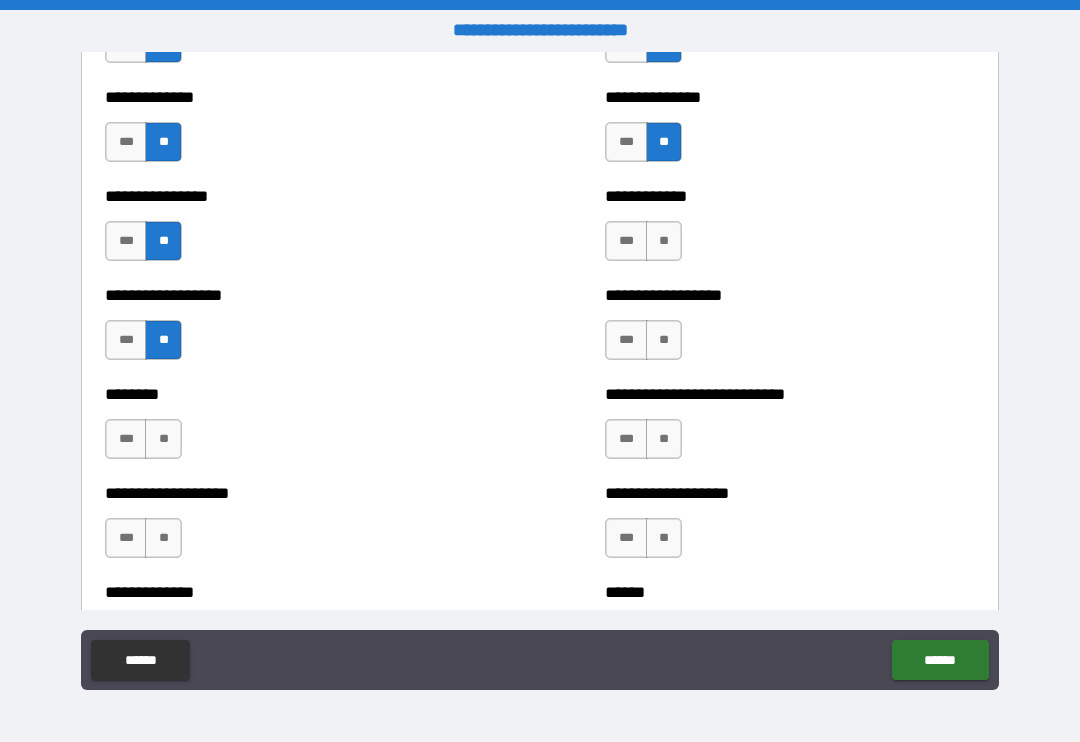 click on "**" at bounding box center [163, 439] 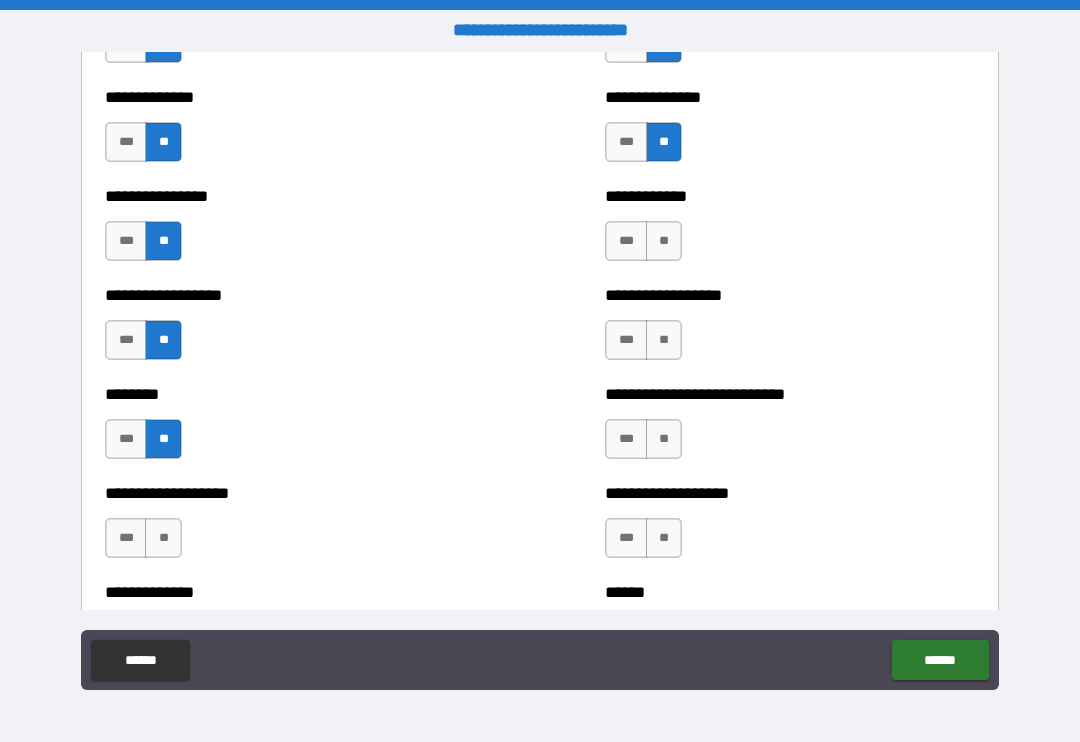 click on "**" at bounding box center (163, 538) 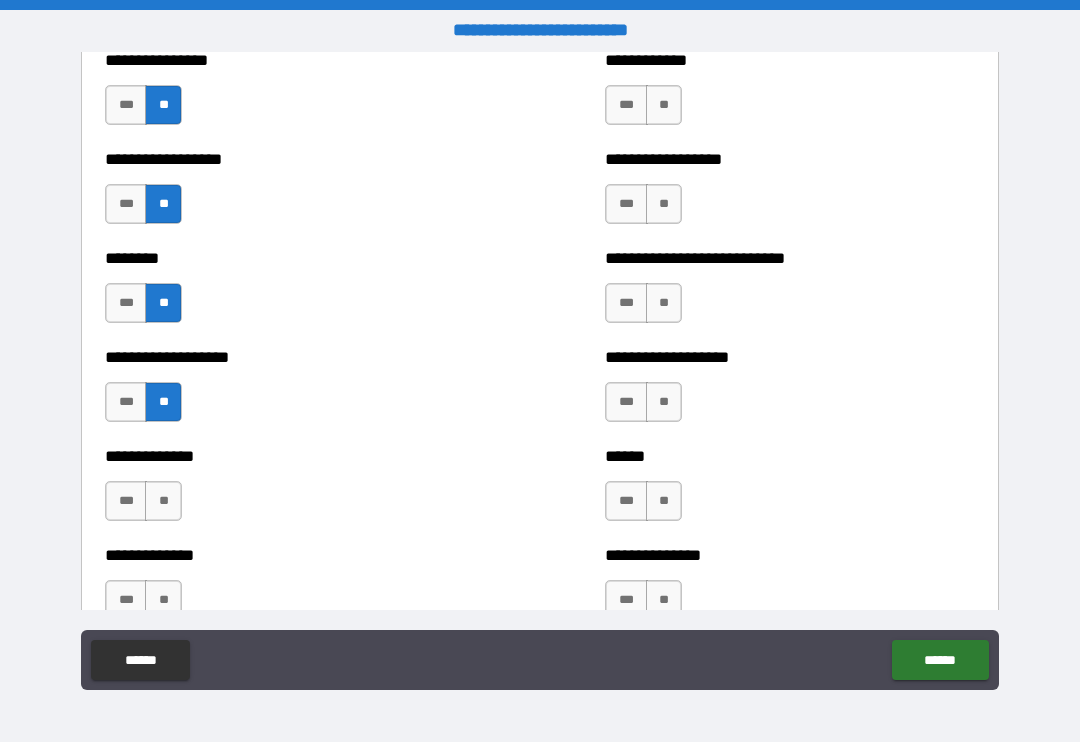 scroll, scrollTop: 4311, scrollLeft: 0, axis: vertical 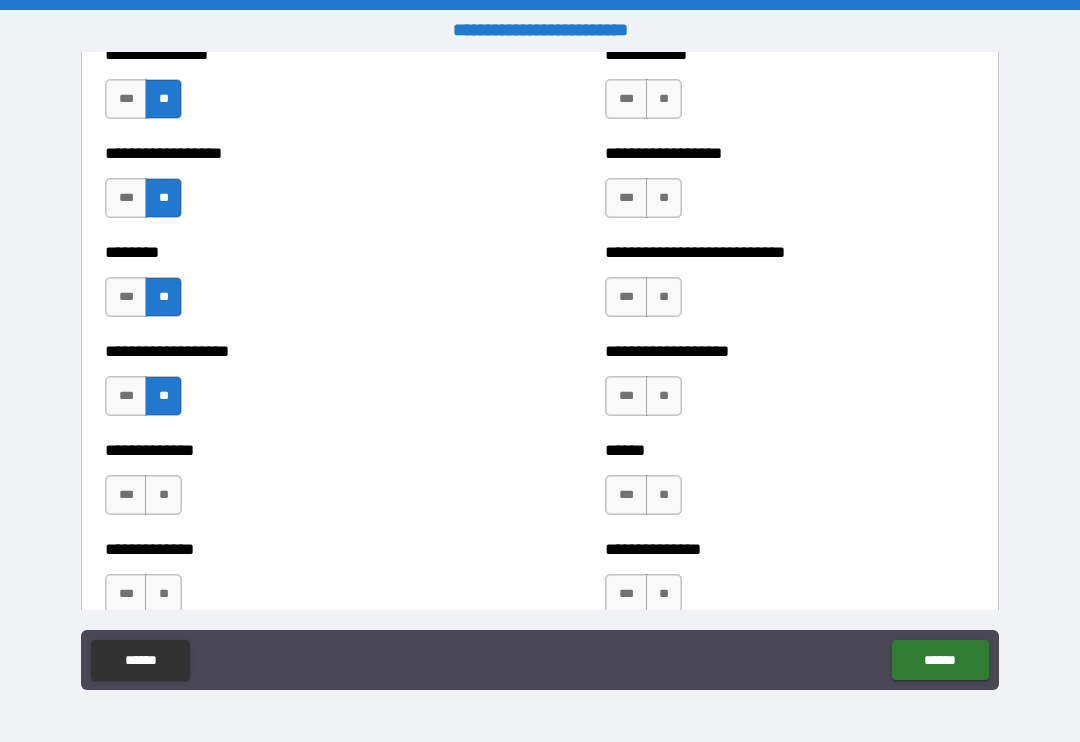click on "**" at bounding box center [664, 495] 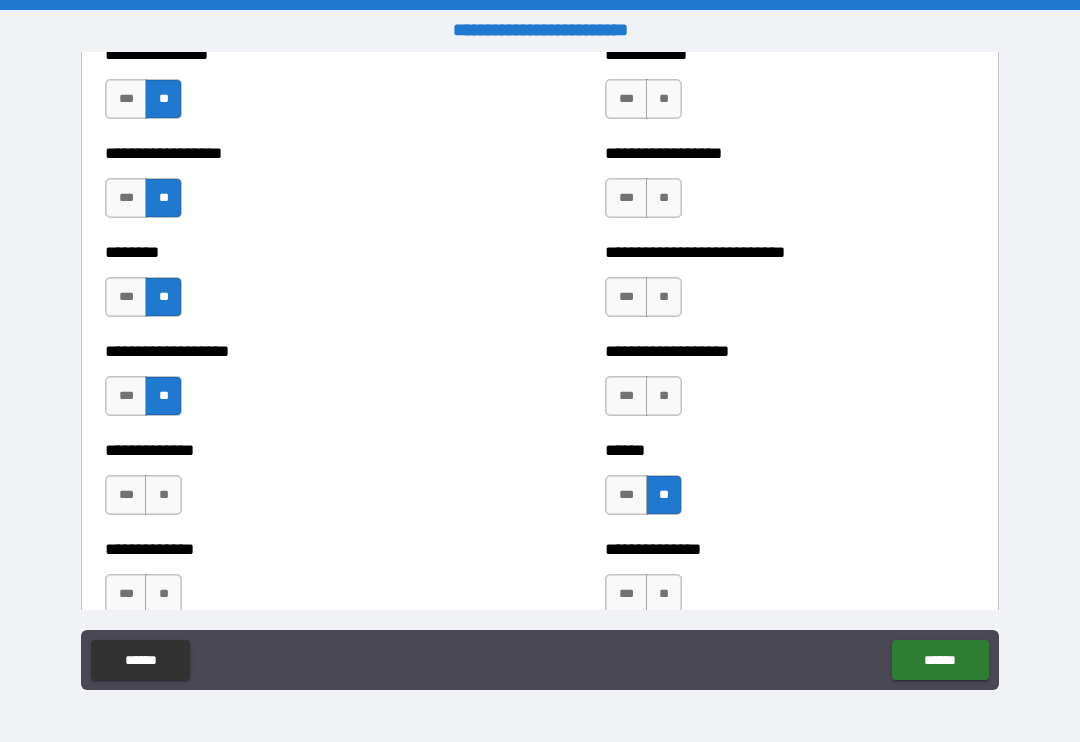 click on "**" at bounding box center [664, 396] 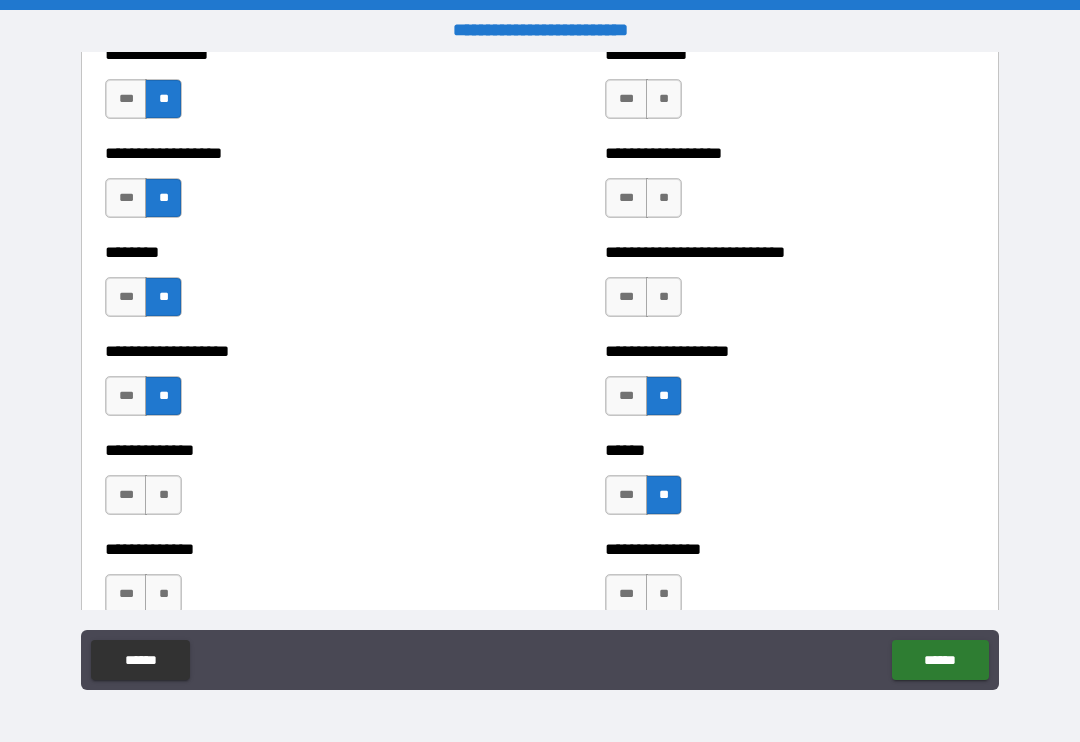 click on "**********" at bounding box center (790, 287) 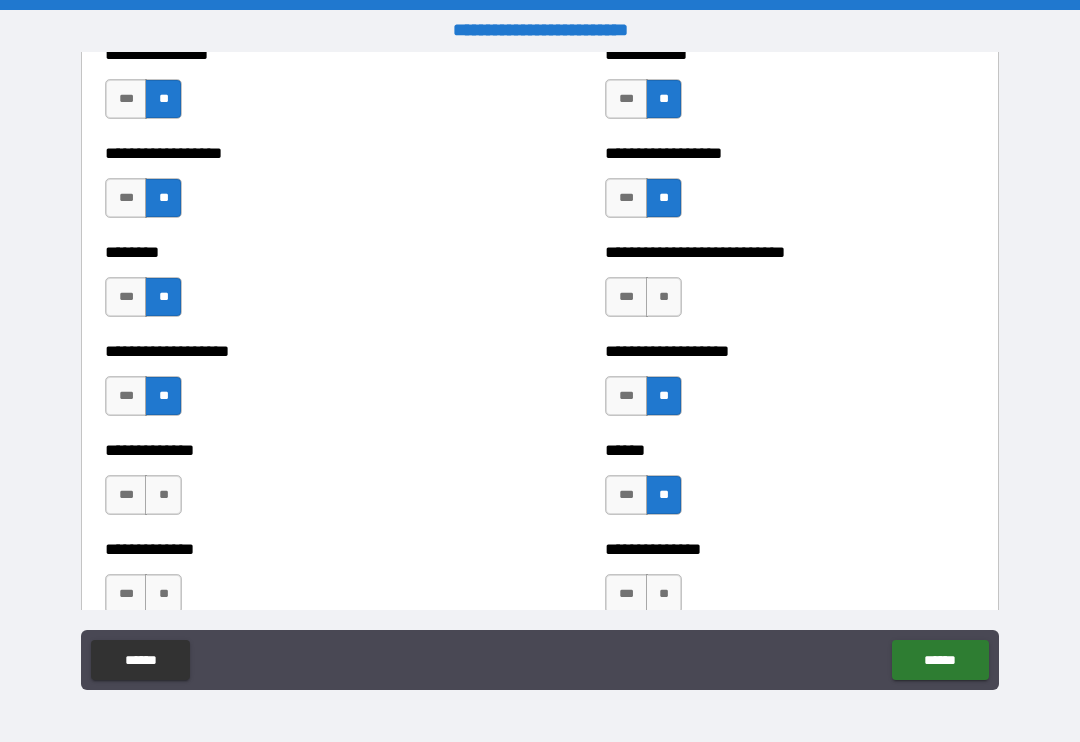 click on "**" at bounding box center (664, 297) 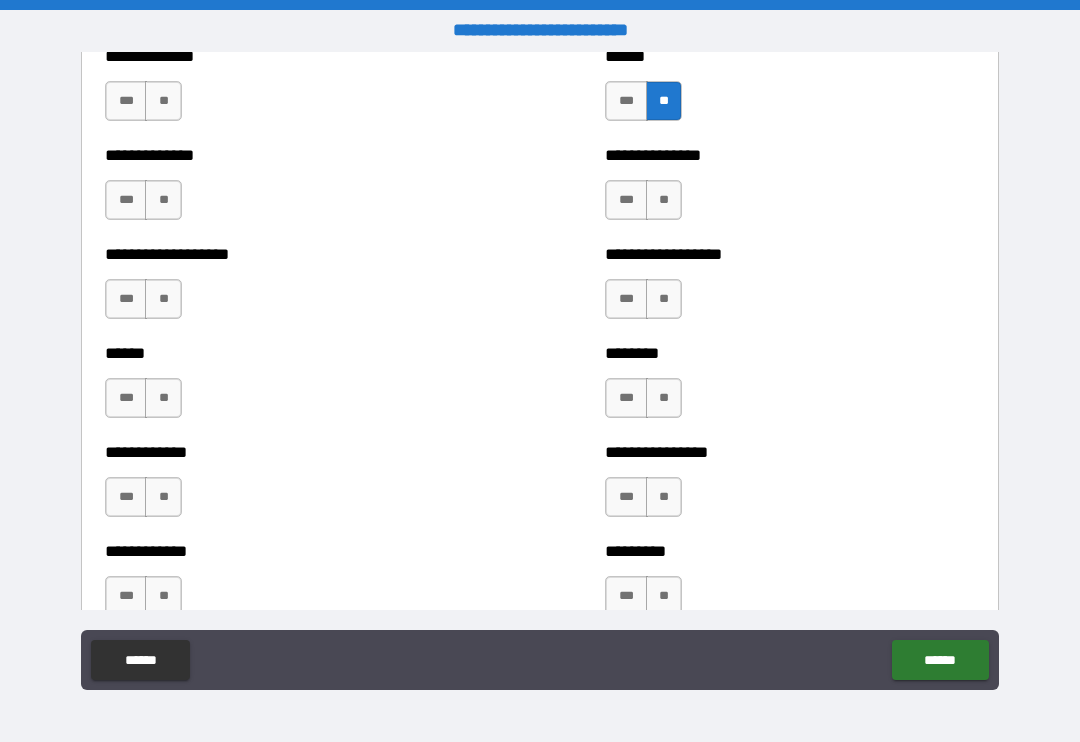 scroll, scrollTop: 4707, scrollLeft: 0, axis: vertical 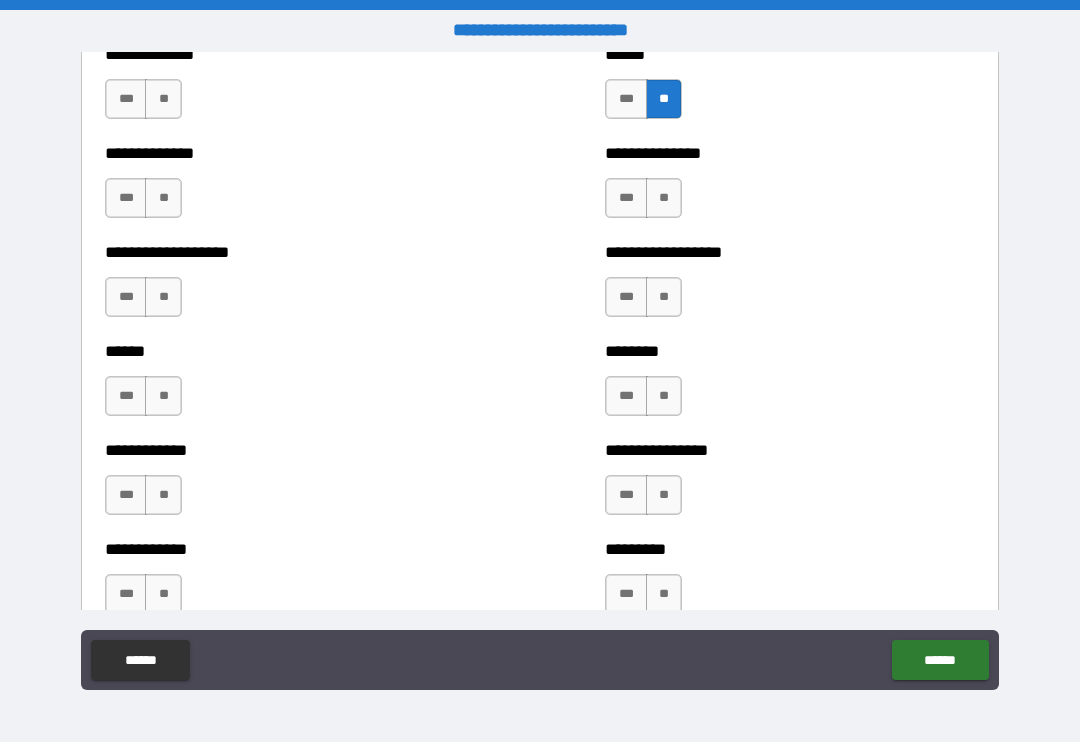 click on "**" at bounding box center [163, 99] 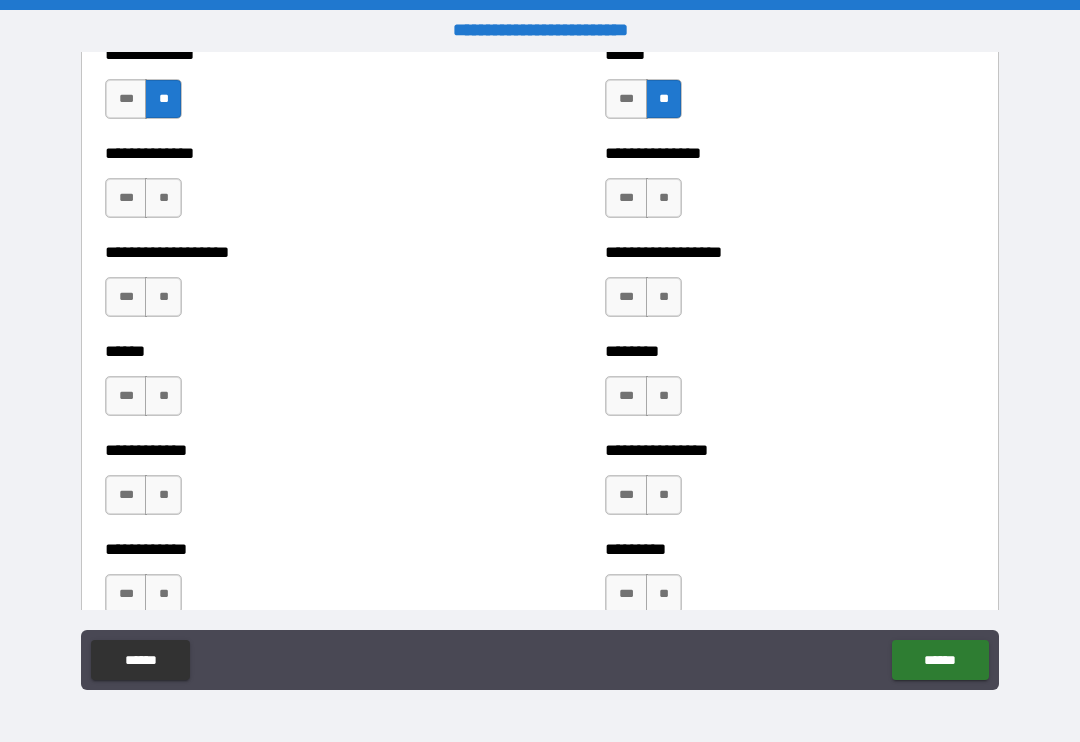 click on "**" at bounding box center (163, 198) 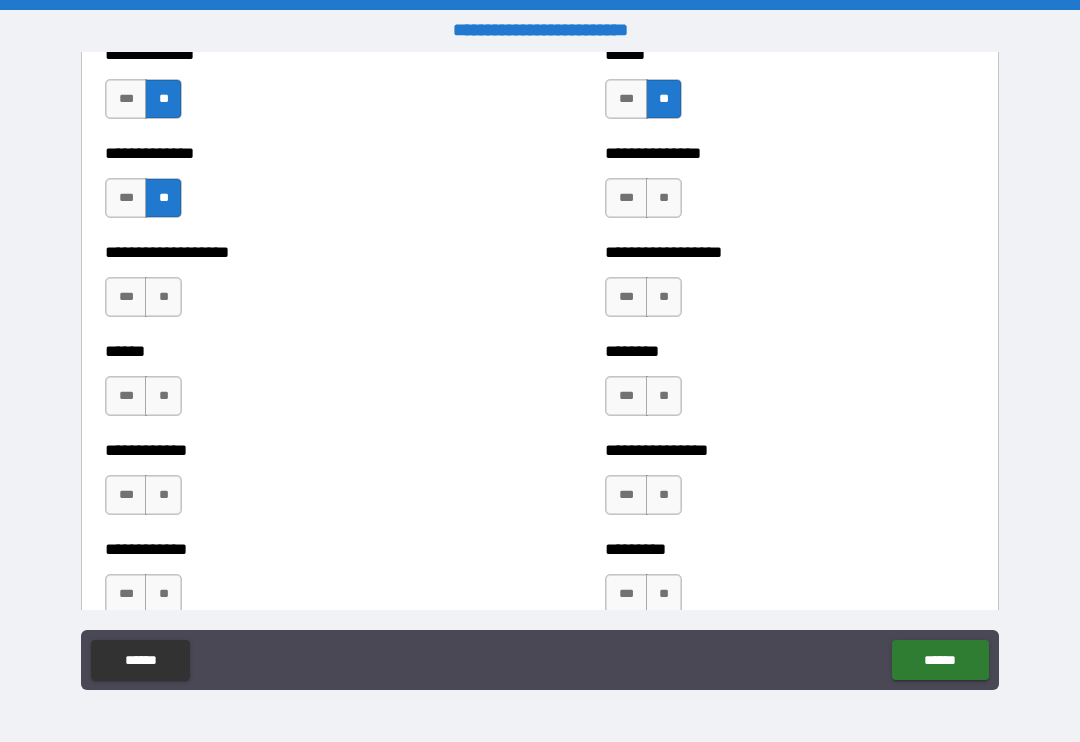 click on "**" at bounding box center [163, 297] 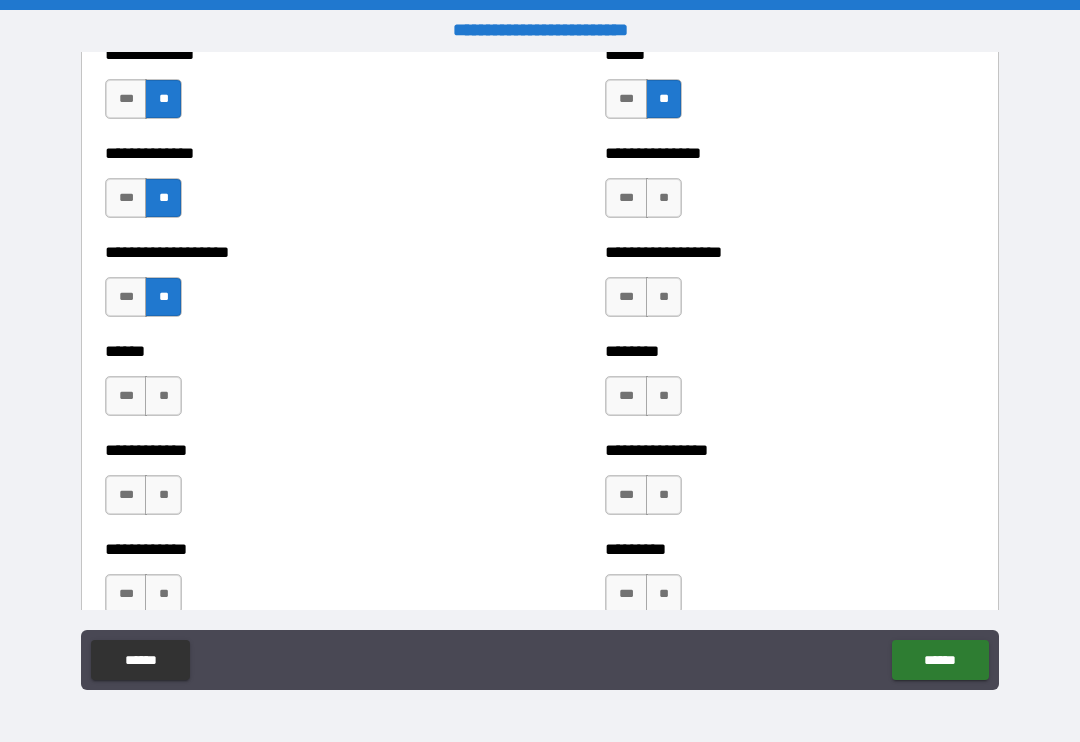 click on "**" at bounding box center [163, 396] 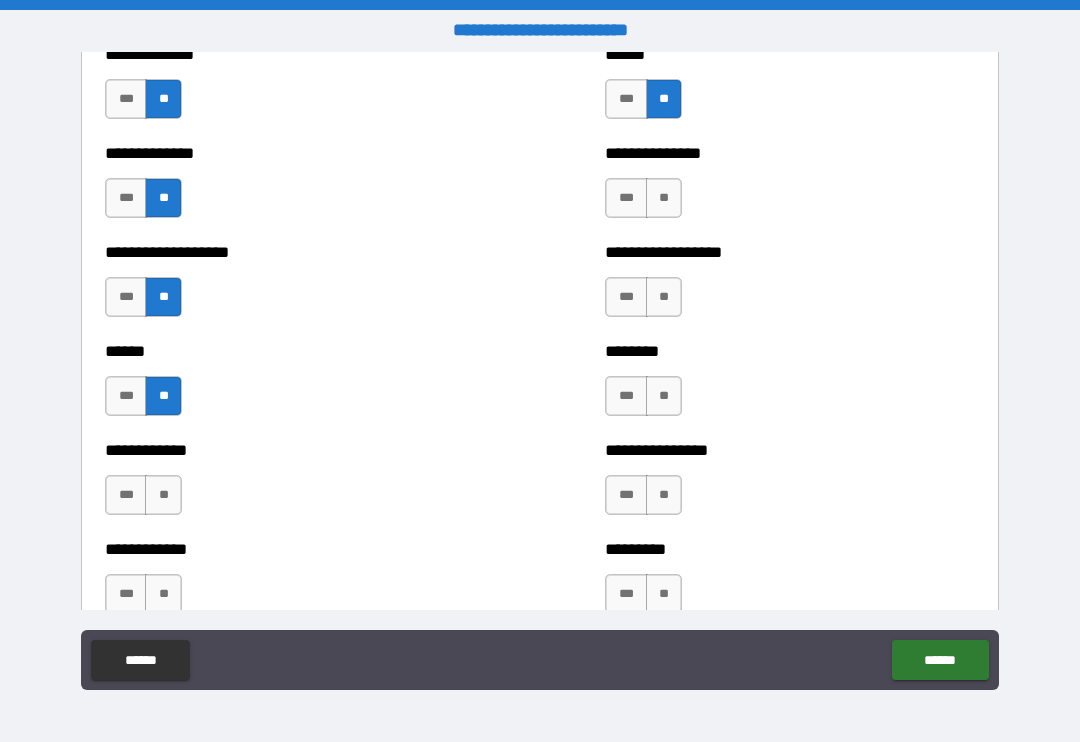 click on "**" at bounding box center (163, 495) 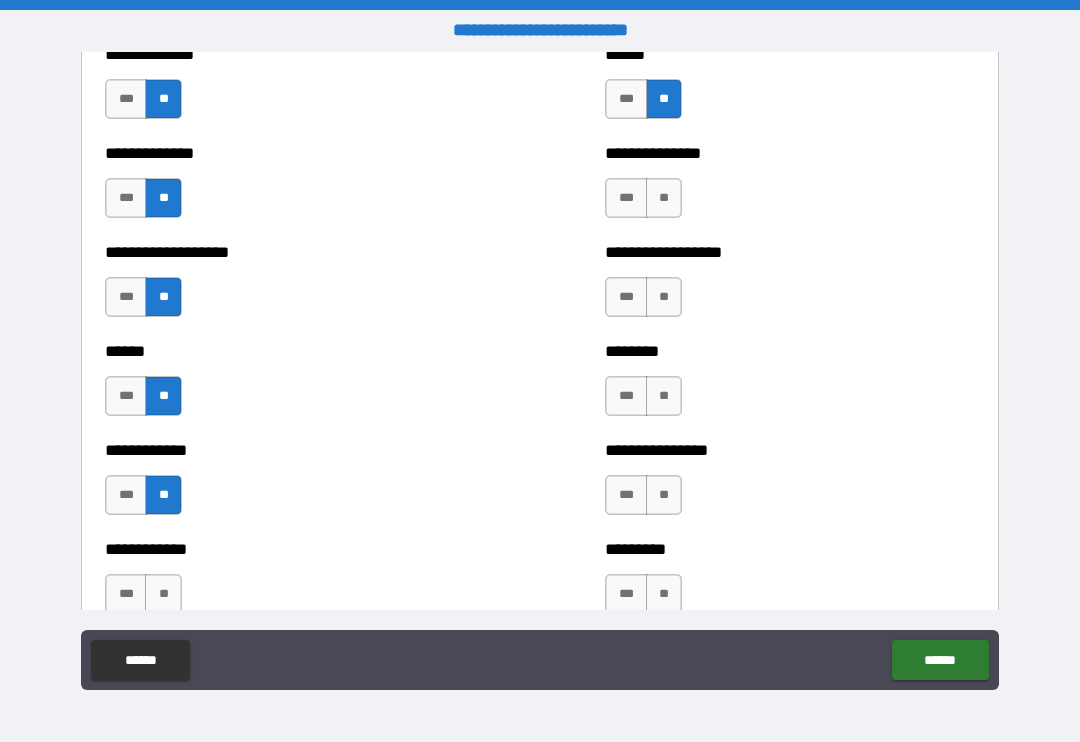 click on "**" at bounding box center [163, 594] 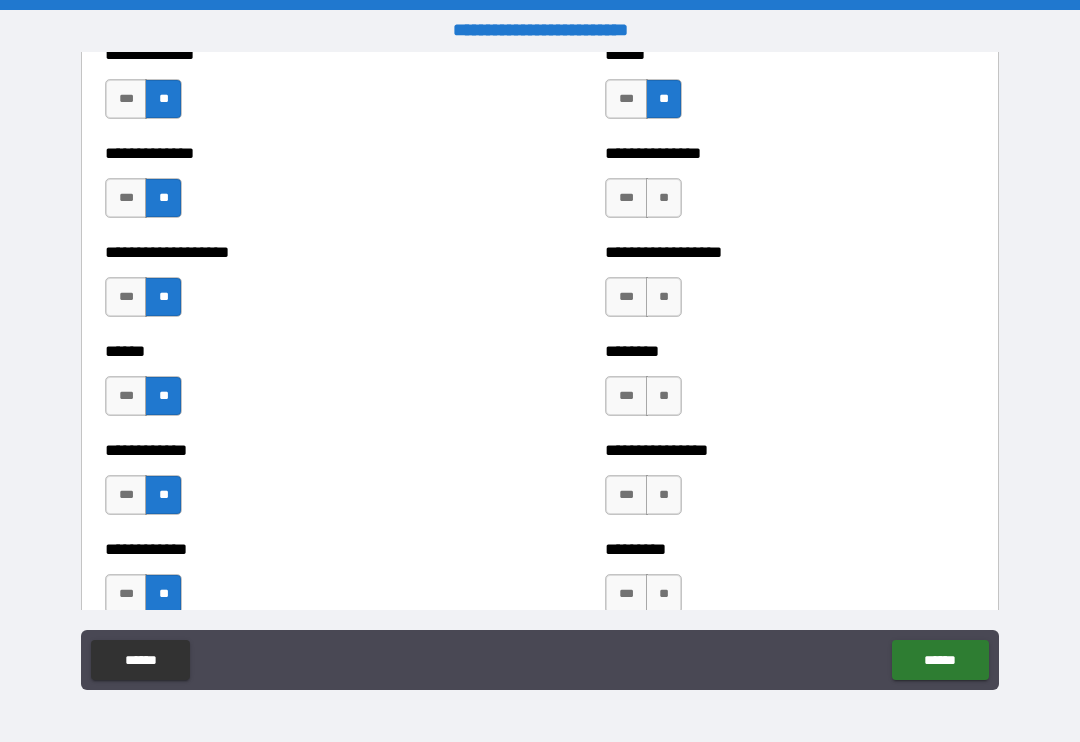 click on "**" at bounding box center [664, 594] 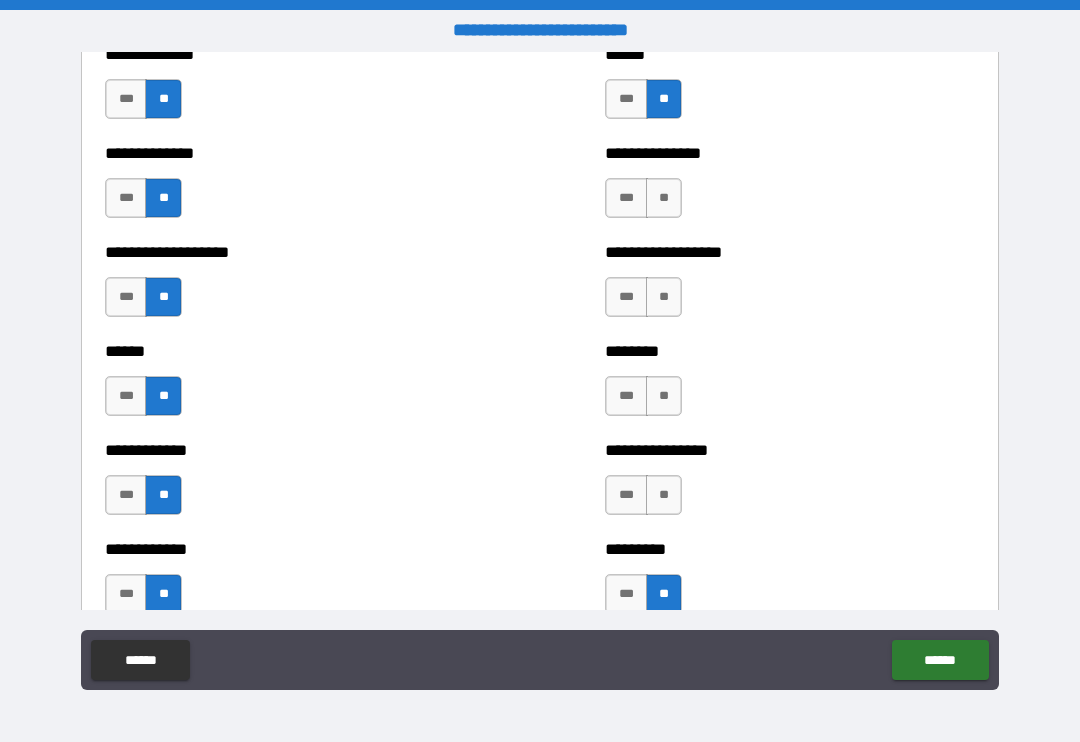 click on "**" at bounding box center (664, 495) 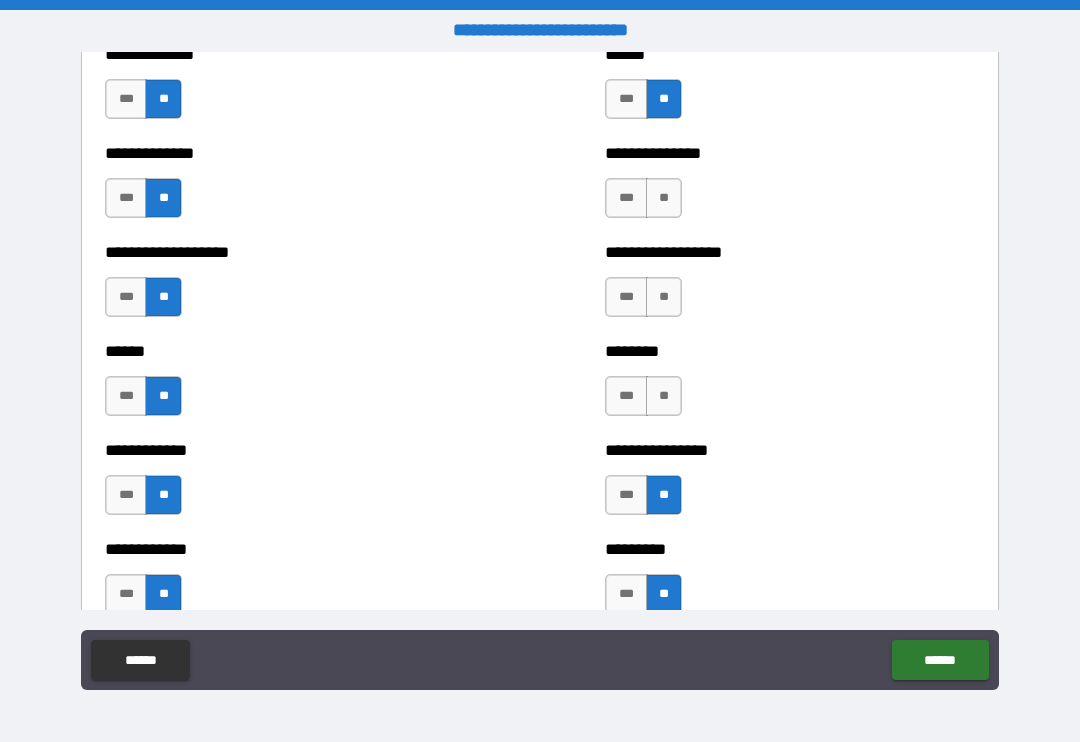 click on "**" at bounding box center [664, 396] 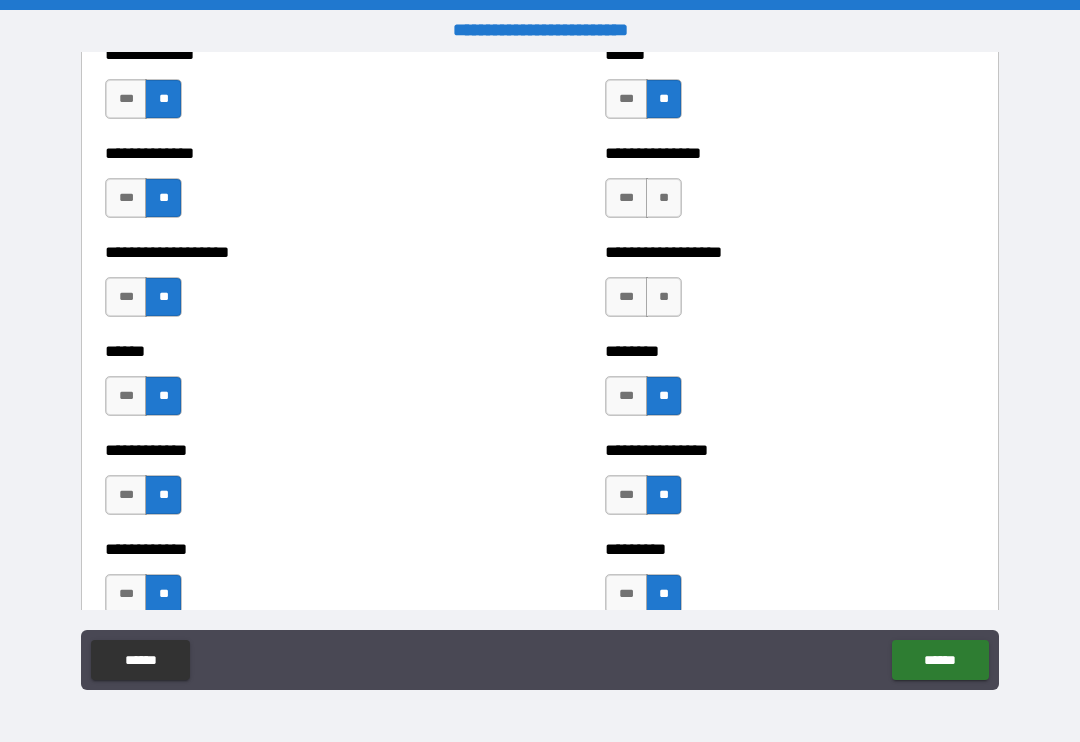 click on "**" at bounding box center [664, 297] 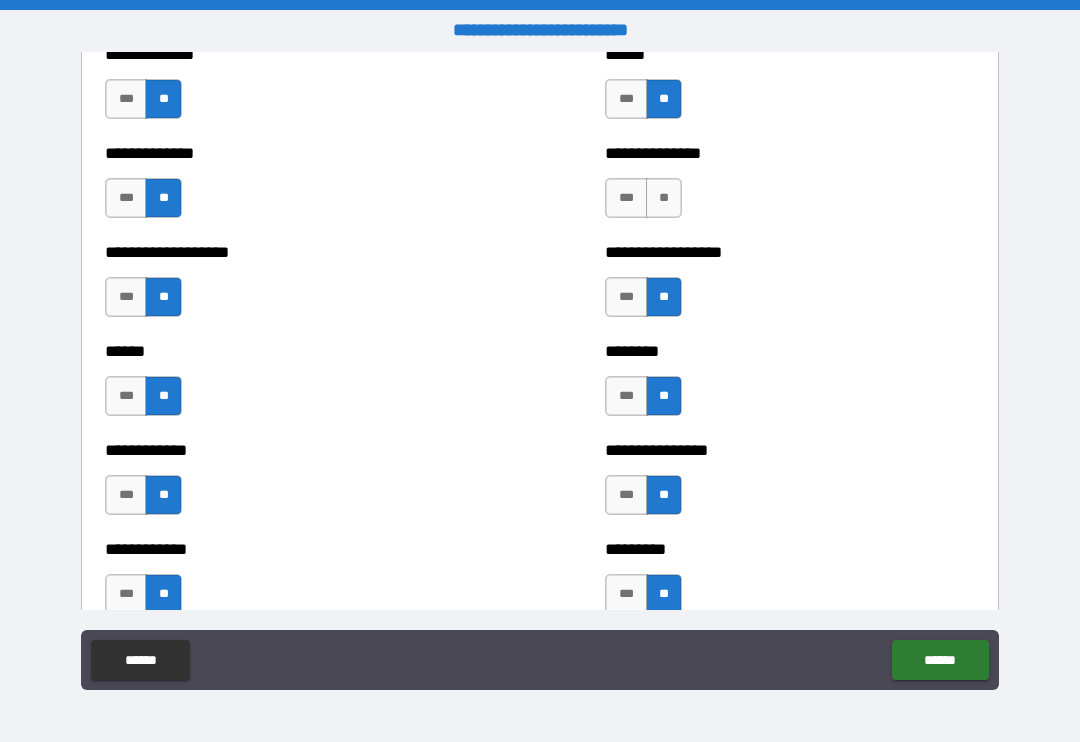 click on "**" at bounding box center [664, 198] 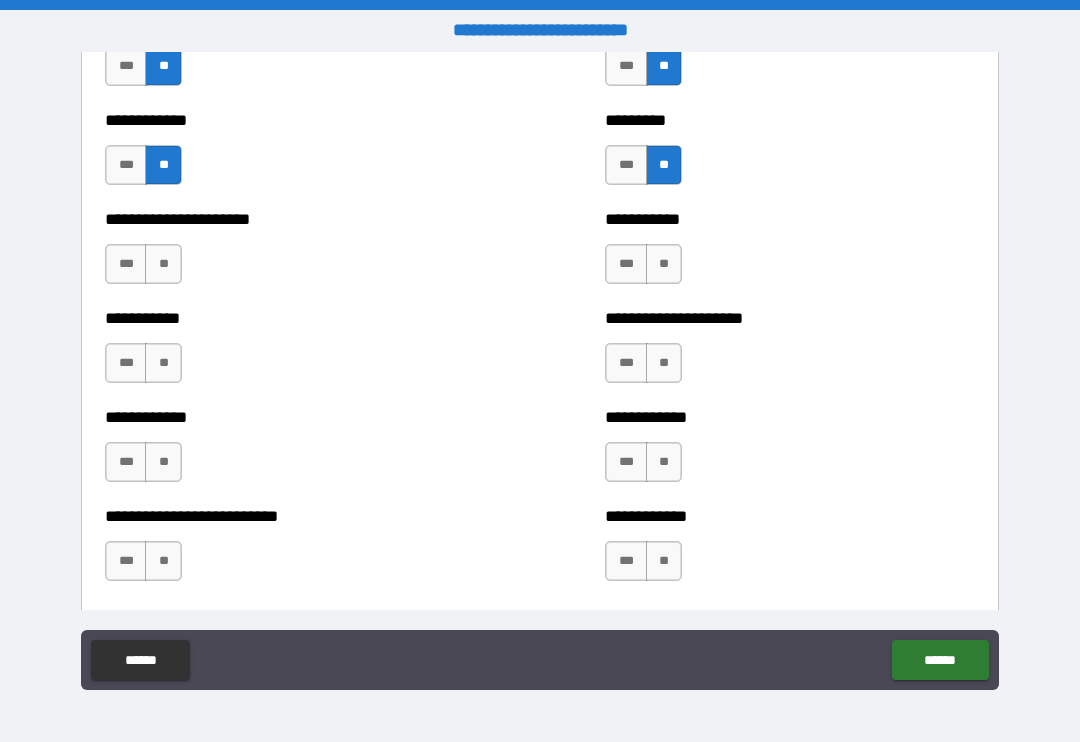 scroll, scrollTop: 5141, scrollLeft: 0, axis: vertical 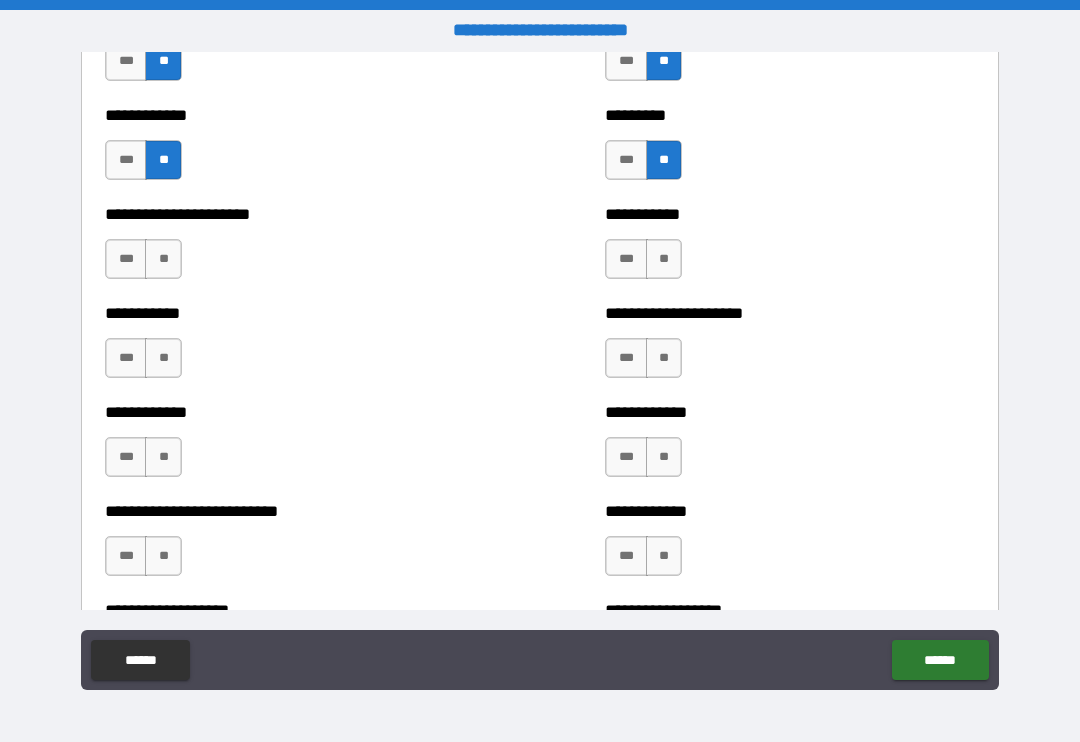 click on "**" at bounding box center [163, 259] 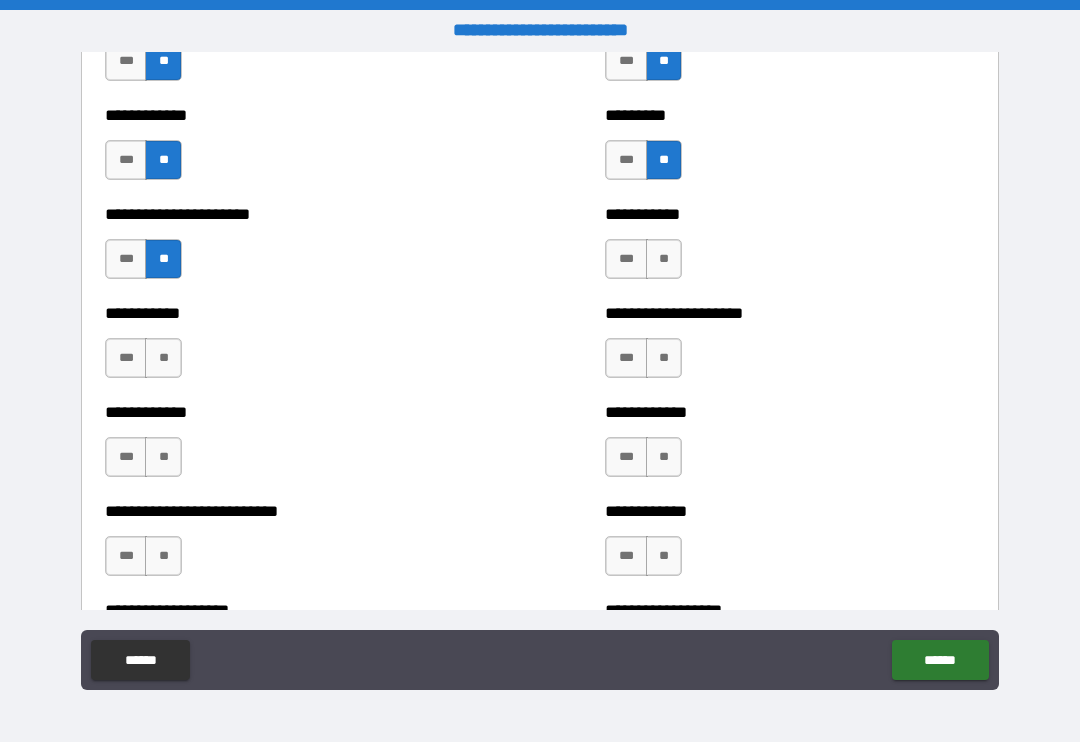 click on "**" at bounding box center [163, 358] 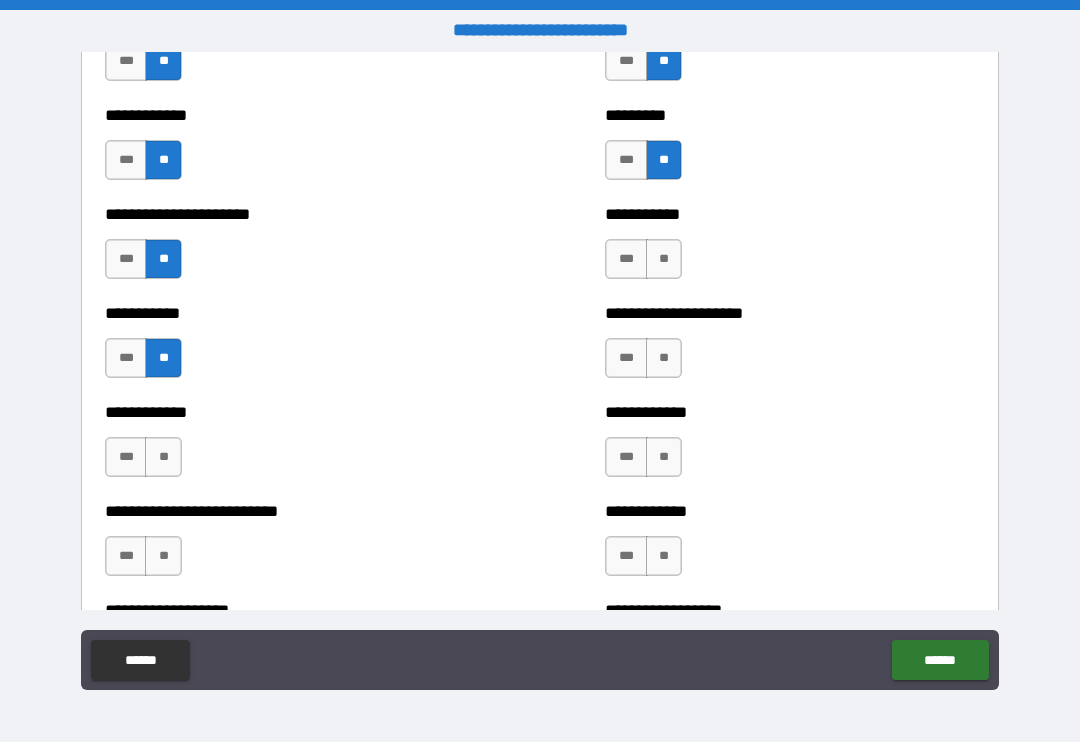 click on "**" at bounding box center [163, 457] 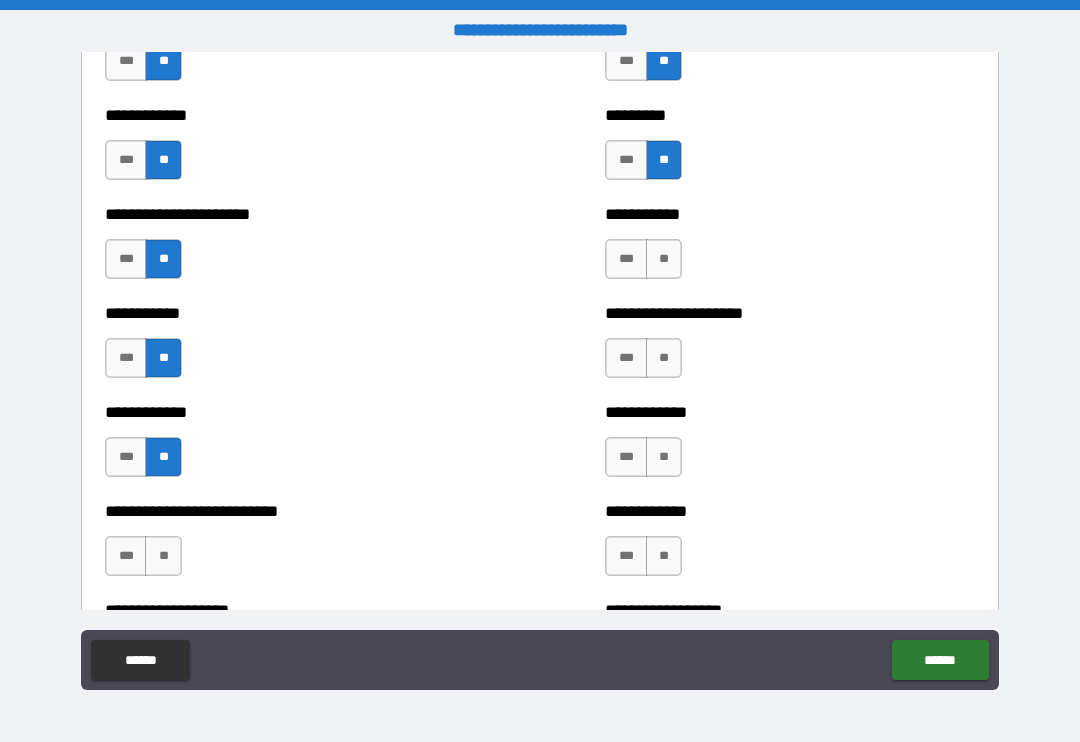 click on "**" at bounding box center (163, 556) 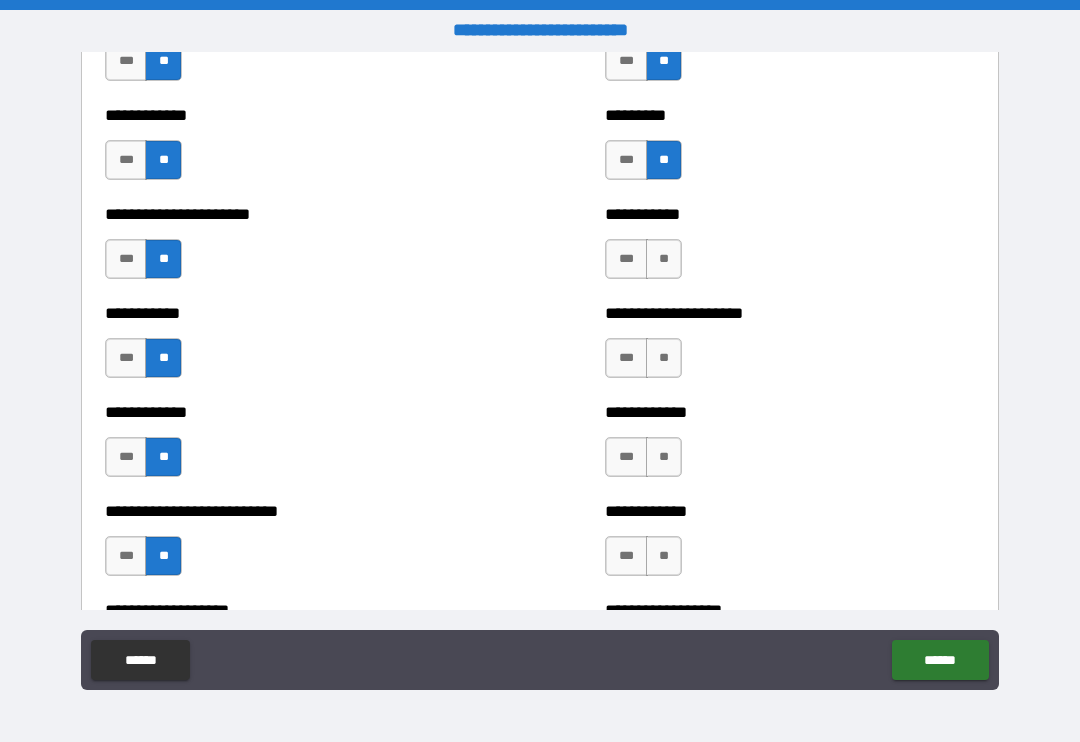 click on "**" at bounding box center (664, 556) 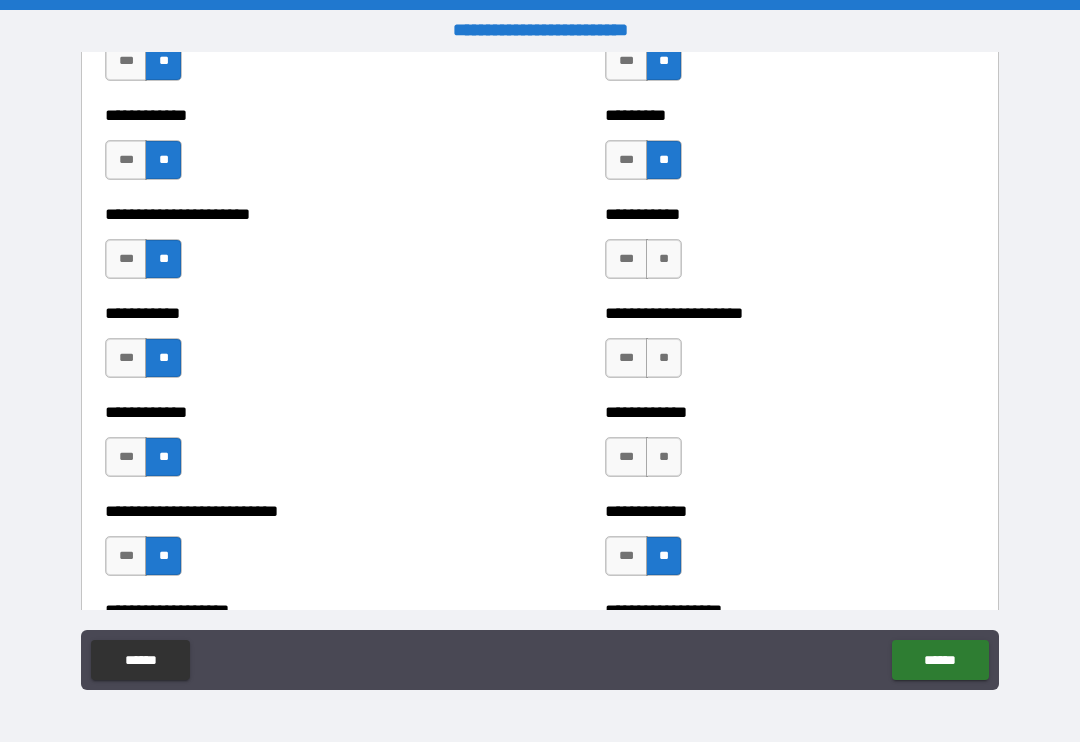 click on "**" at bounding box center [664, 457] 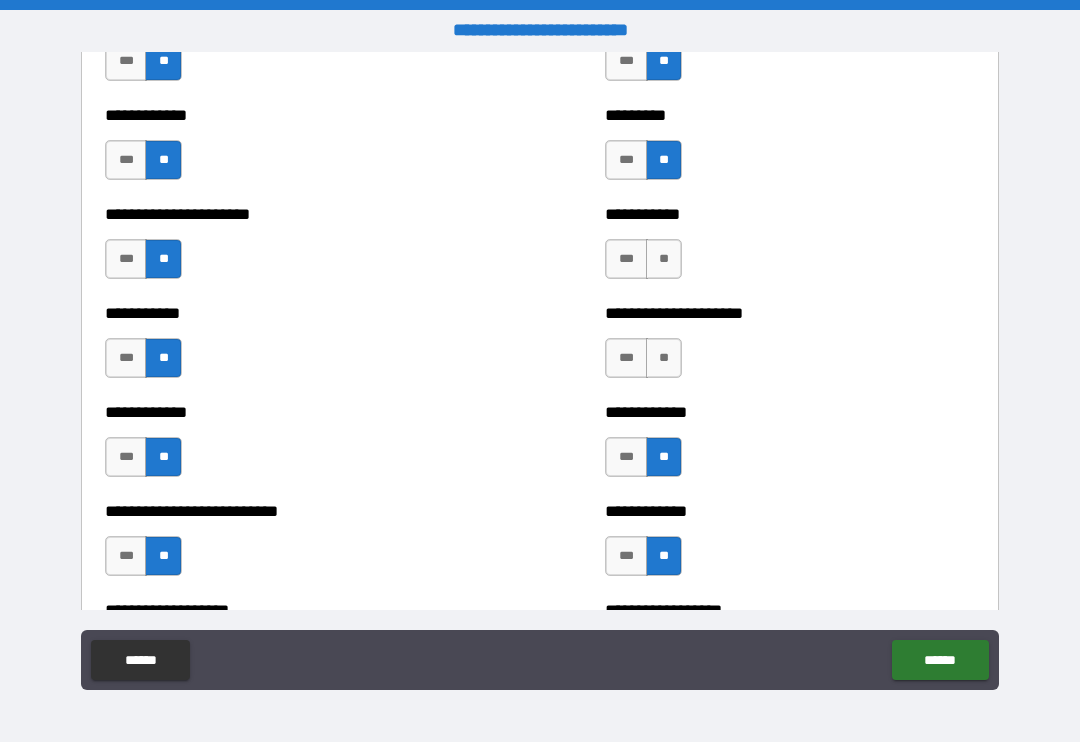 click on "**" at bounding box center (664, 358) 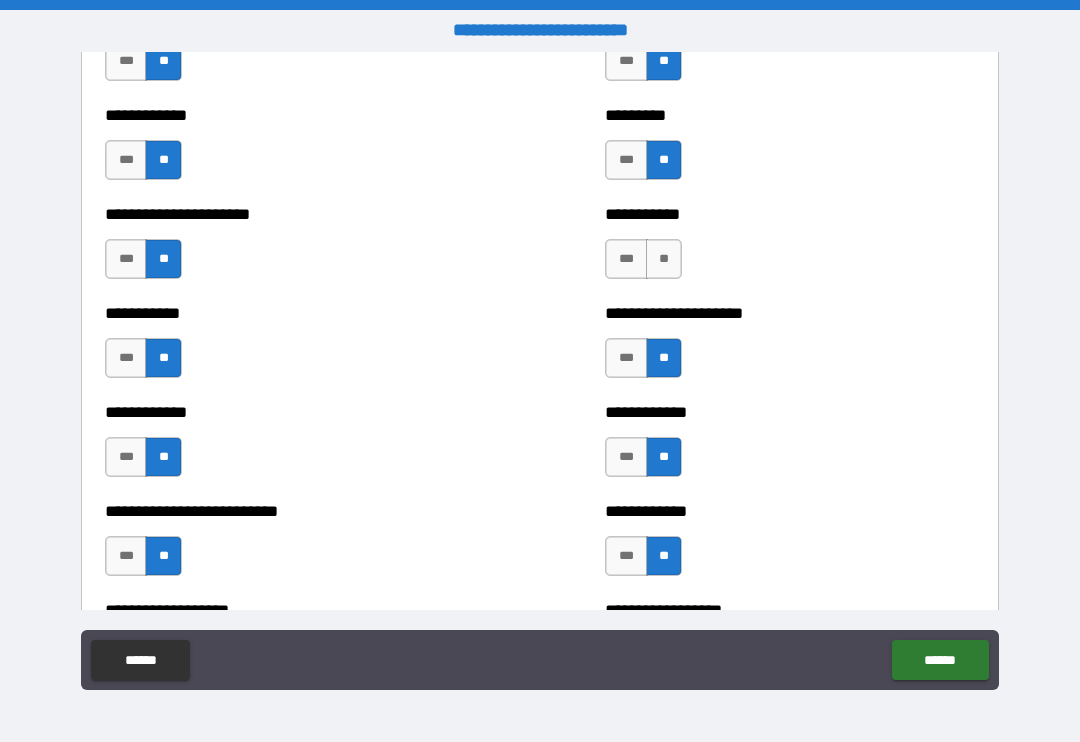 click on "**" at bounding box center (664, 259) 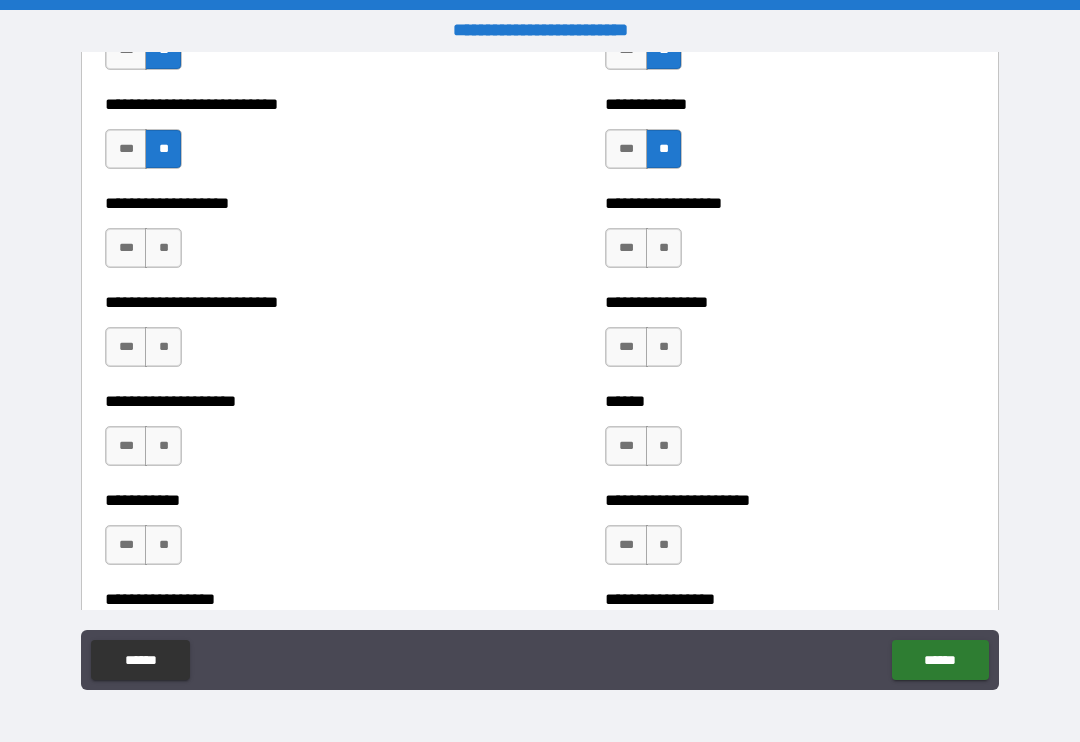 scroll, scrollTop: 5570, scrollLeft: 0, axis: vertical 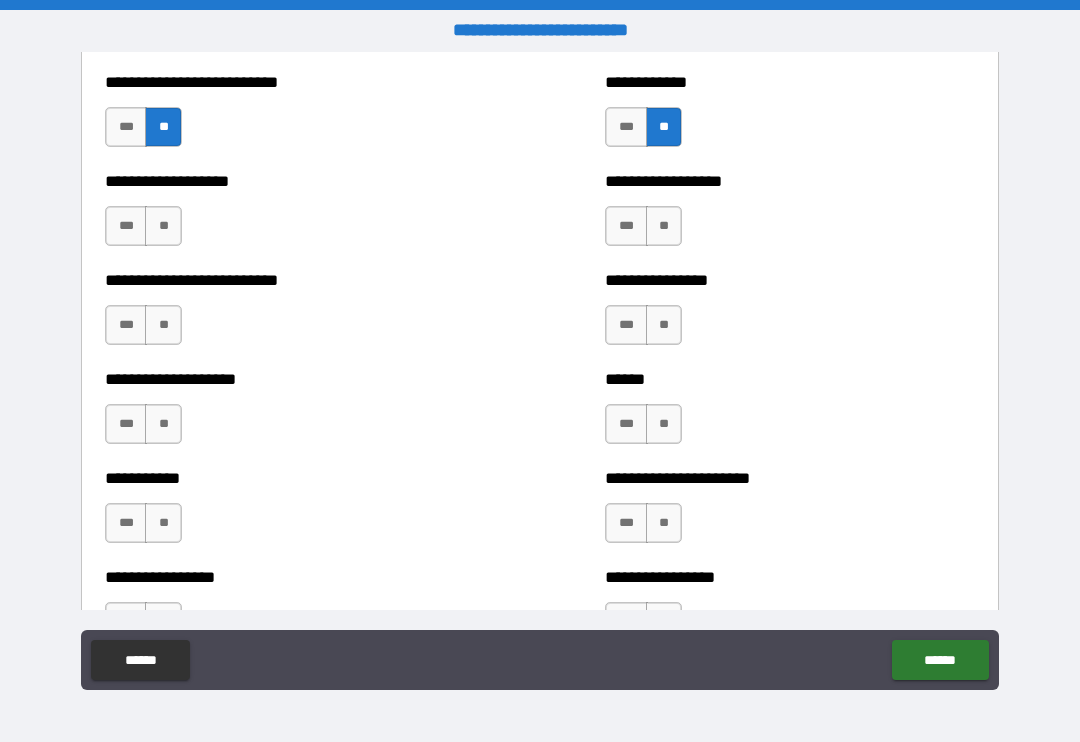 click on "**" at bounding box center [163, 226] 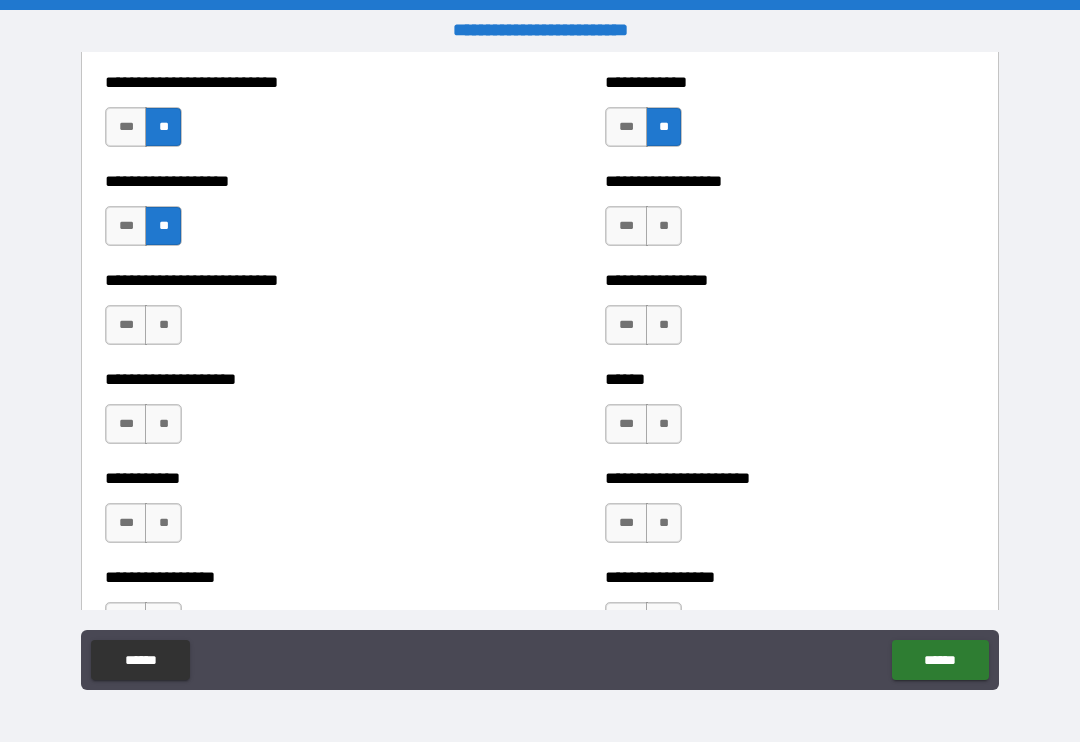 click on "**" at bounding box center [163, 325] 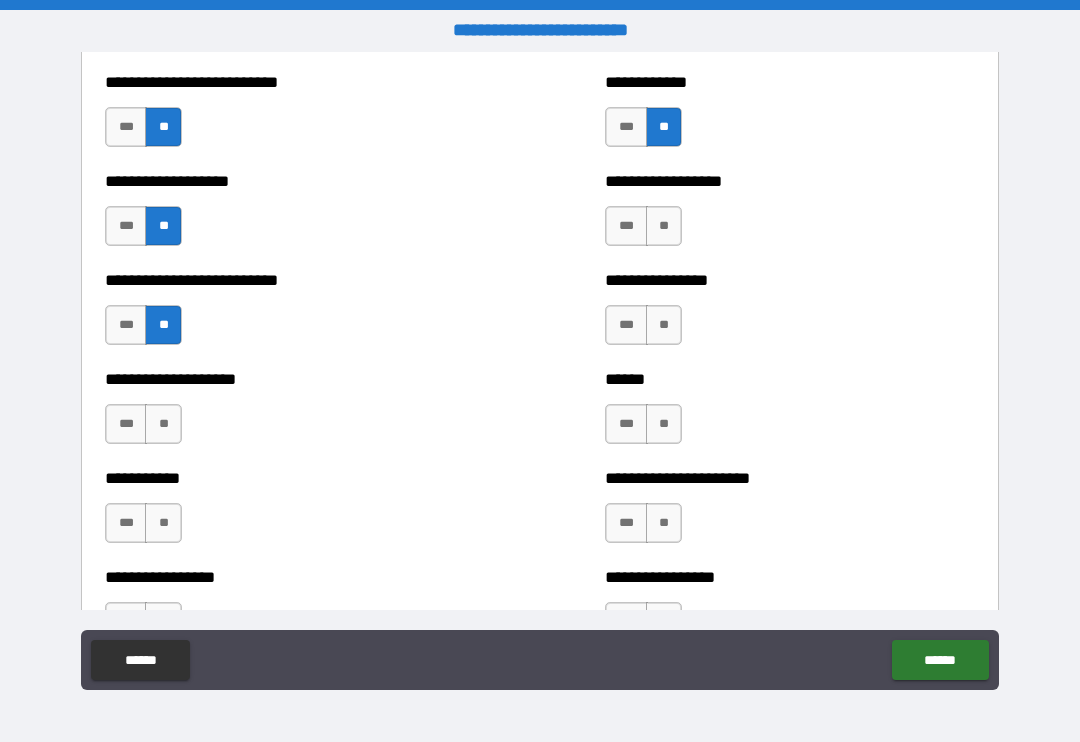 click on "**" at bounding box center (163, 424) 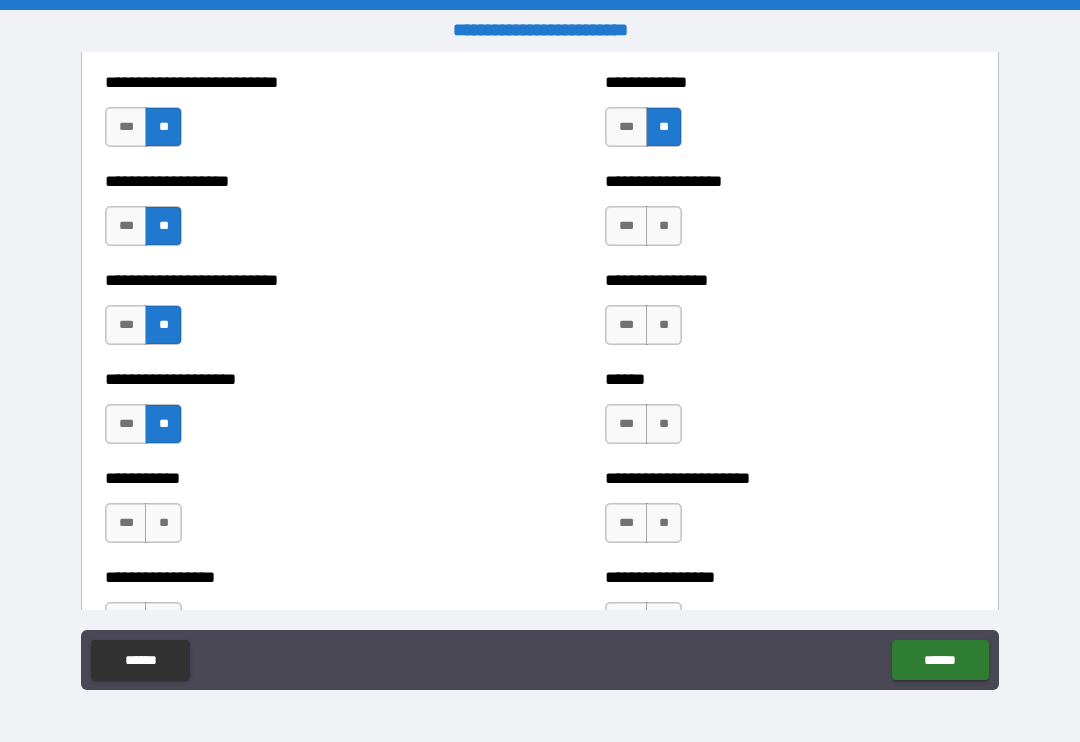 click on "**" at bounding box center (163, 523) 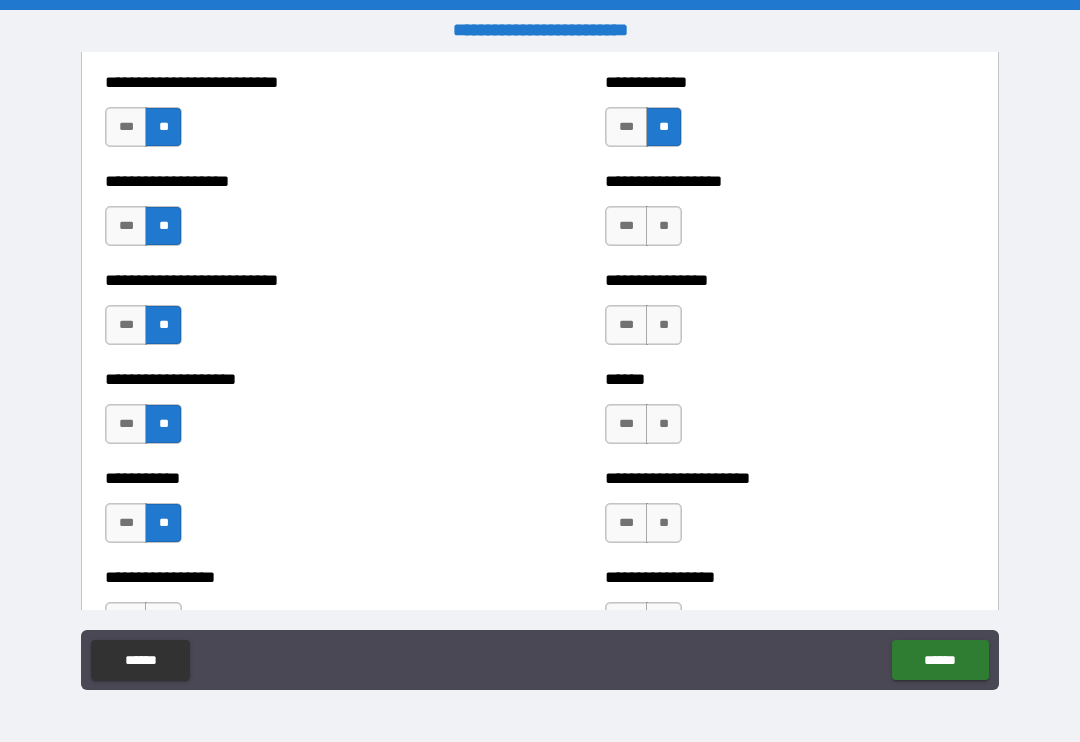 click on "**" at bounding box center [664, 523] 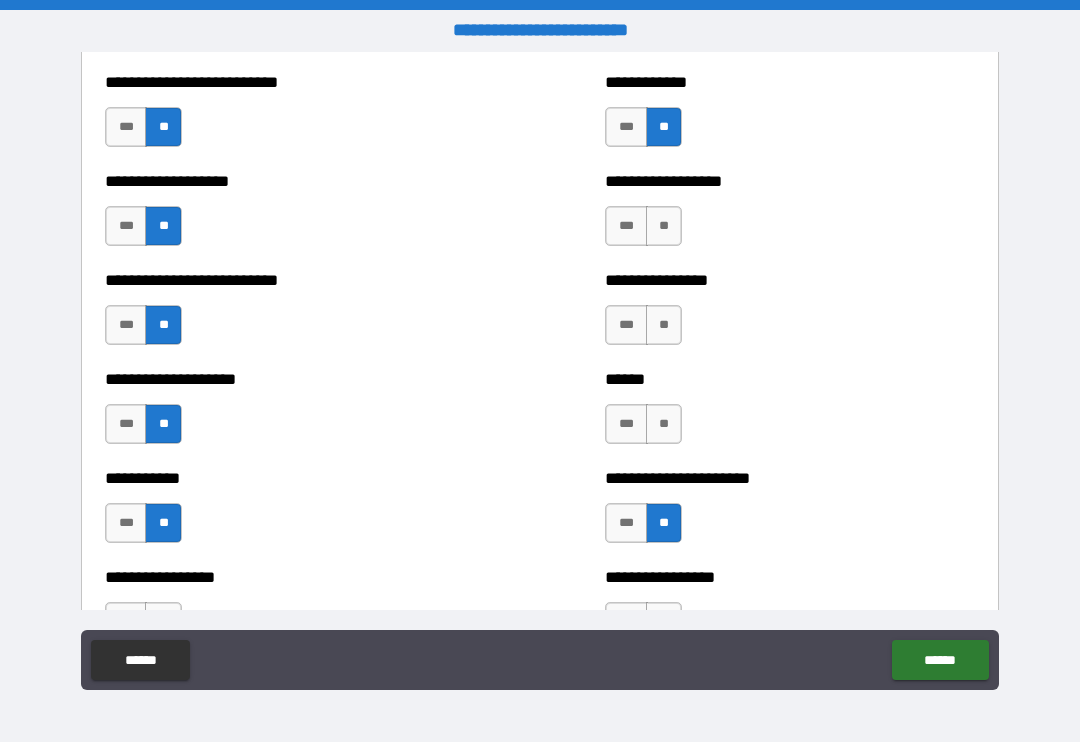click on "**" at bounding box center [664, 424] 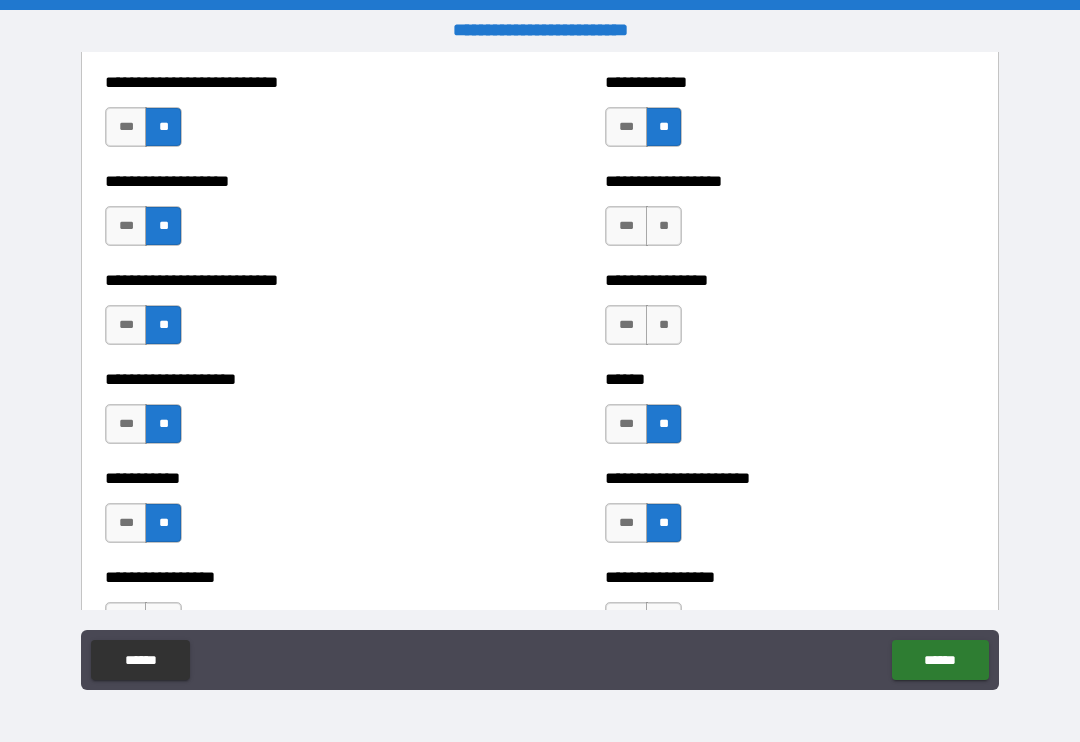 click on "**" at bounding box center [664, 325] 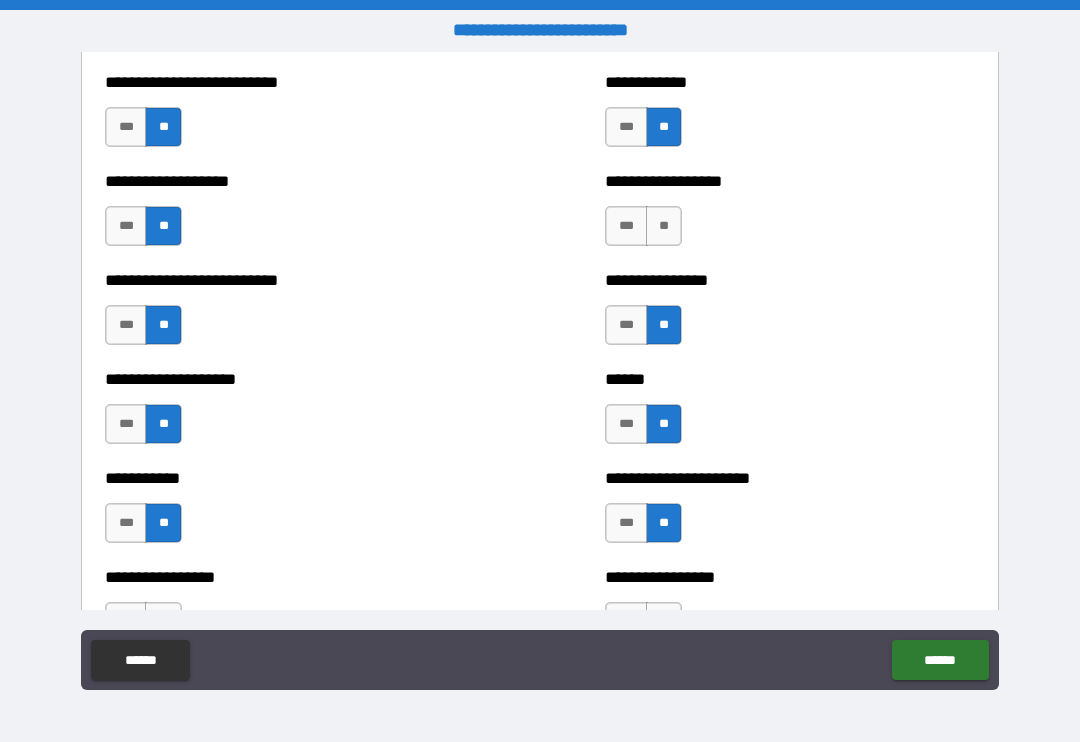 click on "**" at bounding box center (664, 226) 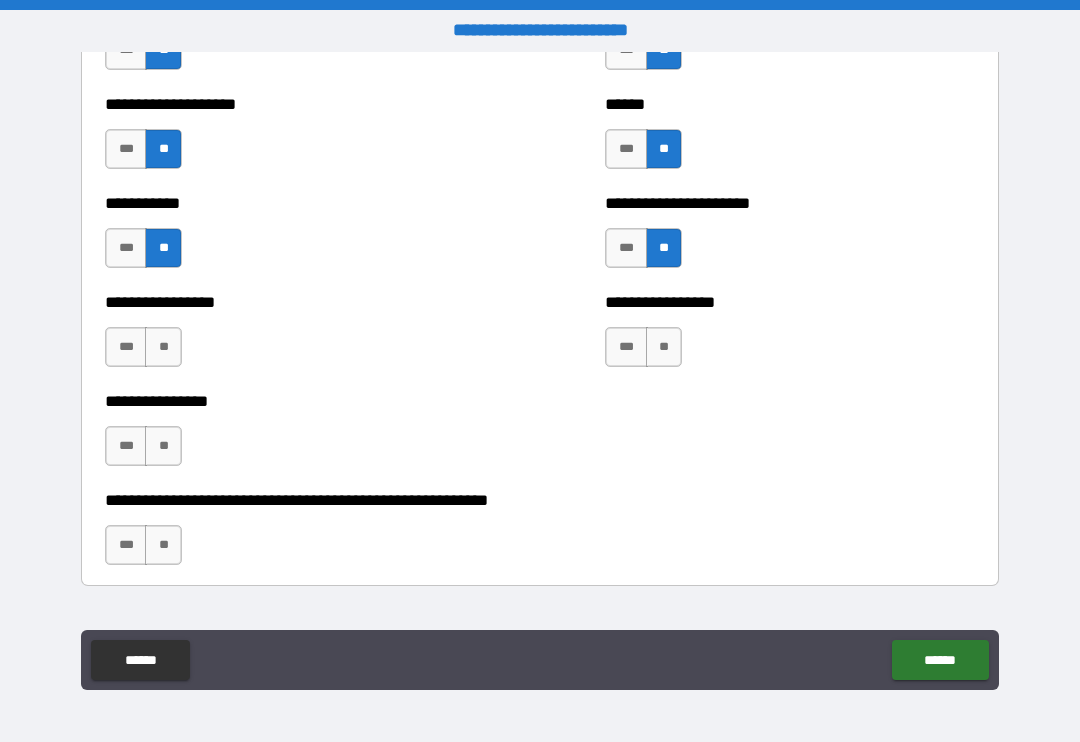 scroll, scrollTop: 5955, scrollLeft: 0, axis: vertical 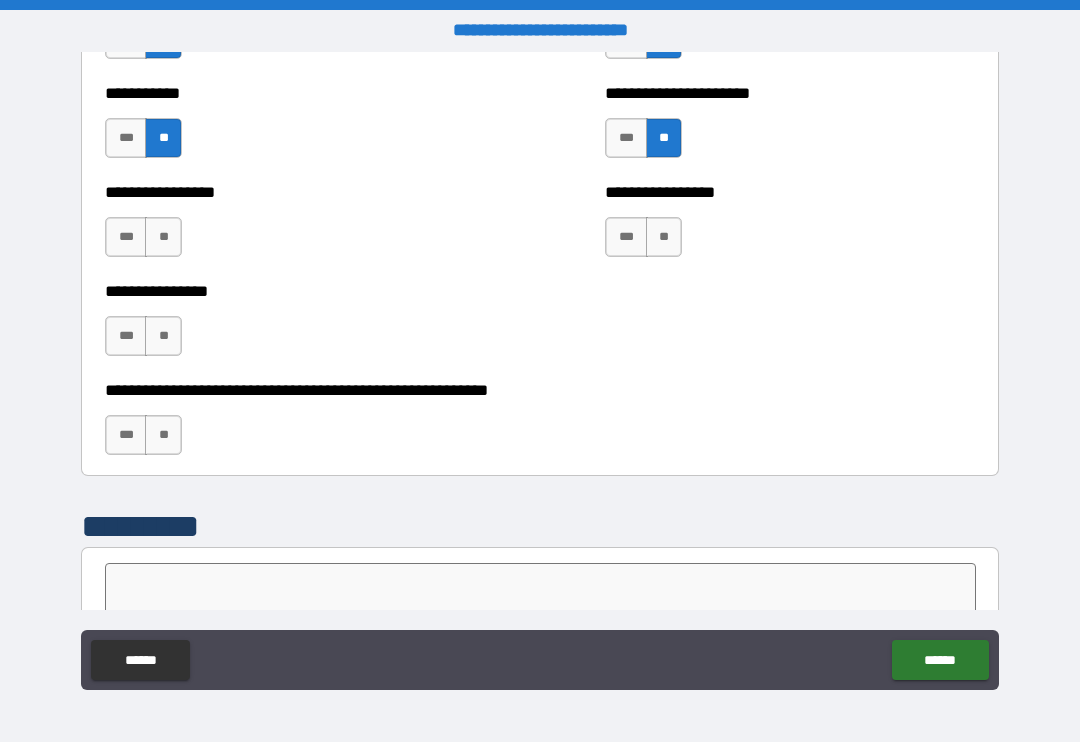 click on "**" at bounding box center [664, 237] 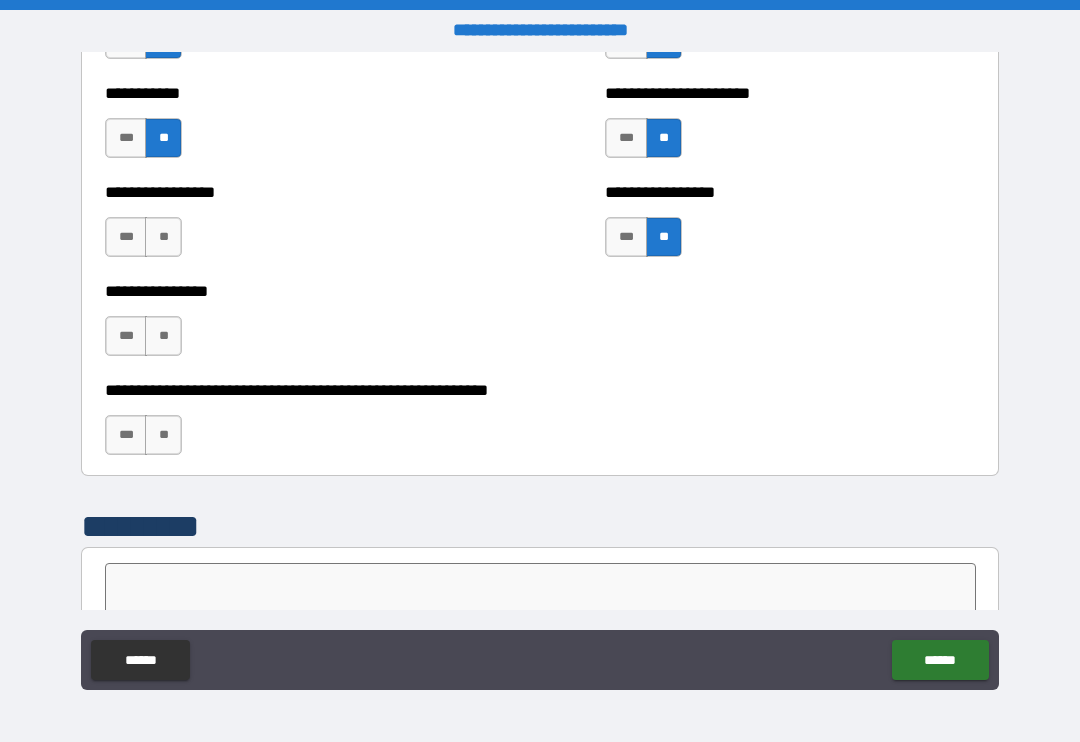 click on "**" at bounding box center [163, 237] 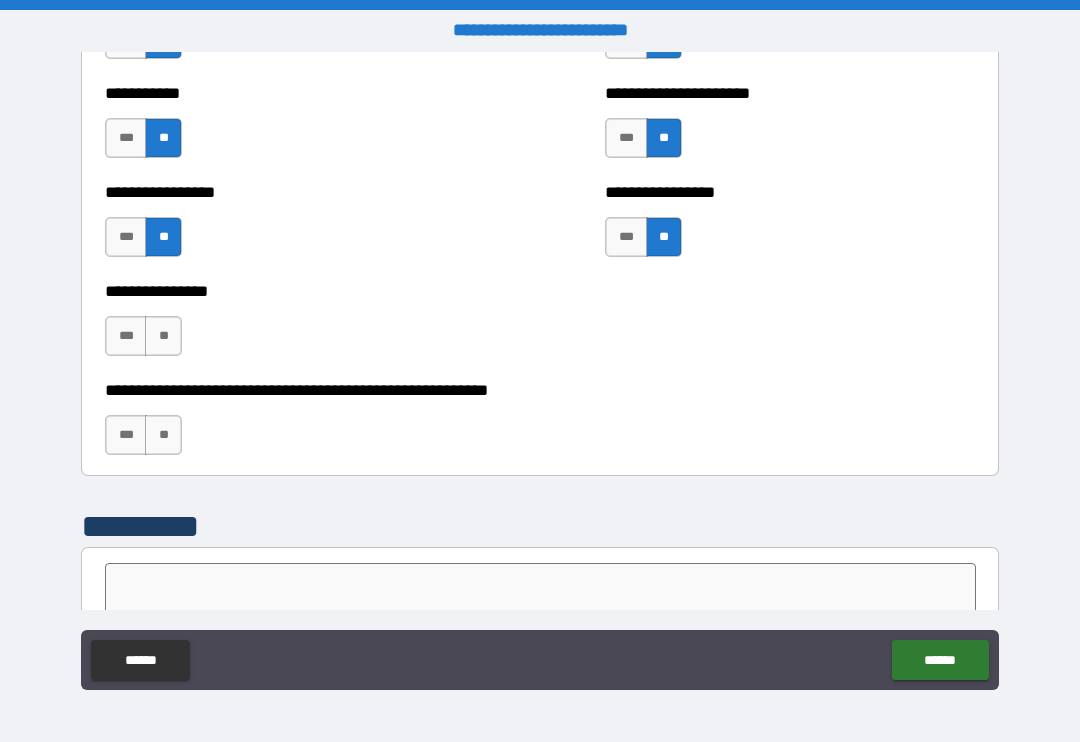 click on "**" at bounding box center (163, 336) 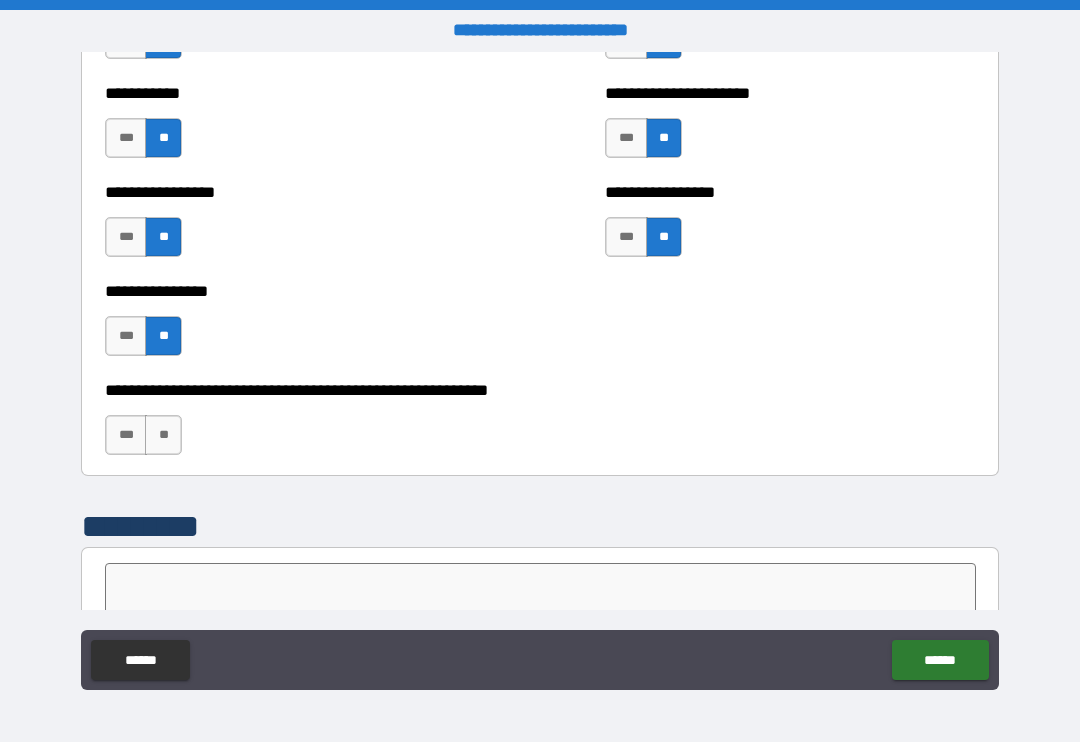 click on "**" at bounding box center [163, 435] 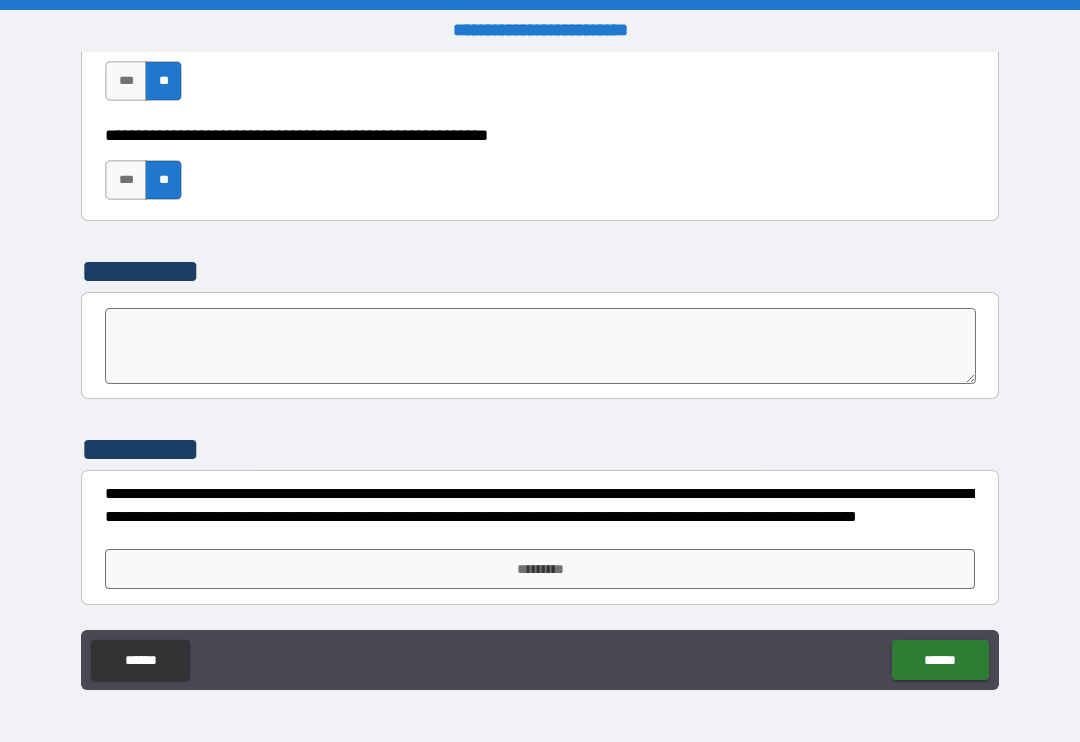 scroll, scrollTop: 6210, scrollLeft: 0, axis: vertical 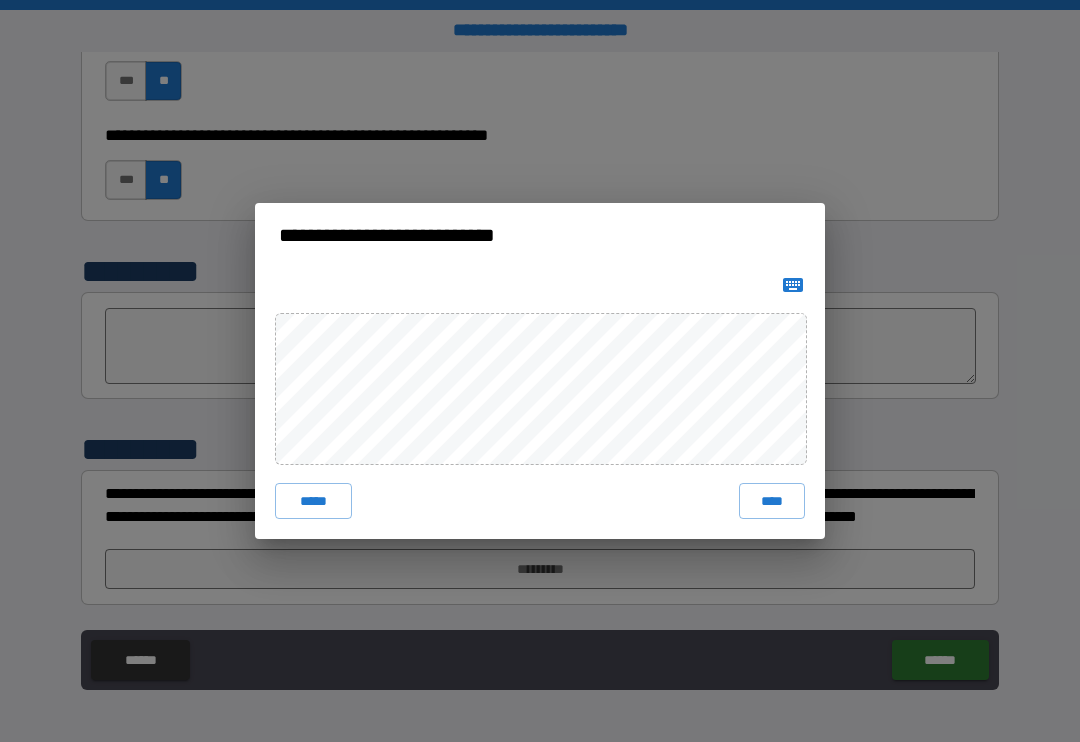 click on "****" at bounding box center (772, 501) 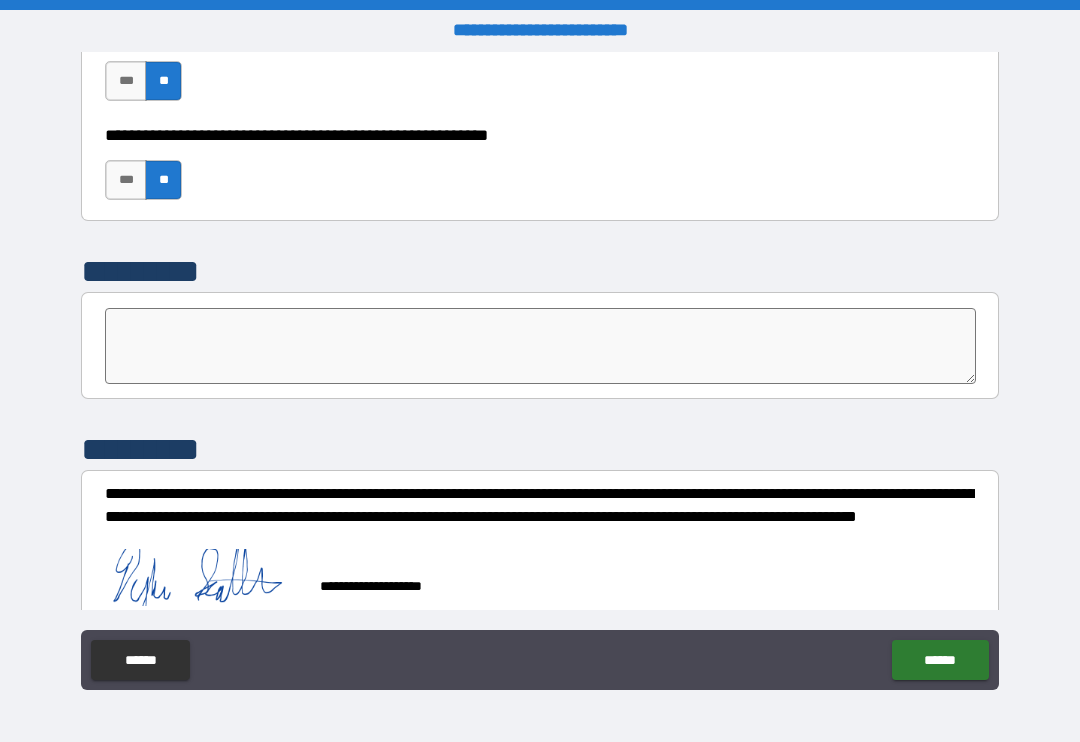 scroll, scrollTop: 6200, scrollLeft: 0, axis: vertical 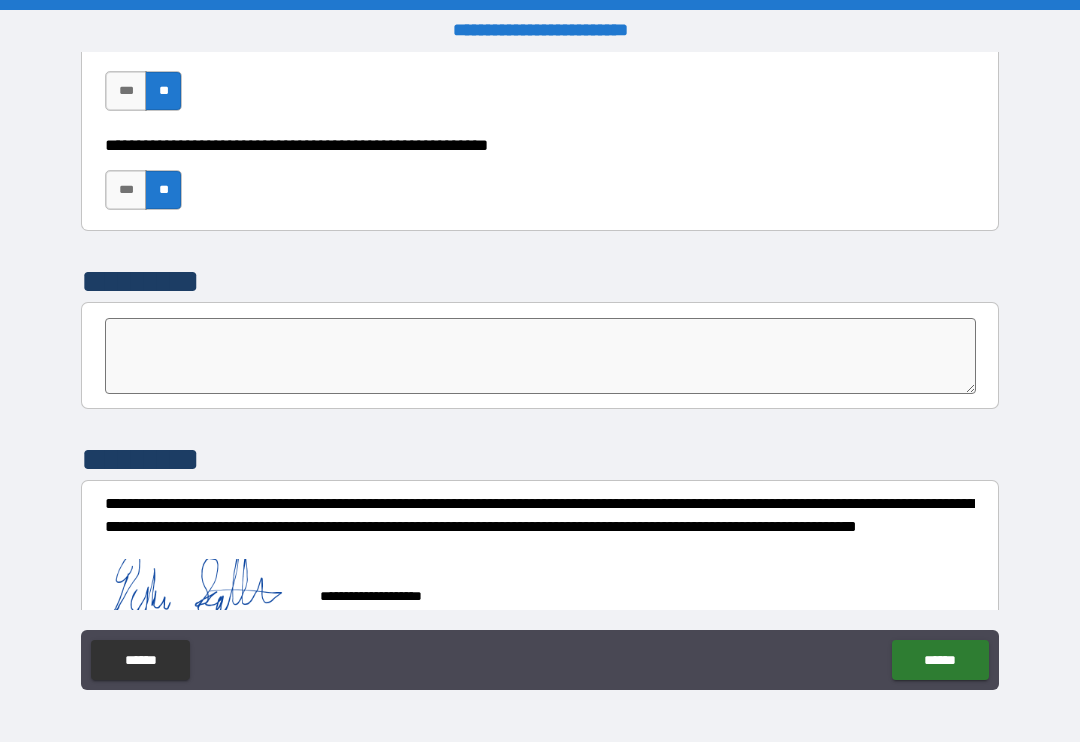 click on "******" at bounding box center [940, 660] 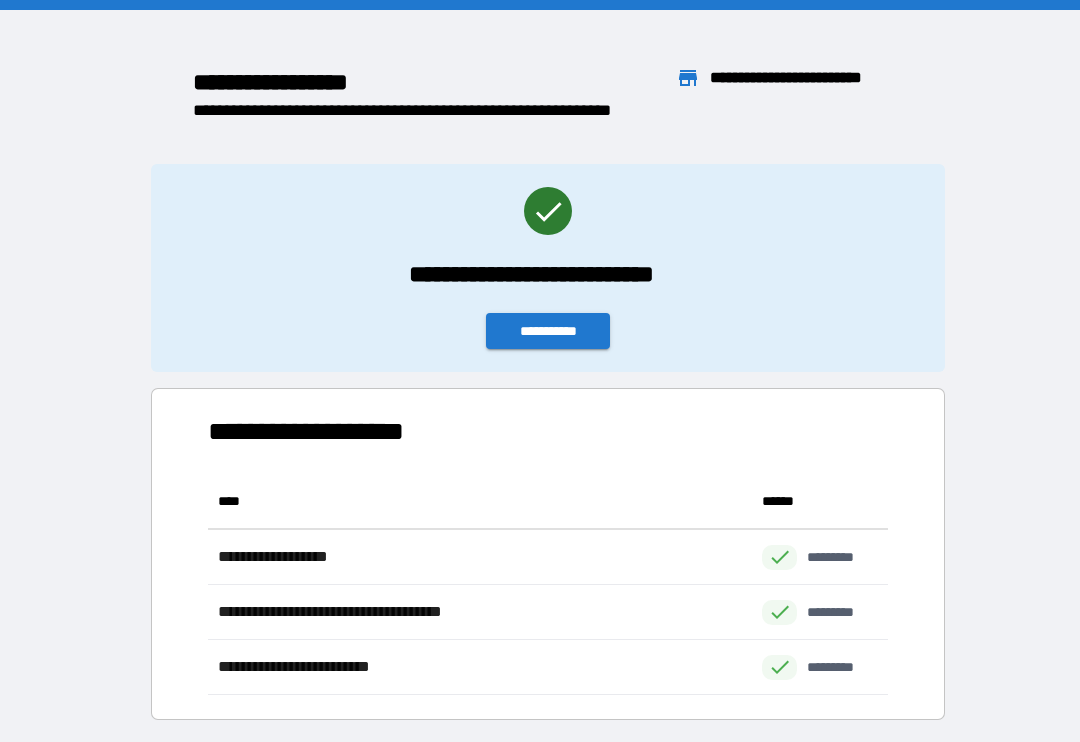scroll, scrollTop: 1, scrollLeft: 1, axis: both 